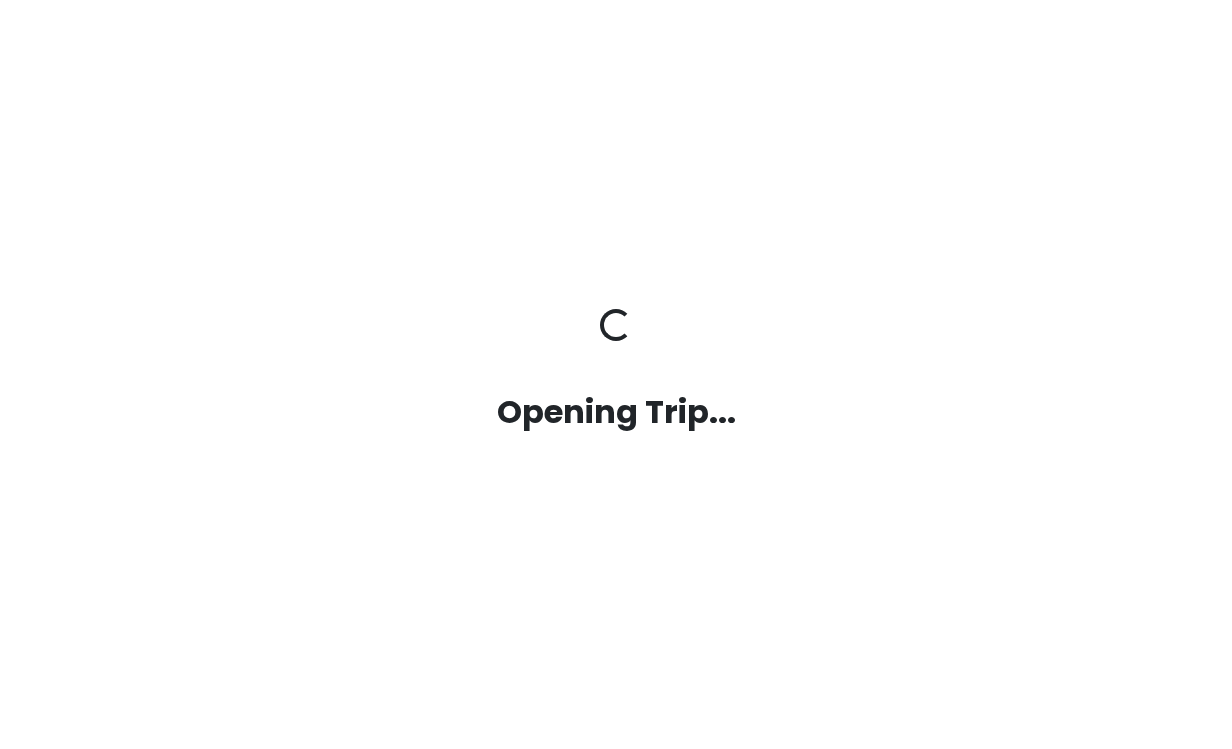 scroll, scrollTop: 0, scrollLeft: 0, axis: both 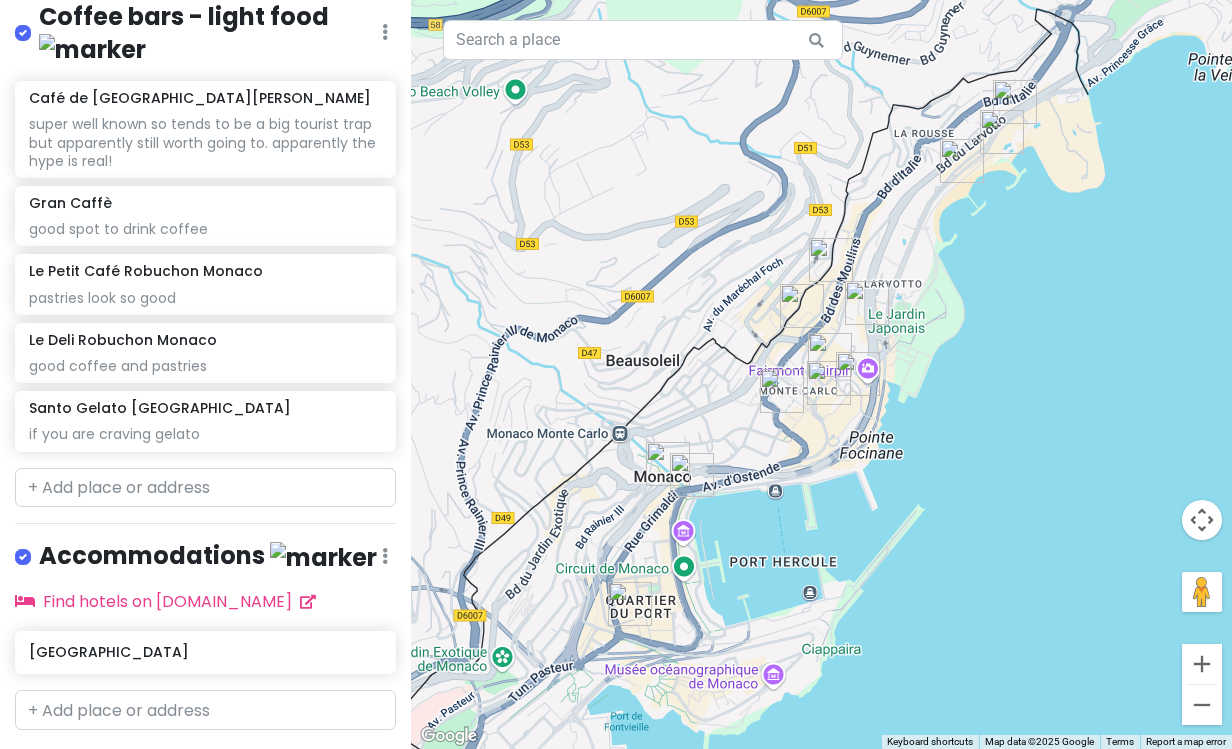 click on "+ Add a section" at bounding box center (90, 766) 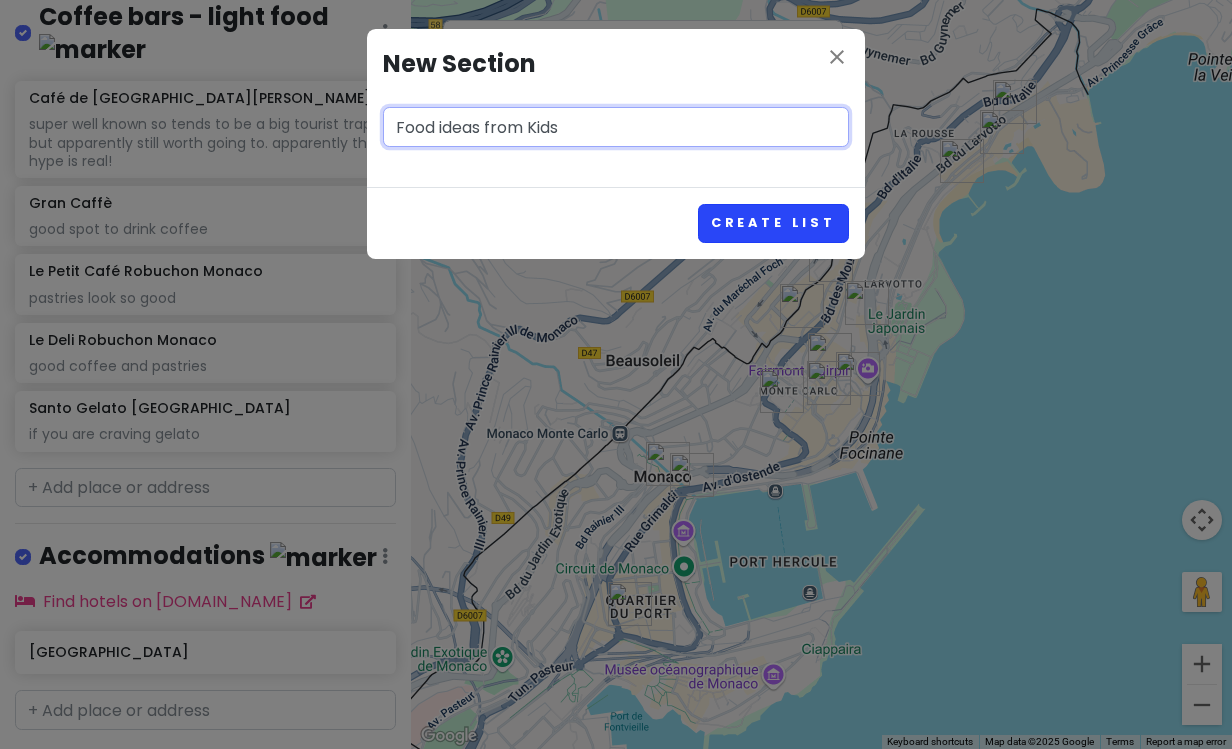 type on "Food ideas from Kids" 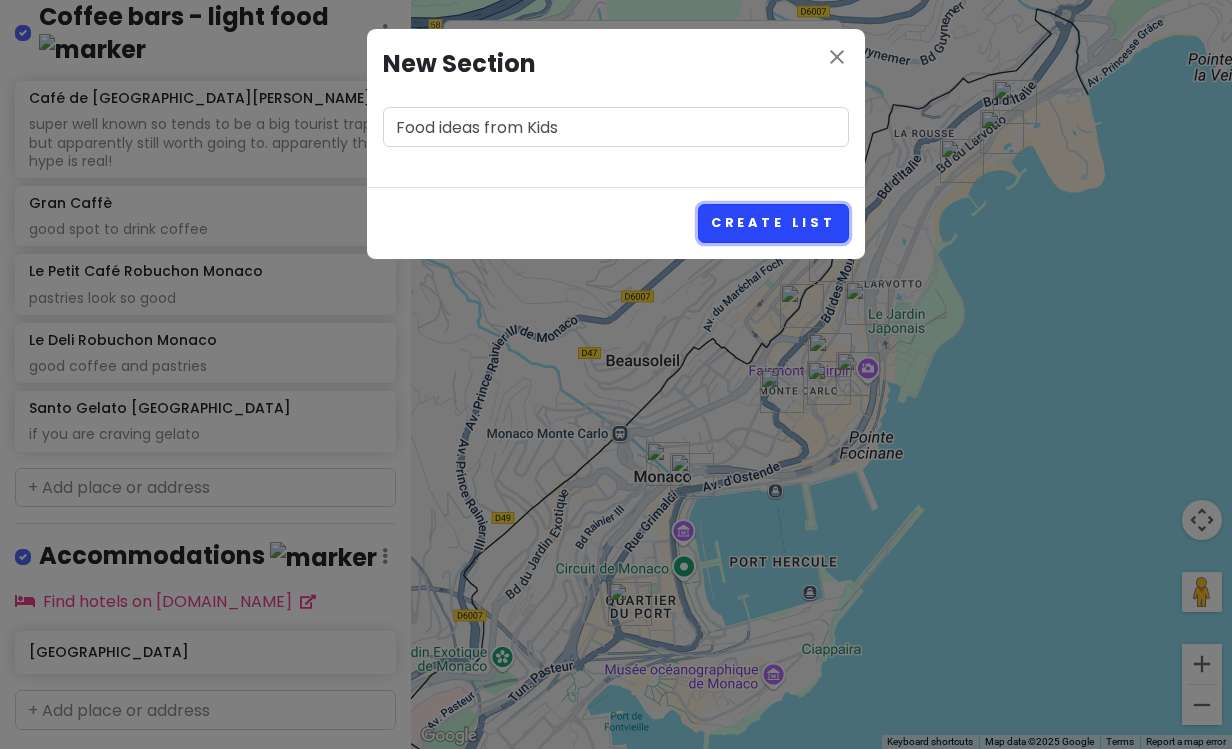 click on "Create List" at bounding box center (773, 223) 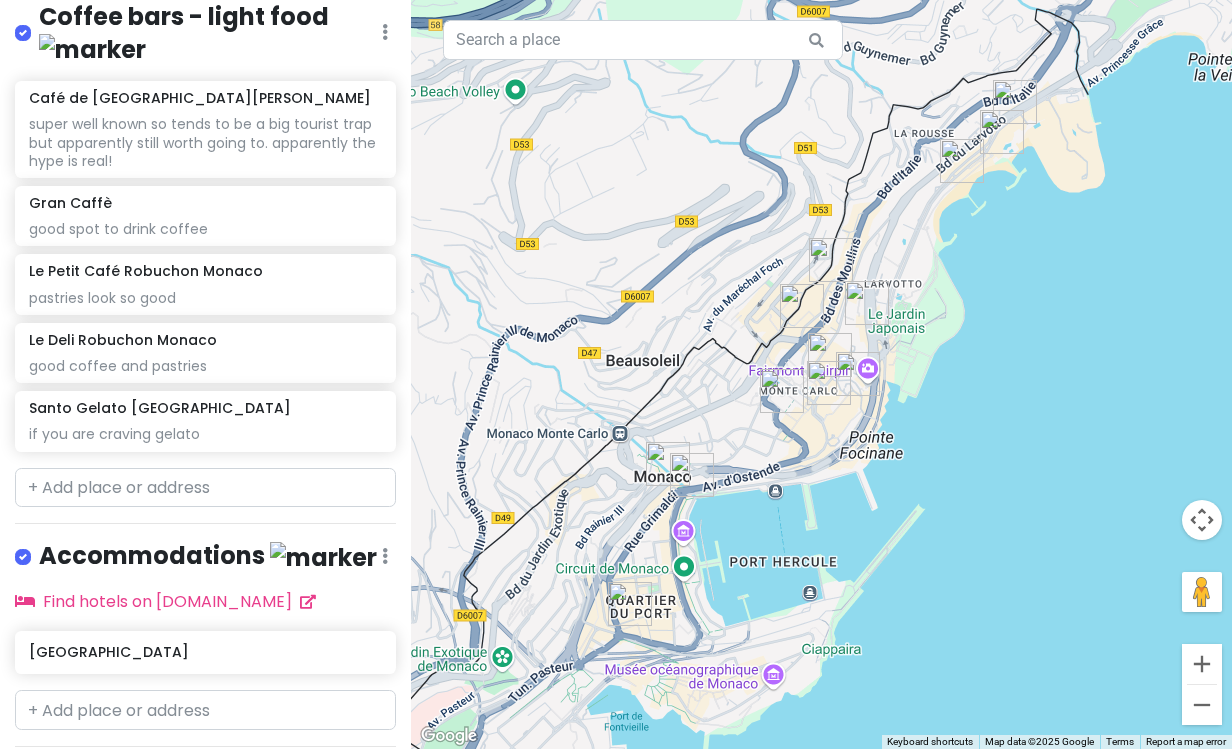 scroll, scrollTop: 1163, scrollLeft: 0, axis: vertical 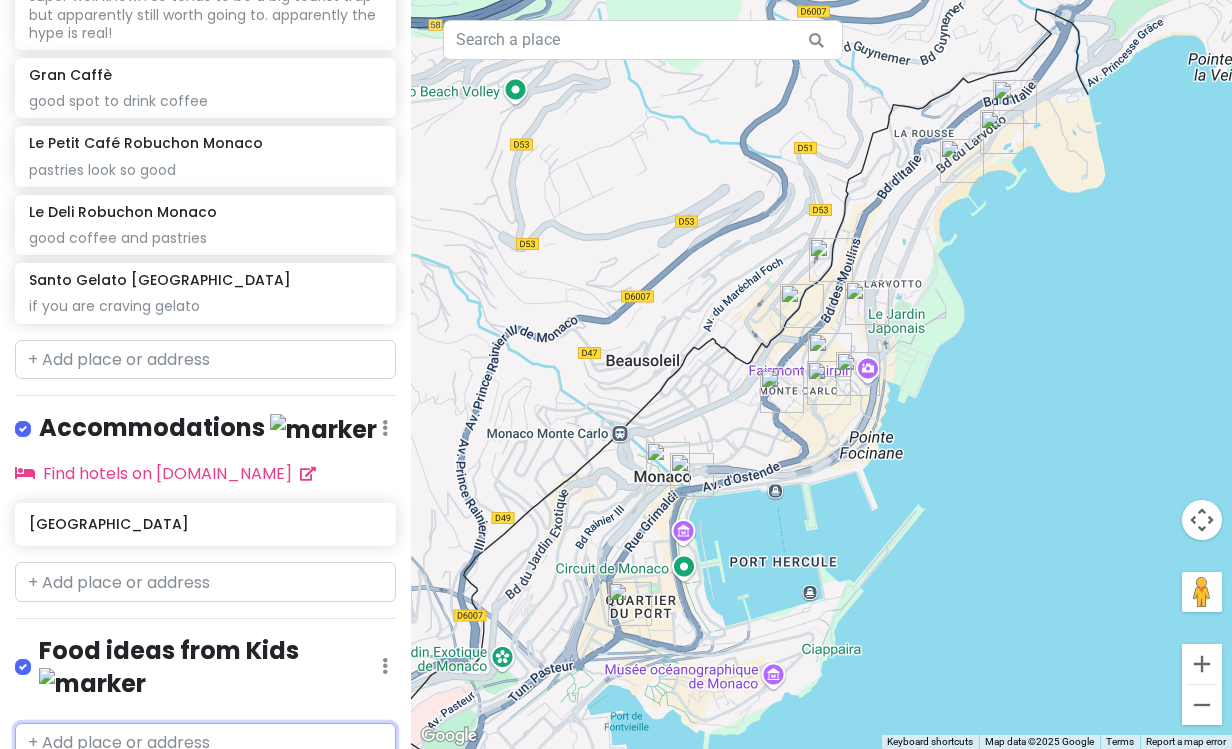 click at bounding box center [205, 743] 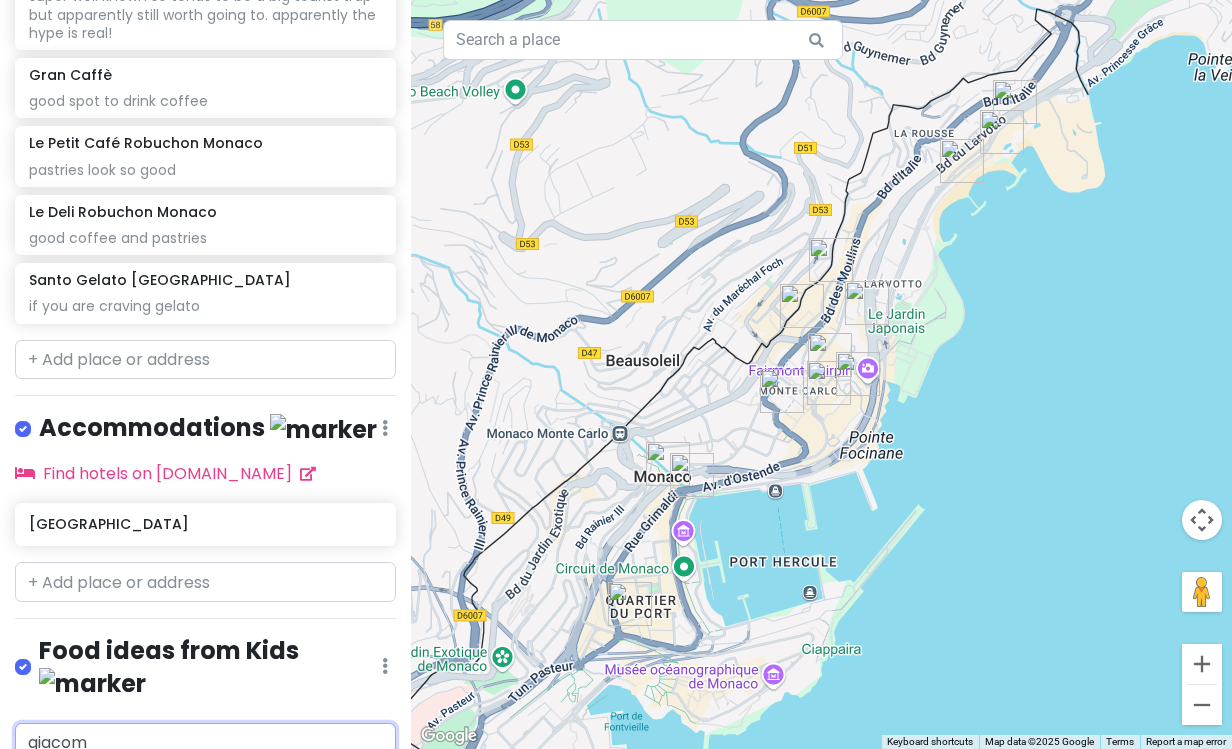 type on "[PERSON_NAME]" 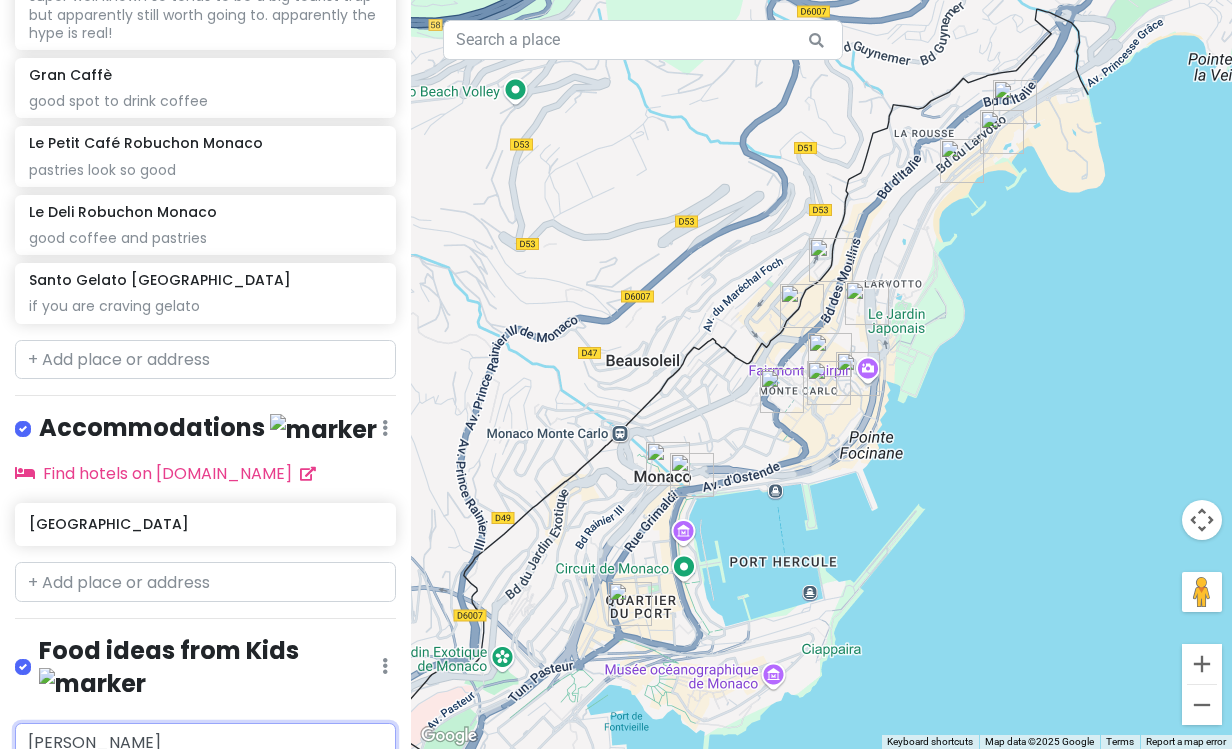 click on "[PERSON_NAME]" at bounding box center [205, 788] 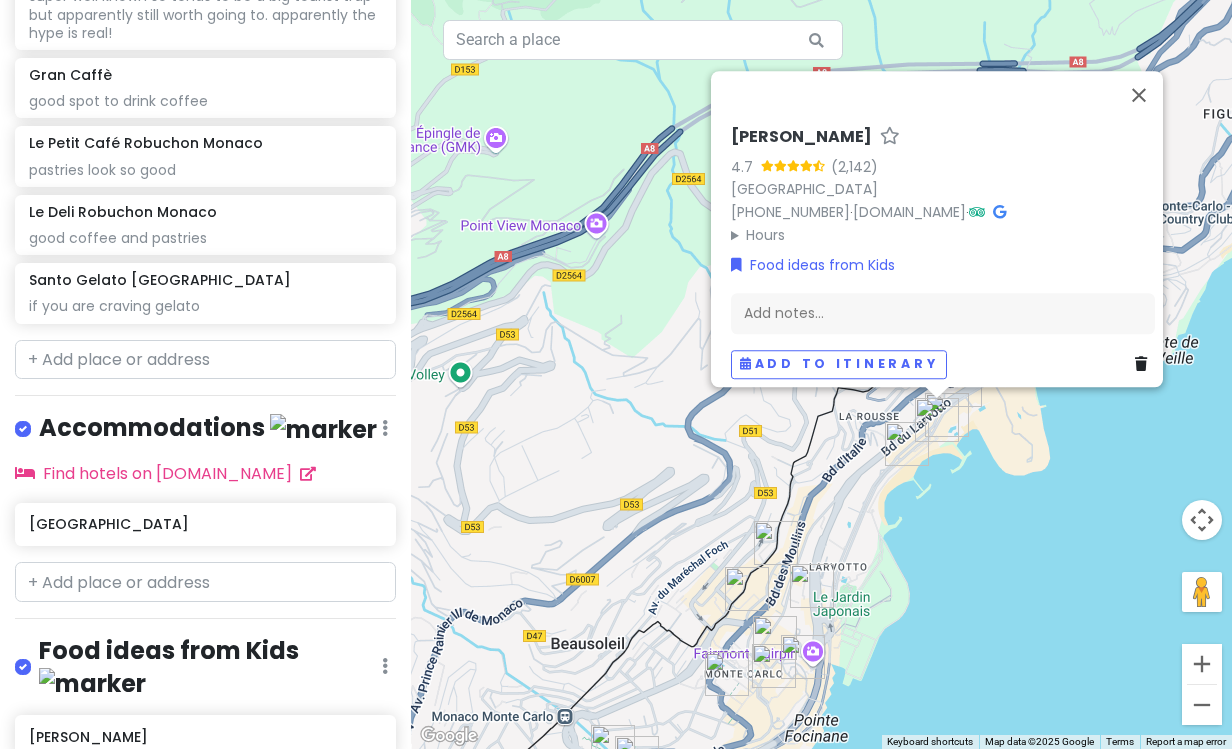 click at bounding box center (205, 795) 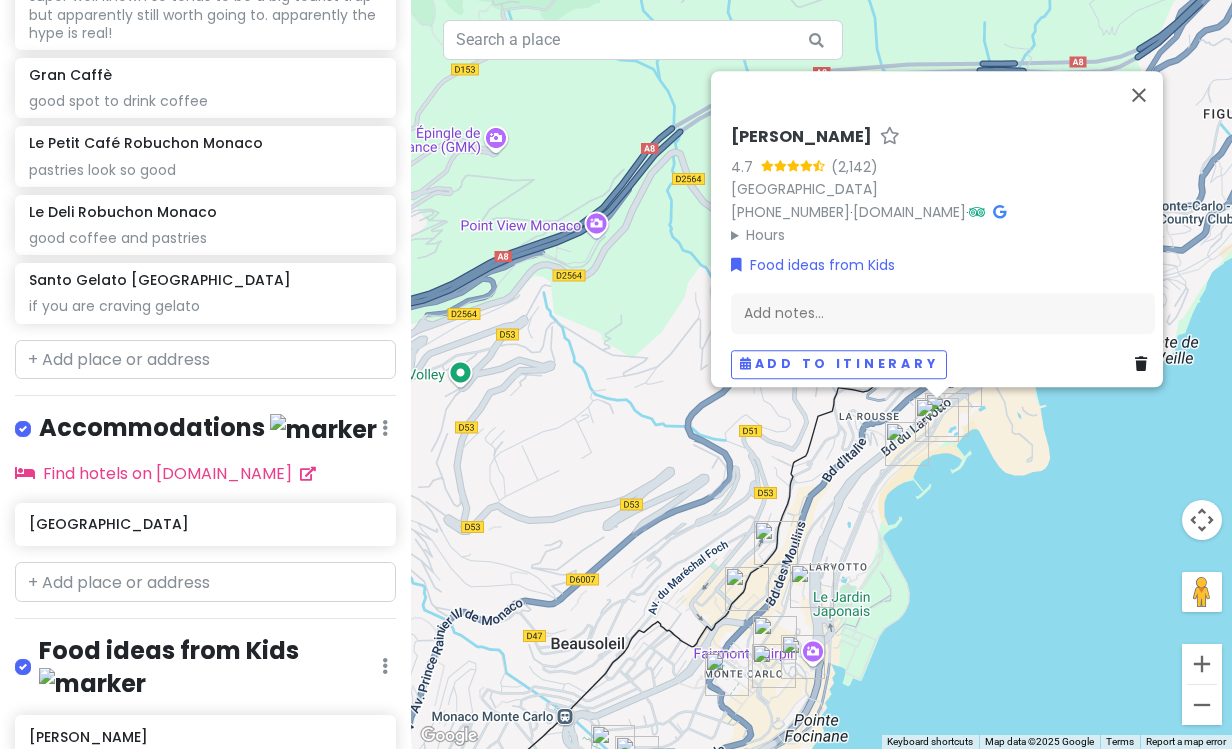 scroll, scrollTop: 1501, scrollLeft: 0, axis: vertical 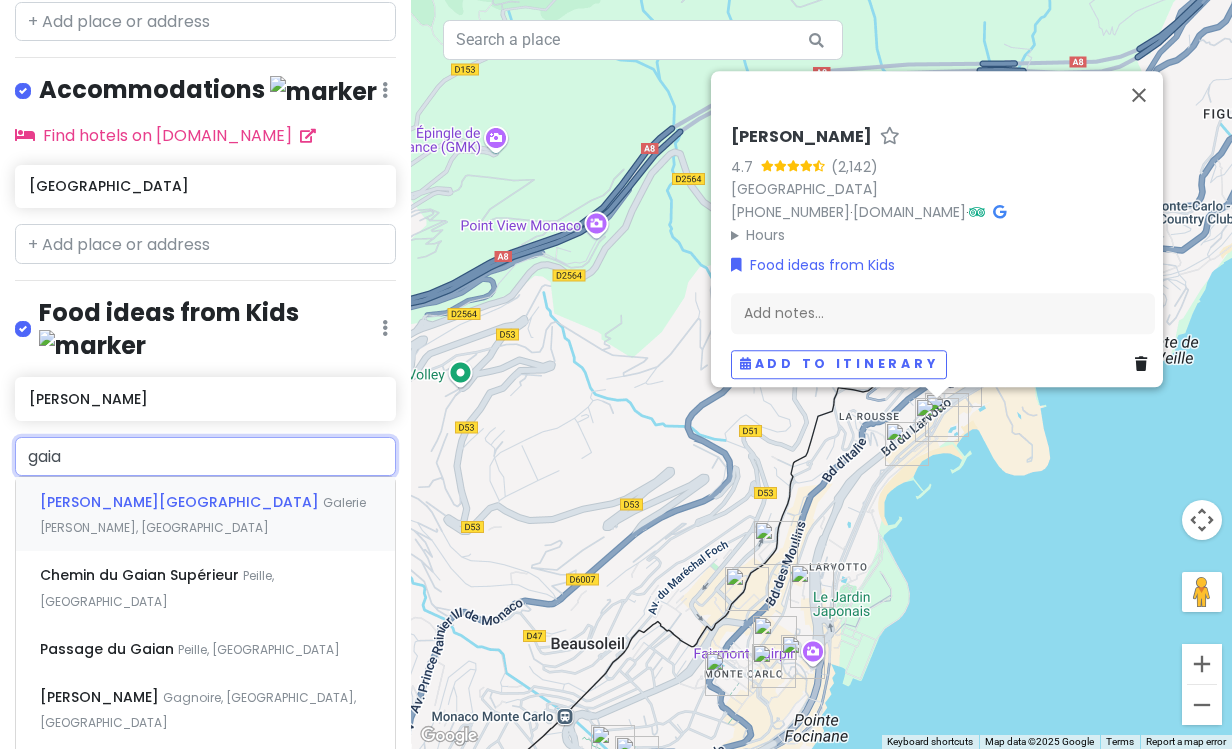 click on "Gaia Monaco   Galerie [PERSON_NAME], [GEOGRAPHIC_DATA]" at bounding box center (205, 514) 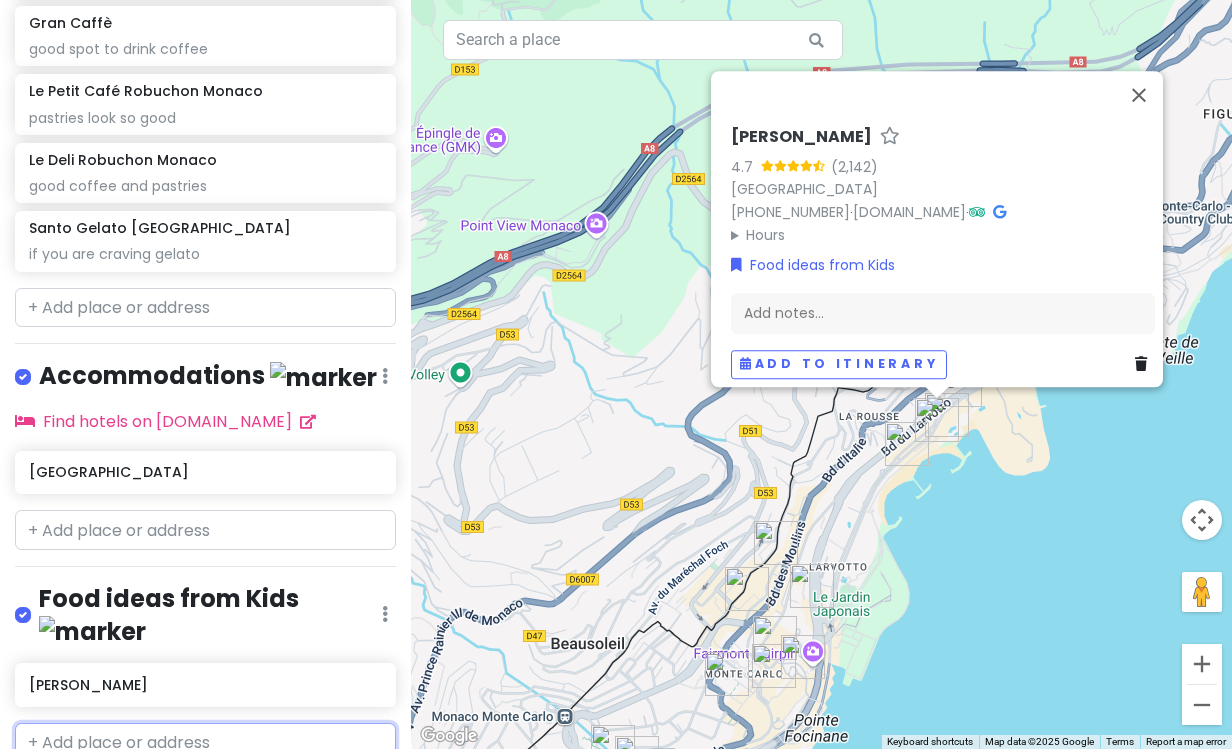 scroll, scrollTop: 1266, scrollLeft: 0, axis: vertical 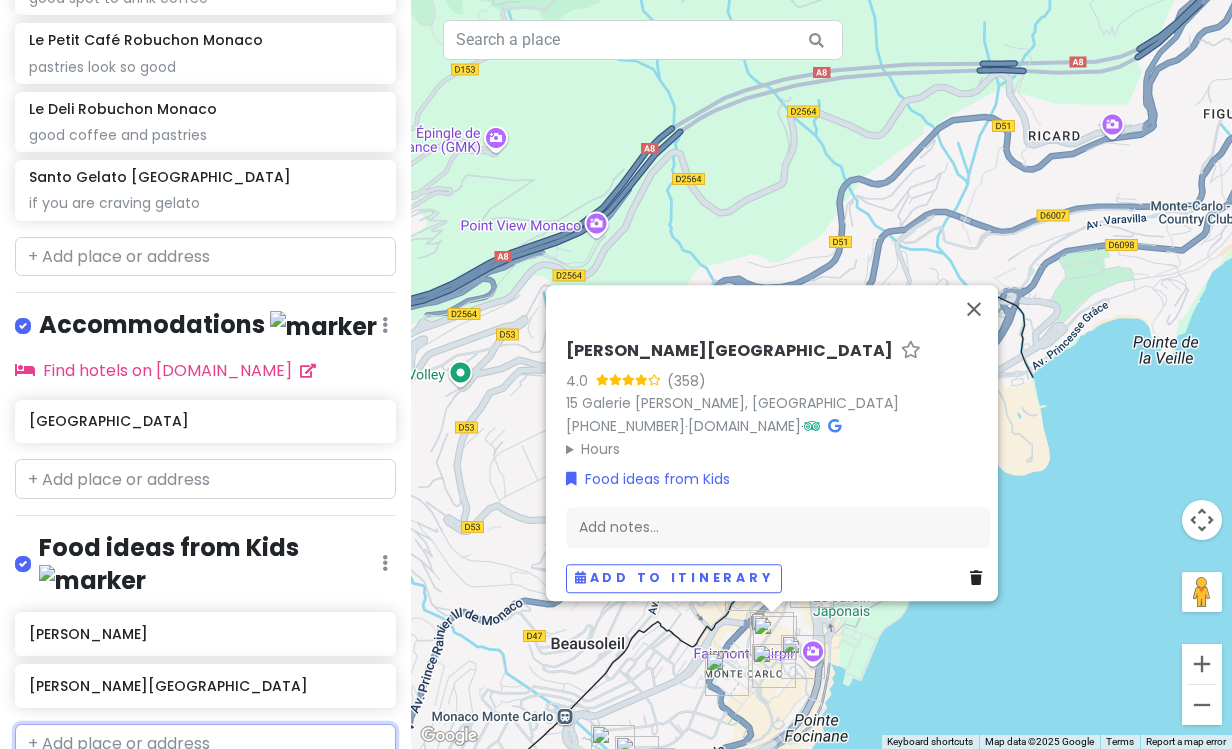 click at bounding box center [205, 744] 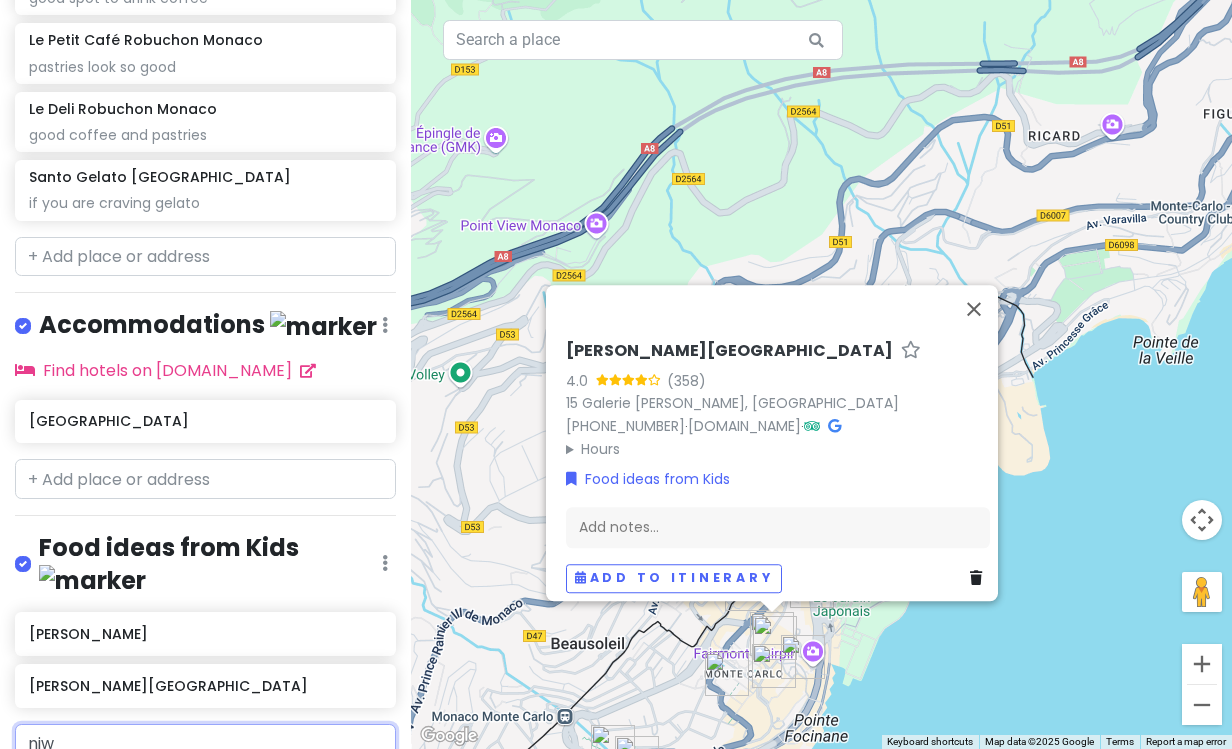 type on "niwa" 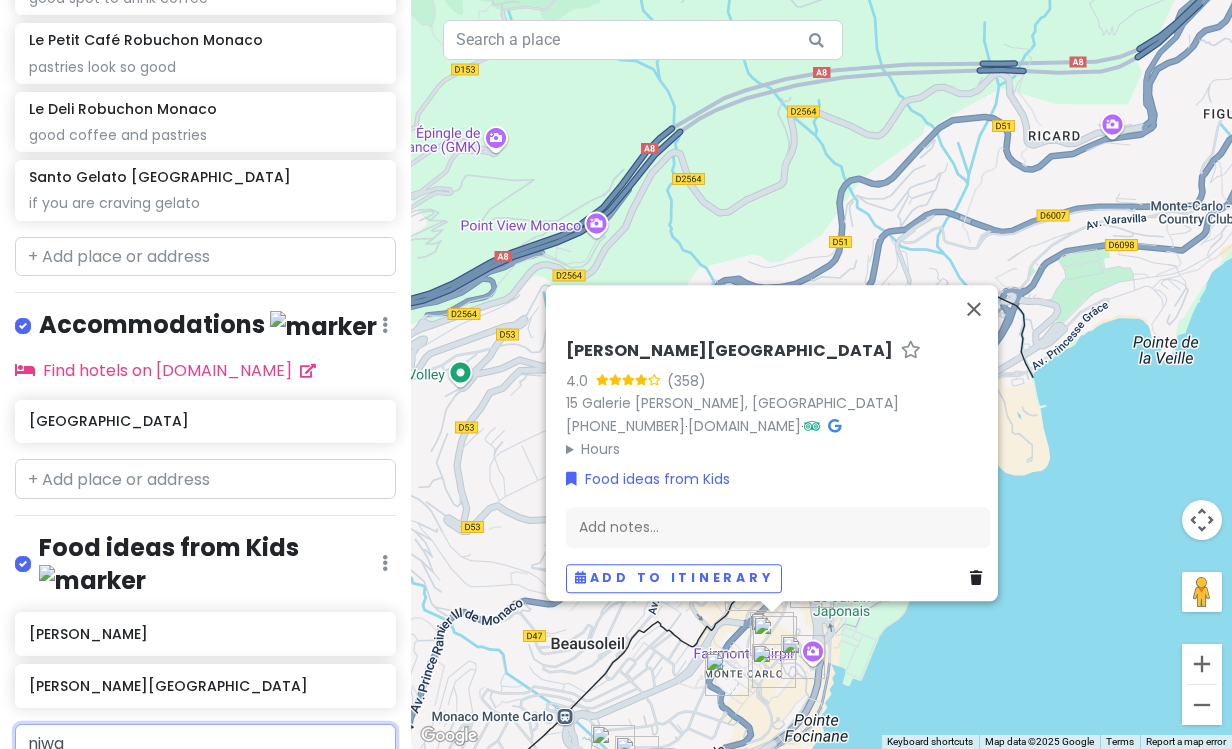 click on "[GEOGRAPHIC_DATA], [GEOGRAPHIC_DATA]" at bounding box center [145, 801] 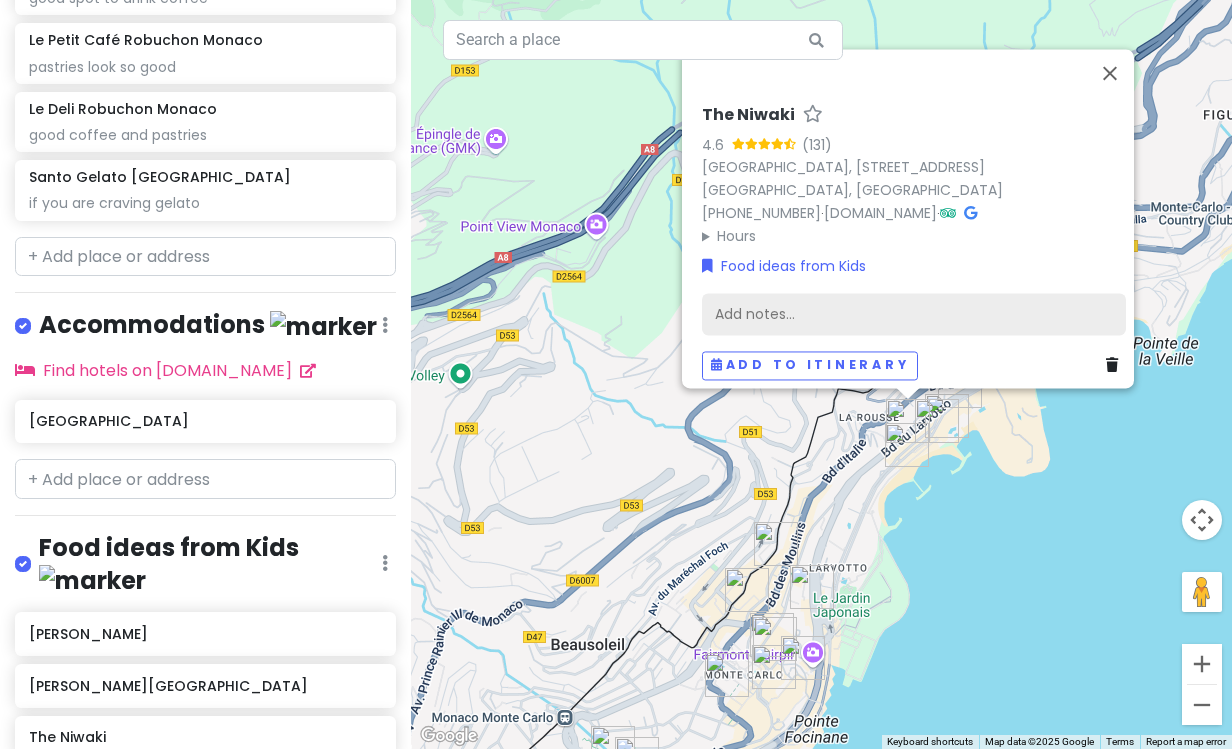 click on "Add notes..." at bounding box center [914, 314] 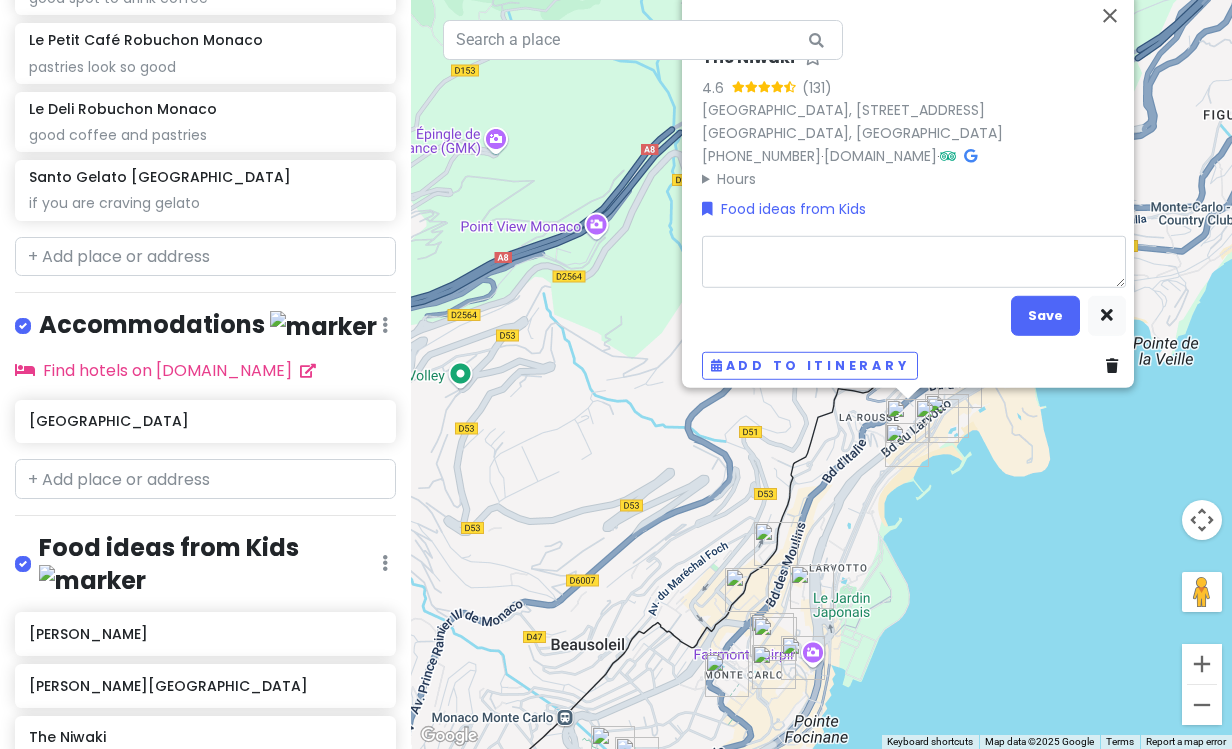 type on "x" 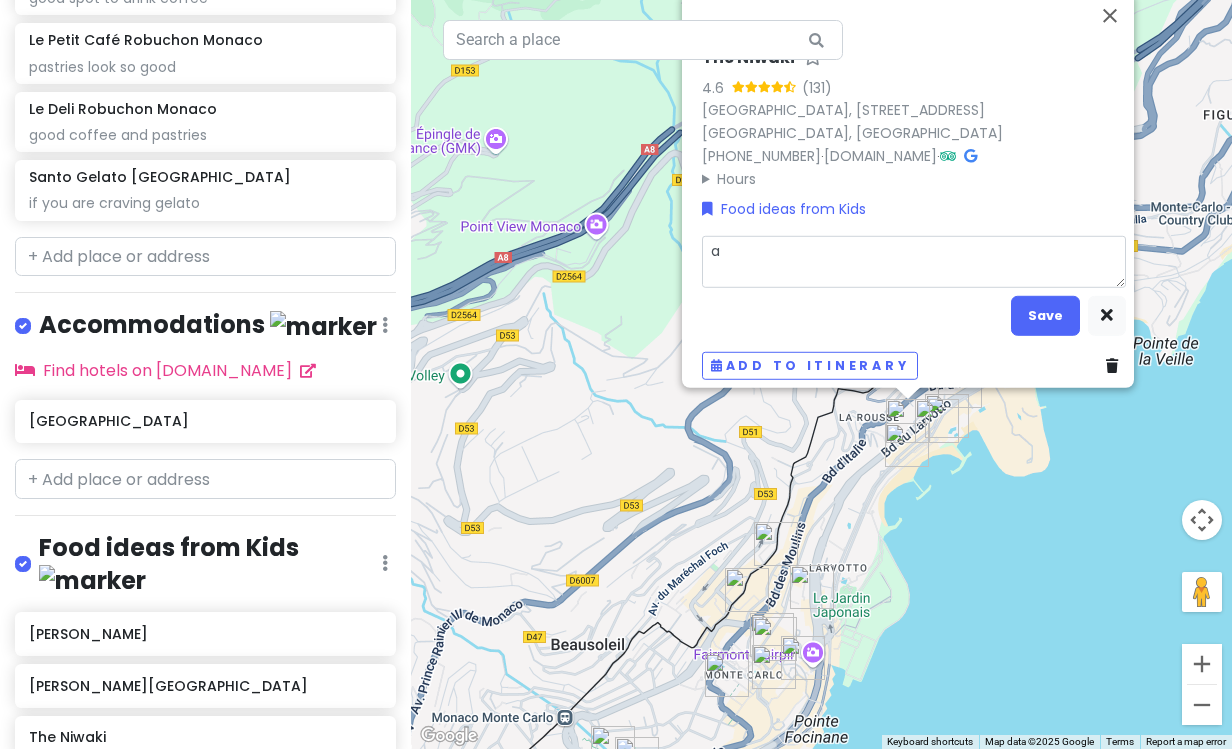 type on "x" 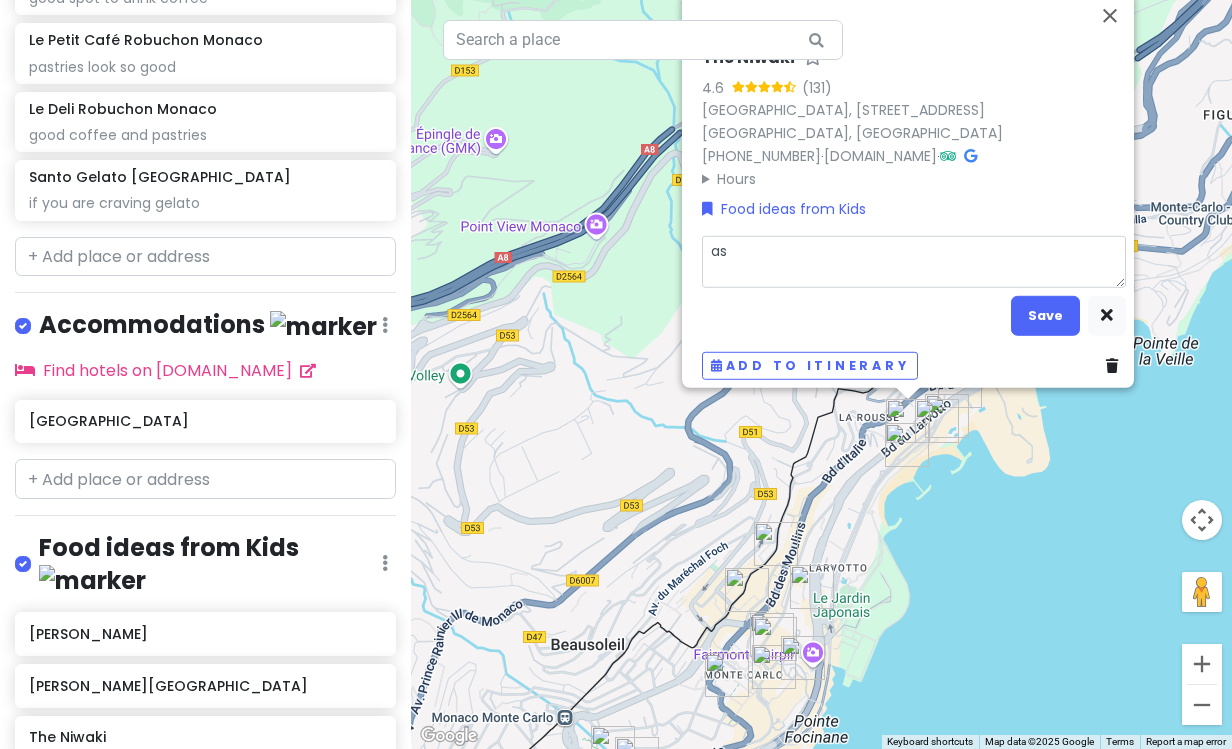 type on "x" 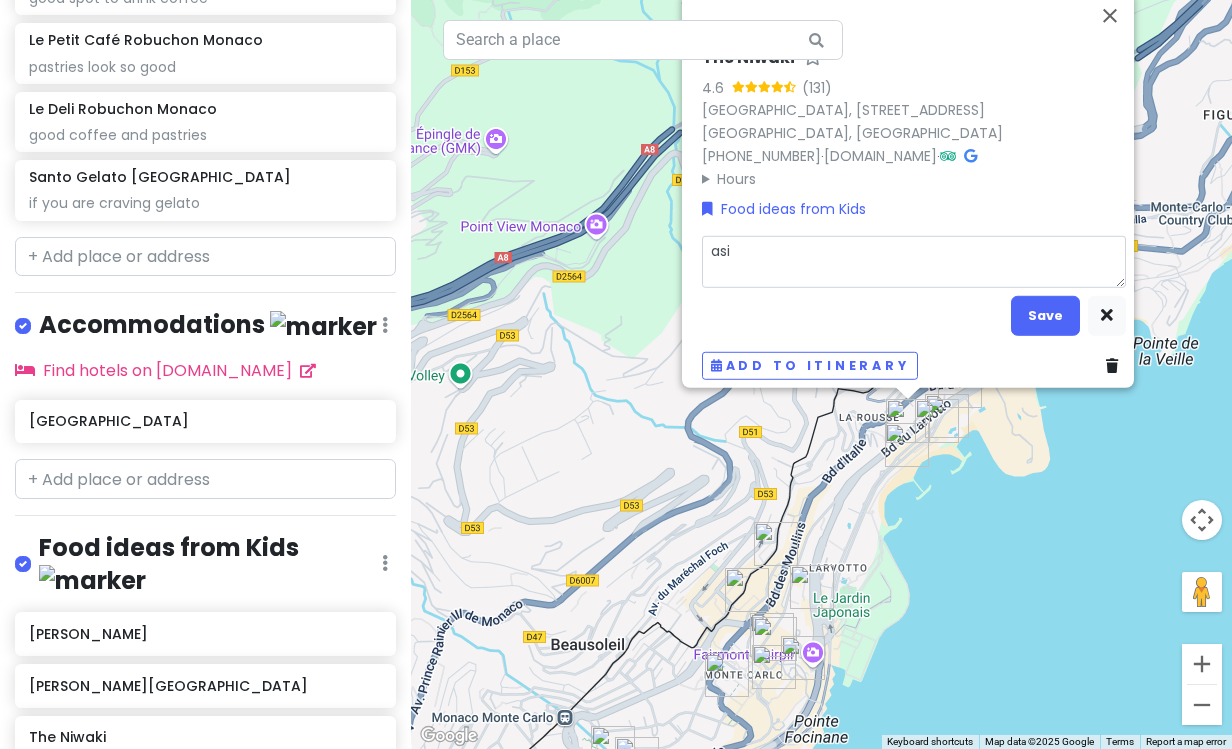 type on "x" 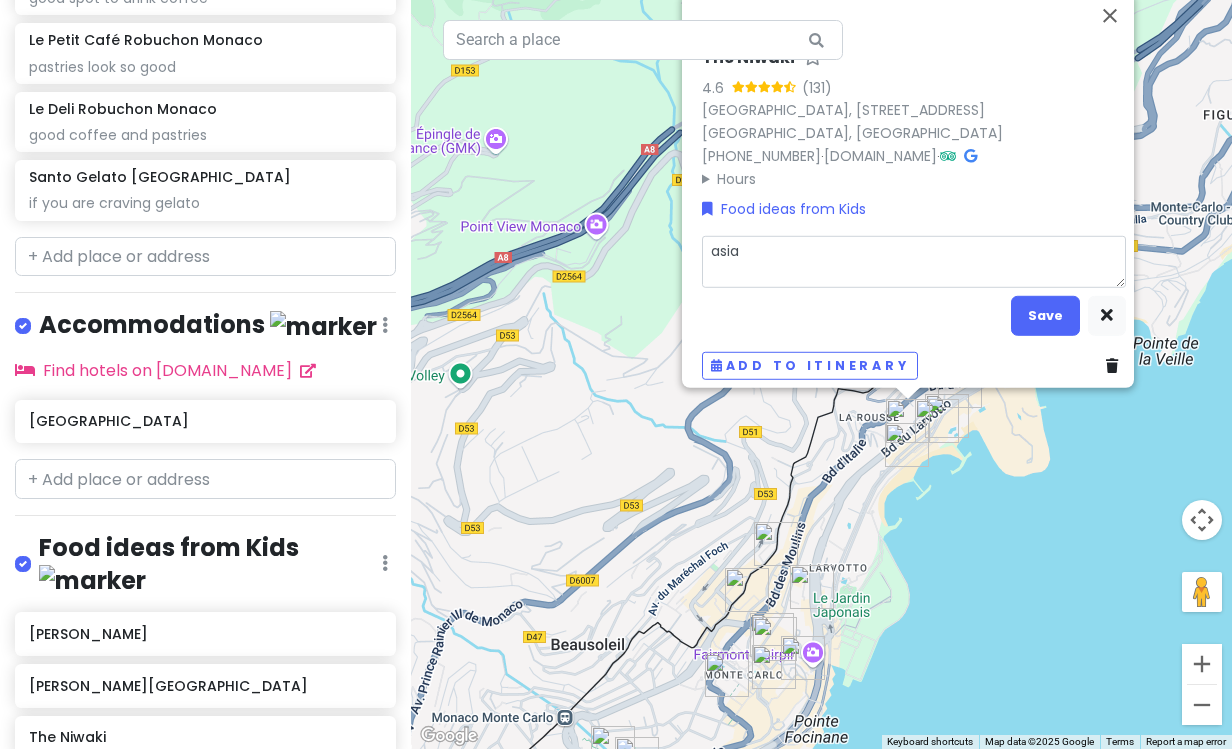 type on "x" 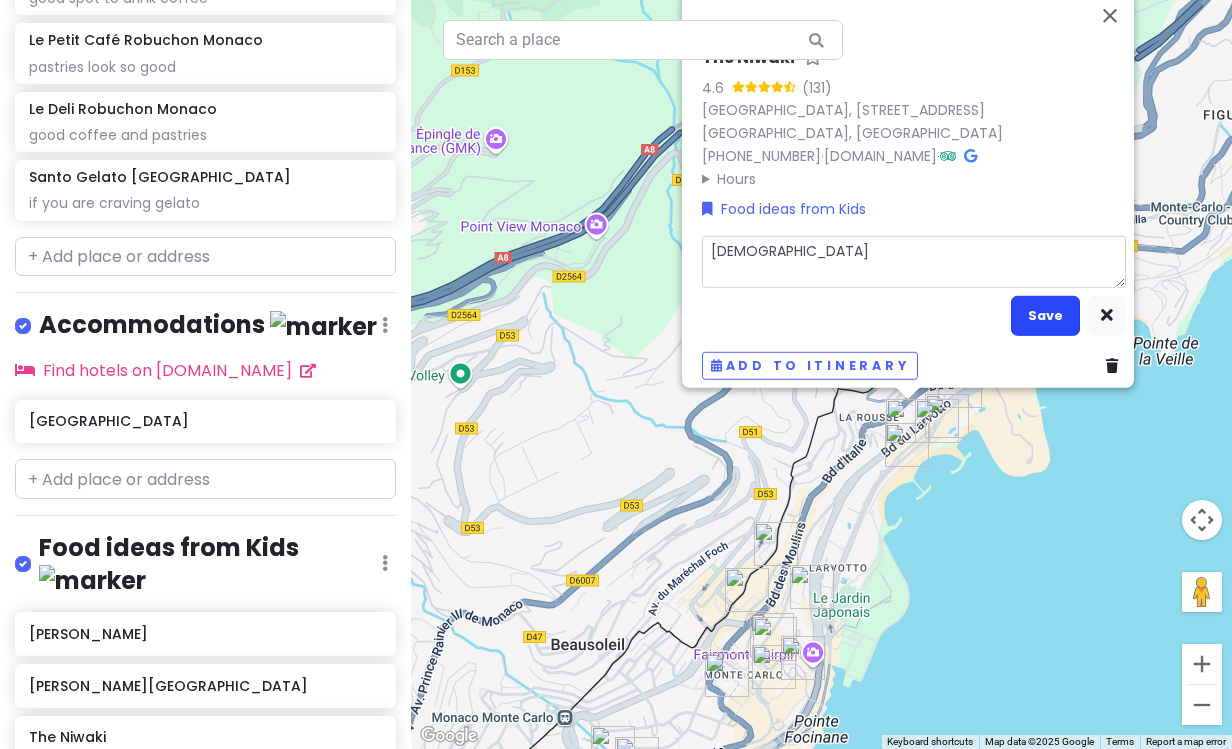 type on "[DEMOGRAPHIC_DATA]" 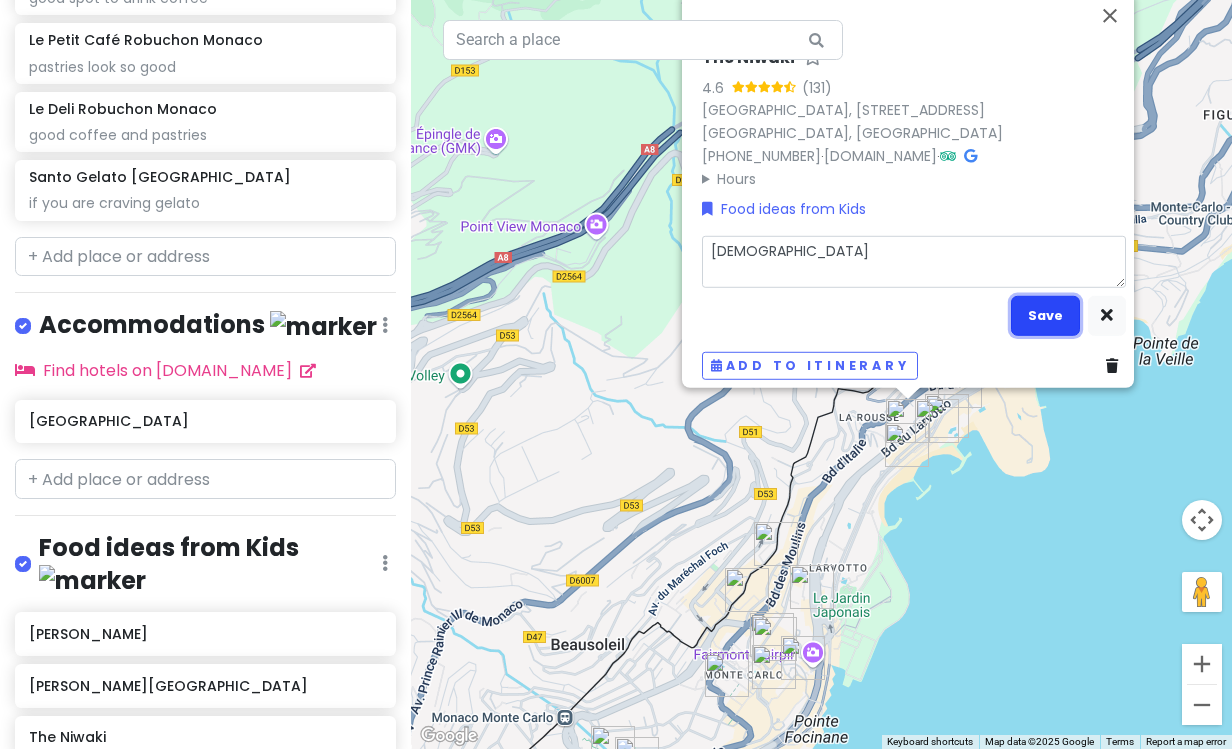 click on "Save" at bounding box center (1045, 315) 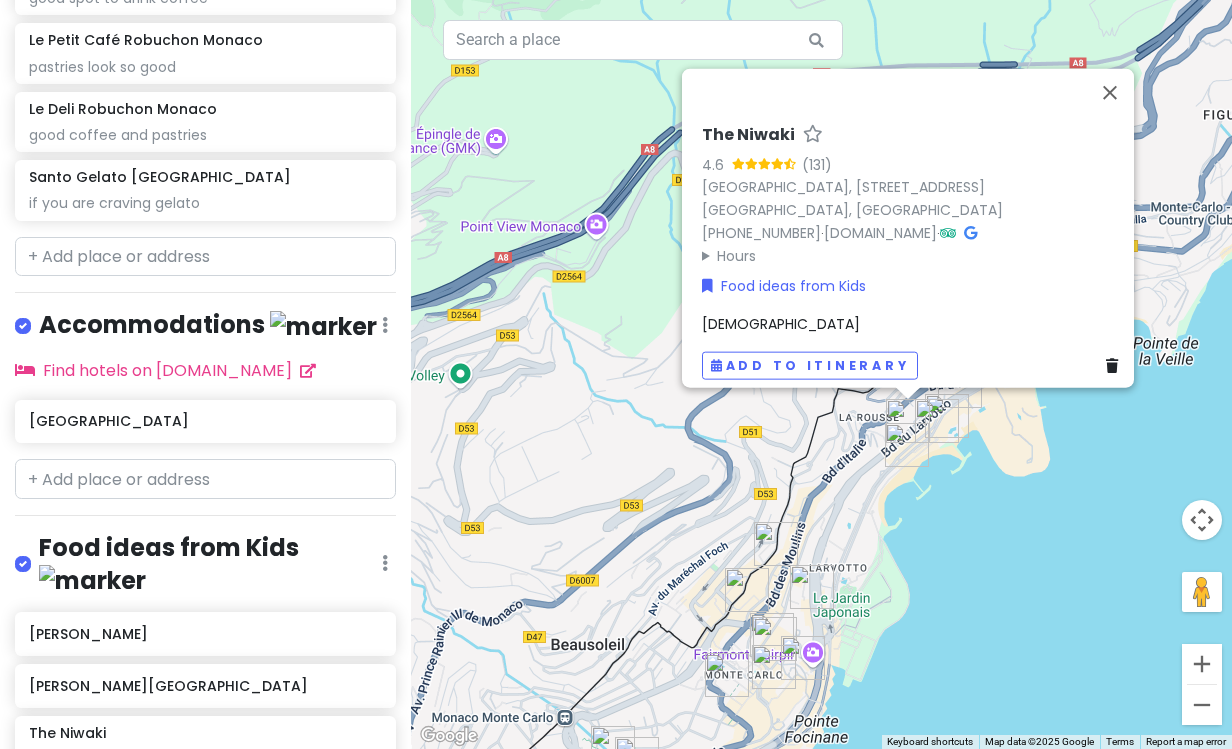 click at bounding box center (205, 812) 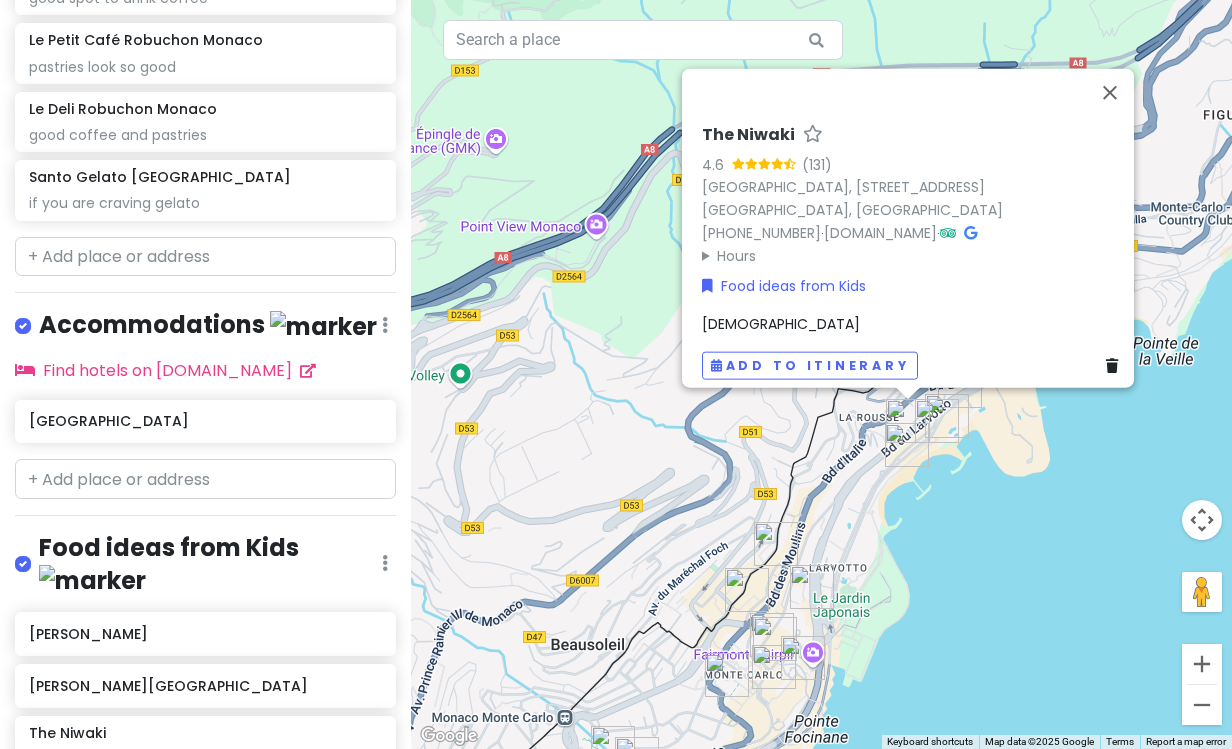 type on "cafe" 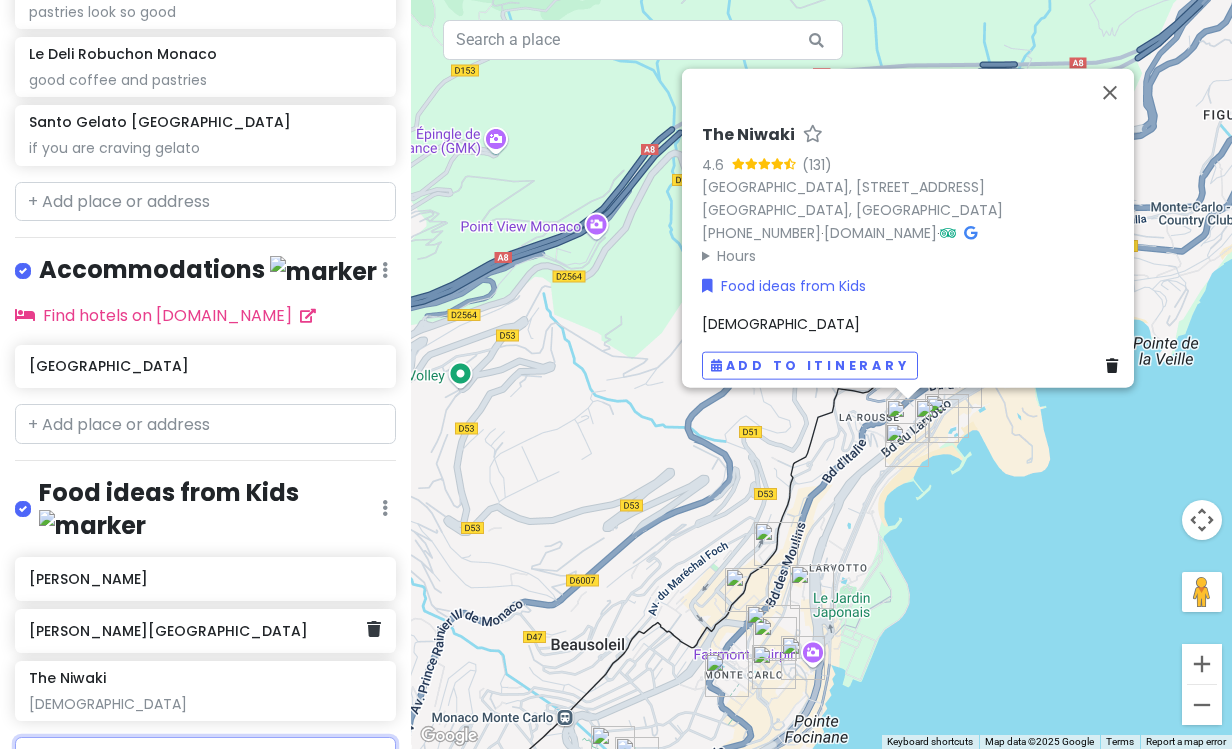 scroll, scrollTop: 1552, scrollLeft: 0, axis: vertical 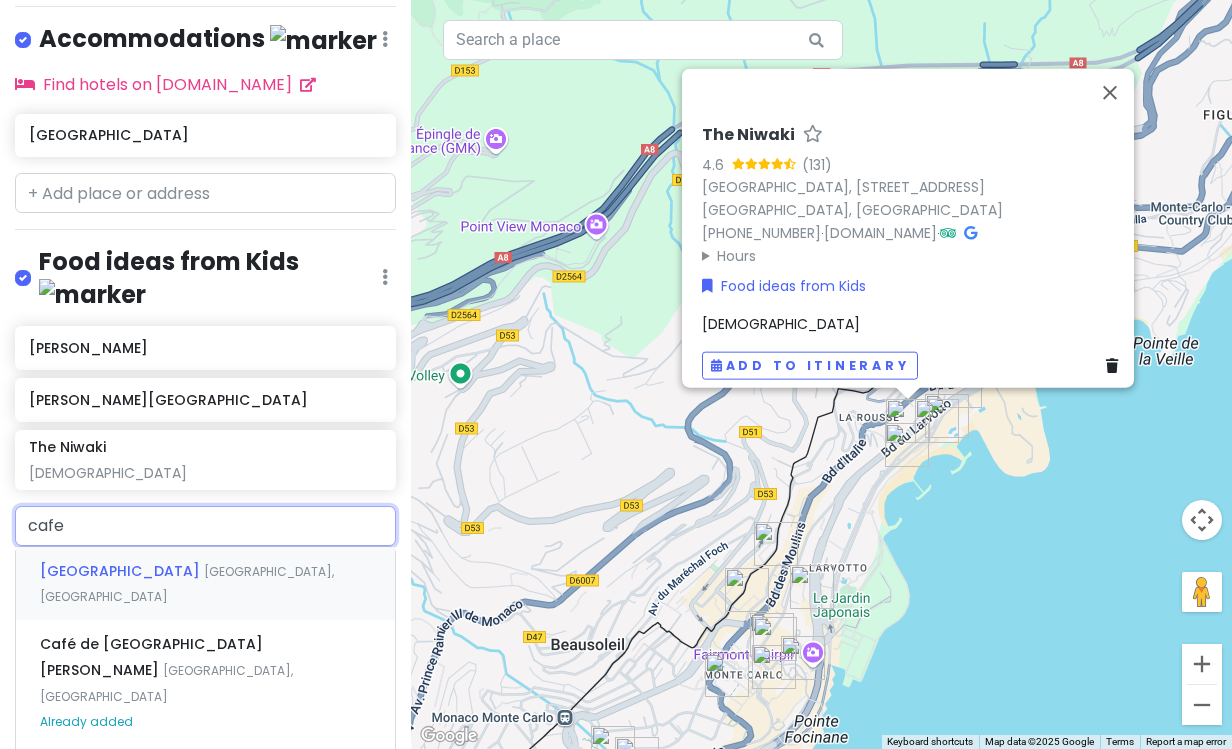 click on "[GEOGRAPHIC_DATA], [GEOGRAPHIC_DATA]" at bounding box center (187, 584) 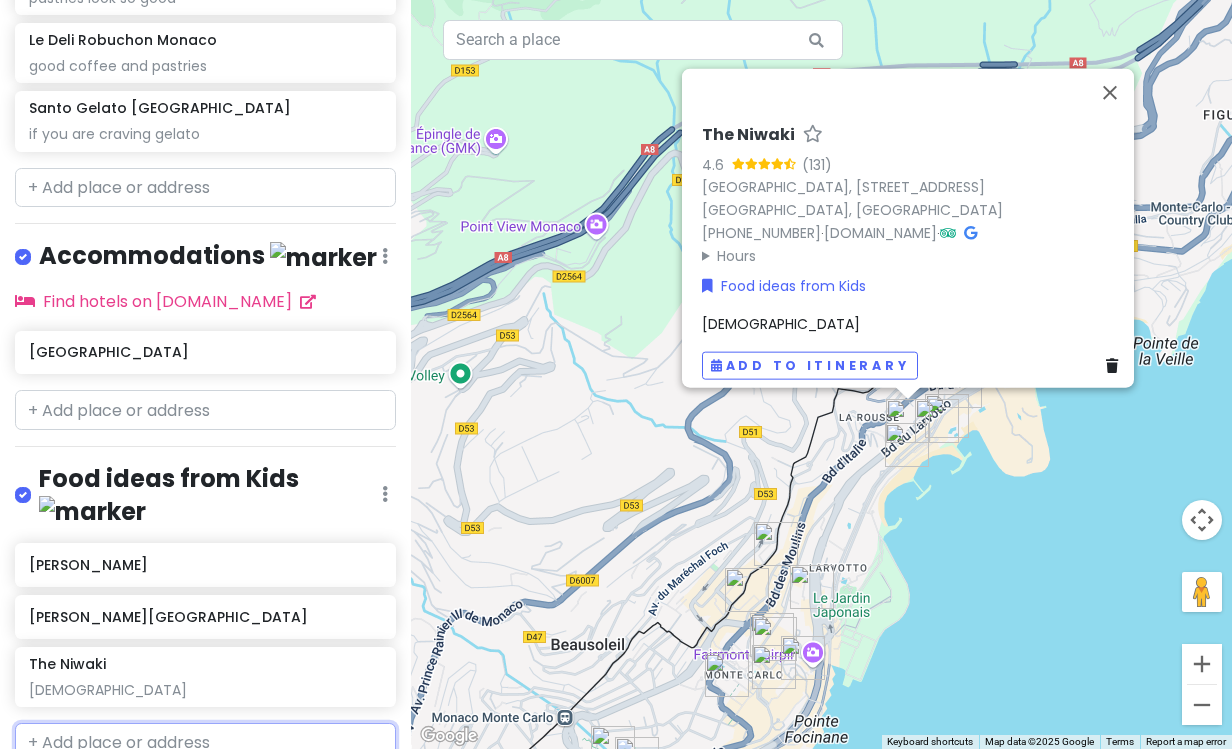 scroll, scrollTop: 1387, scrollLeft: 0, axis: vertical 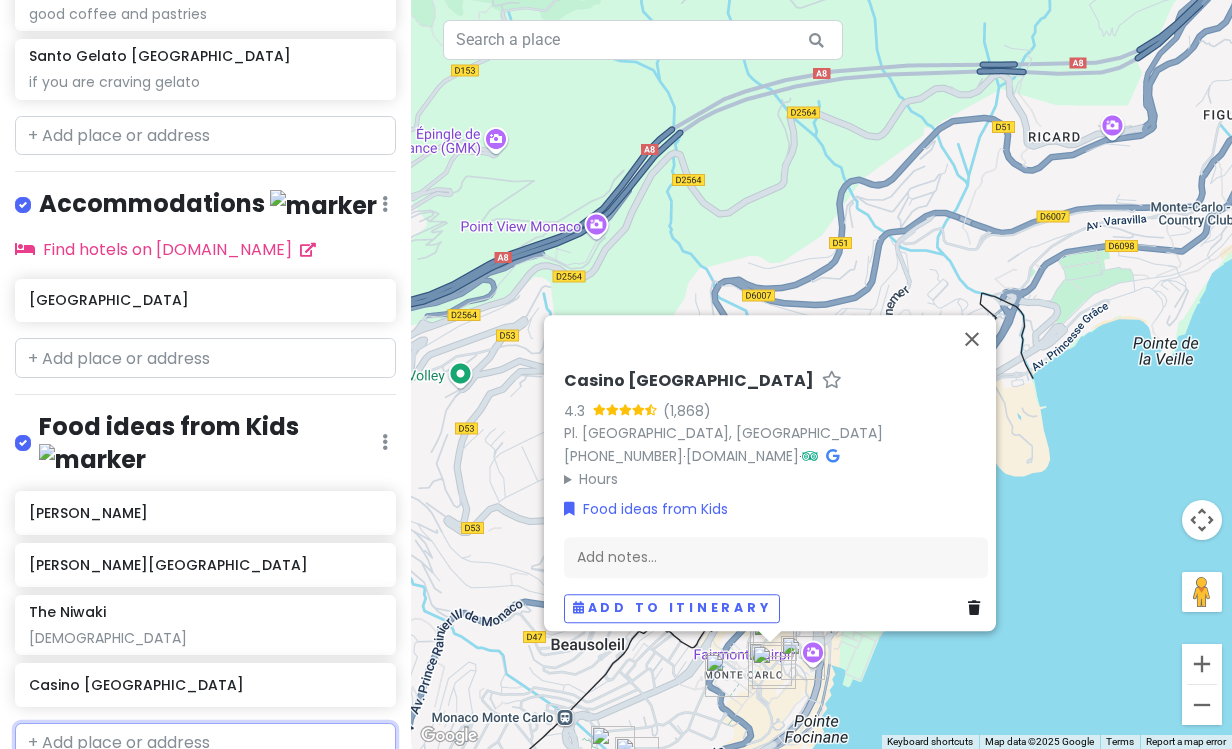 click at bounding box center (205, 743) 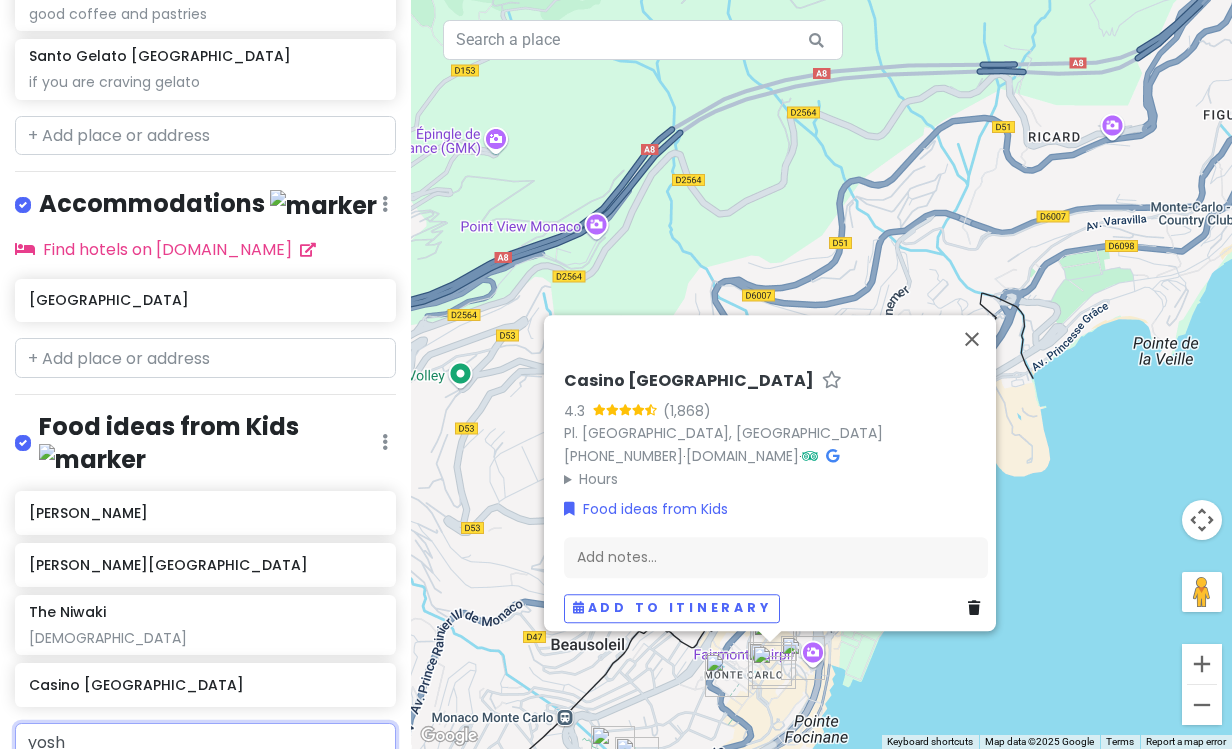 type on "yoshi" 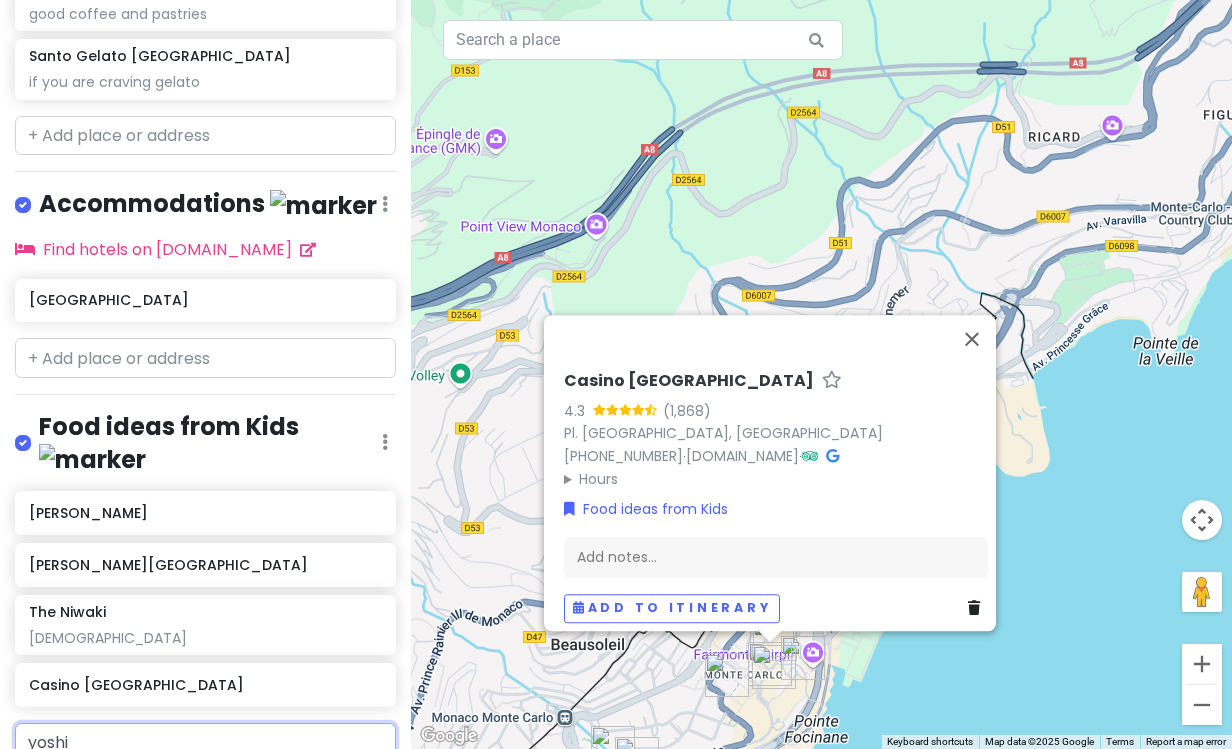 click on "[GEOGRAPHIC_DATA], [GEOGRAPHIC_DATA]" at bounding box center [212, 788] 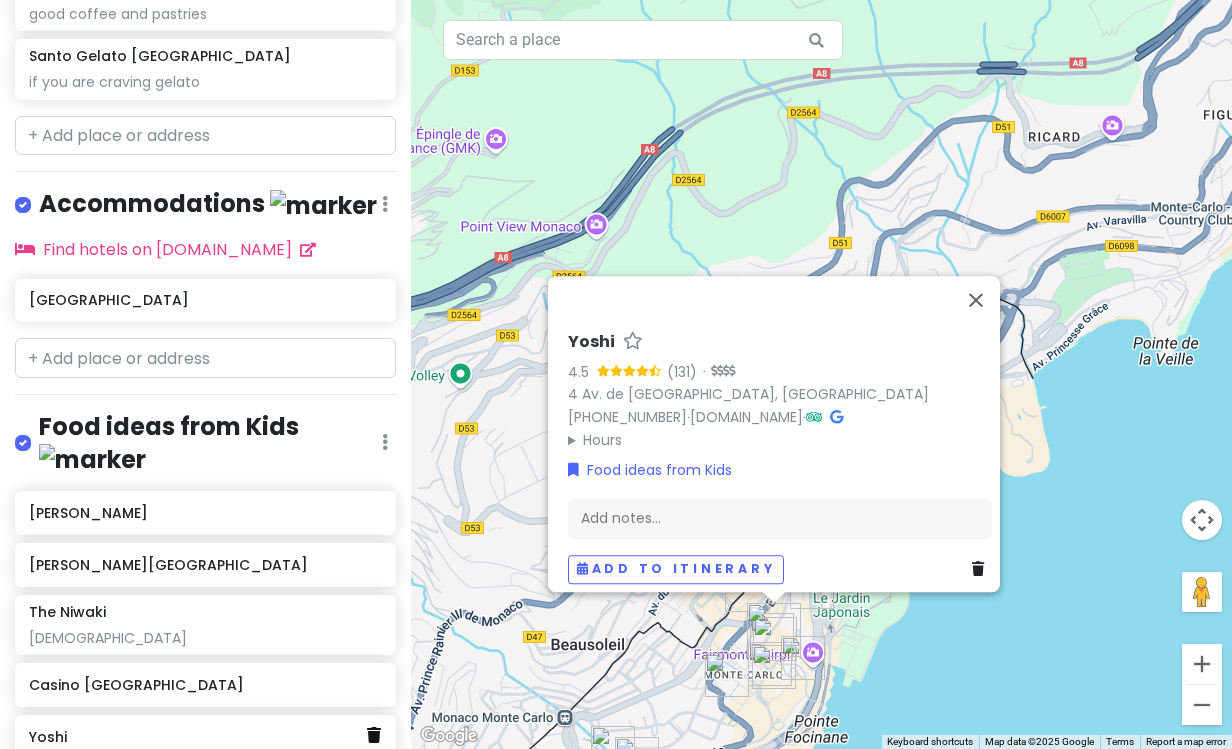 click at bounding box center [374, 735] 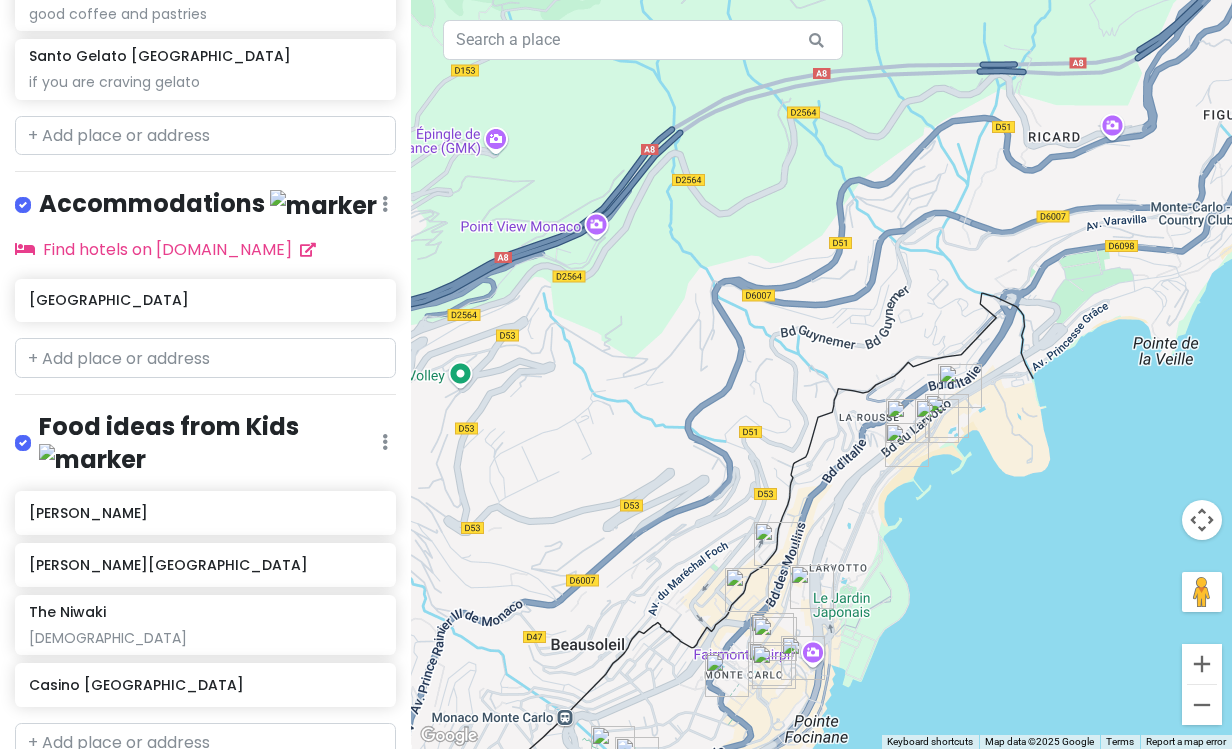 click on "Food ideas from Kids   Edit Reorder Delete List" at bounding box center [205, 447] 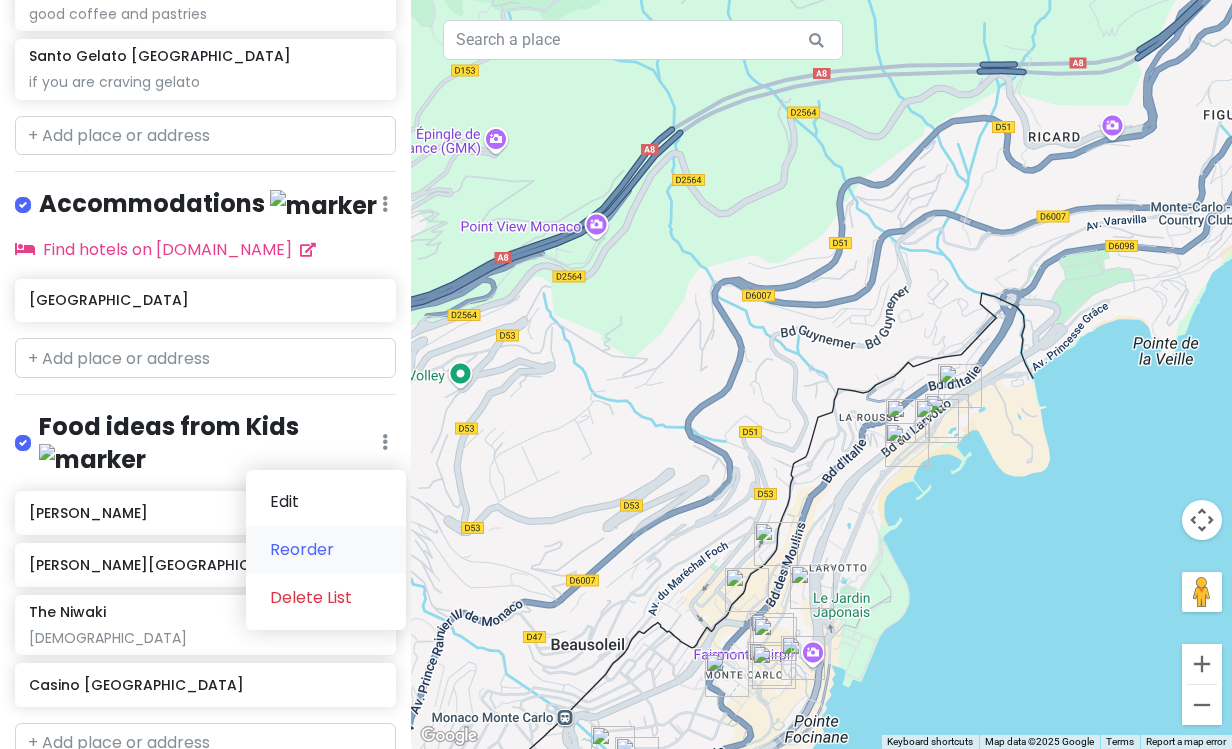 click on "Reorder" at bounding box center [326, 550] 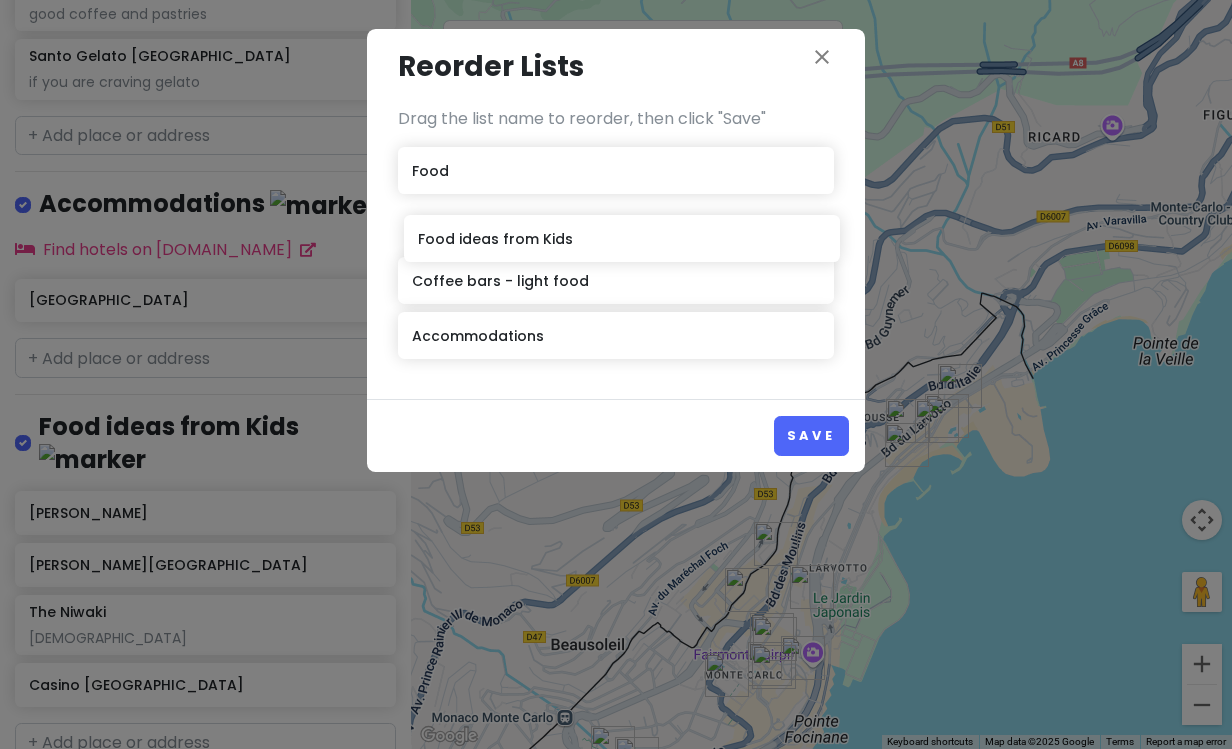 drag, startPoint x: 690, startPoint y: 331, endPoint x: 684, endPoint y: 232, distance: 99.18165 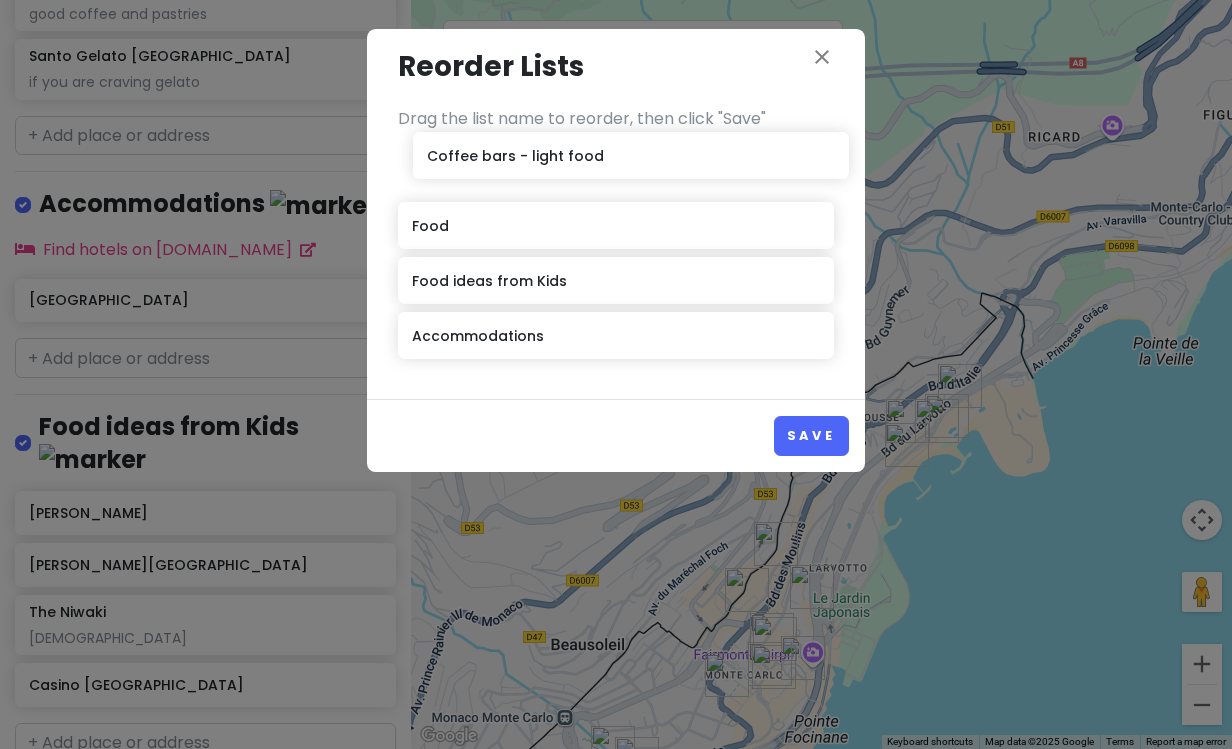 drag, startPoint x: 653, startPoint y: 278, endPoint x: 662, endPoint y: 159, distance: 119.33985 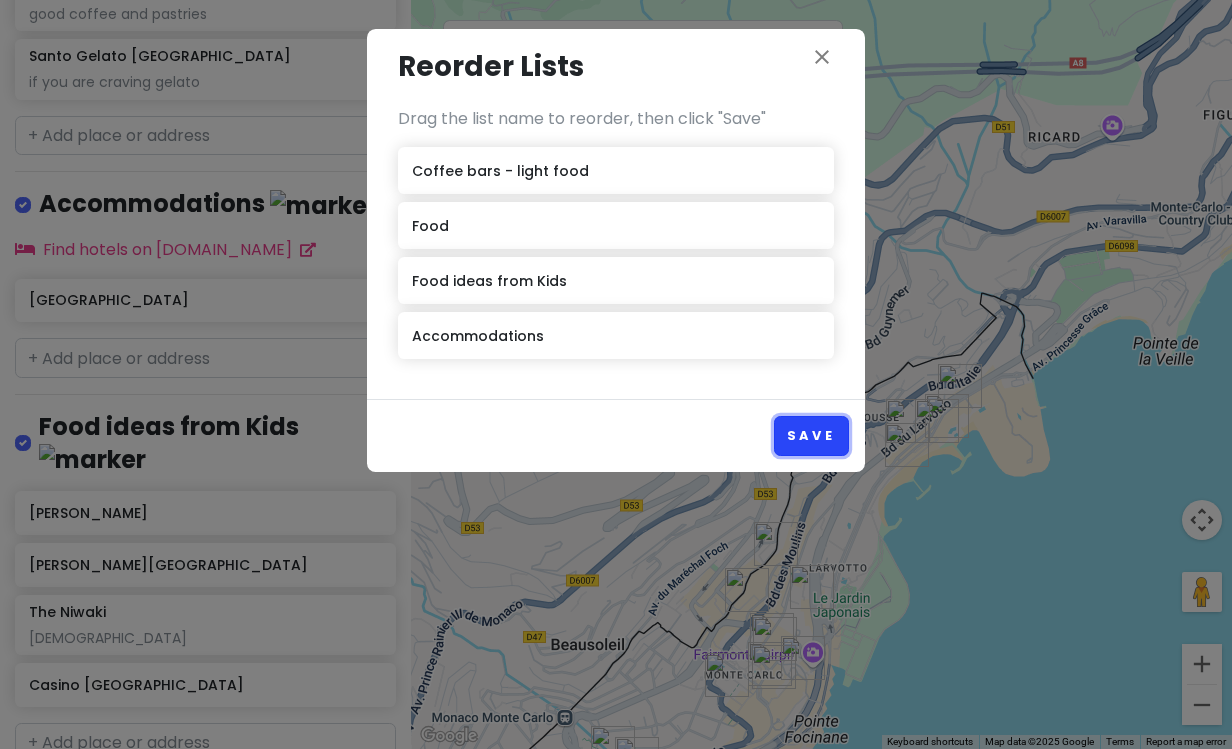 click on "Save" at bounding box center (811, 435) 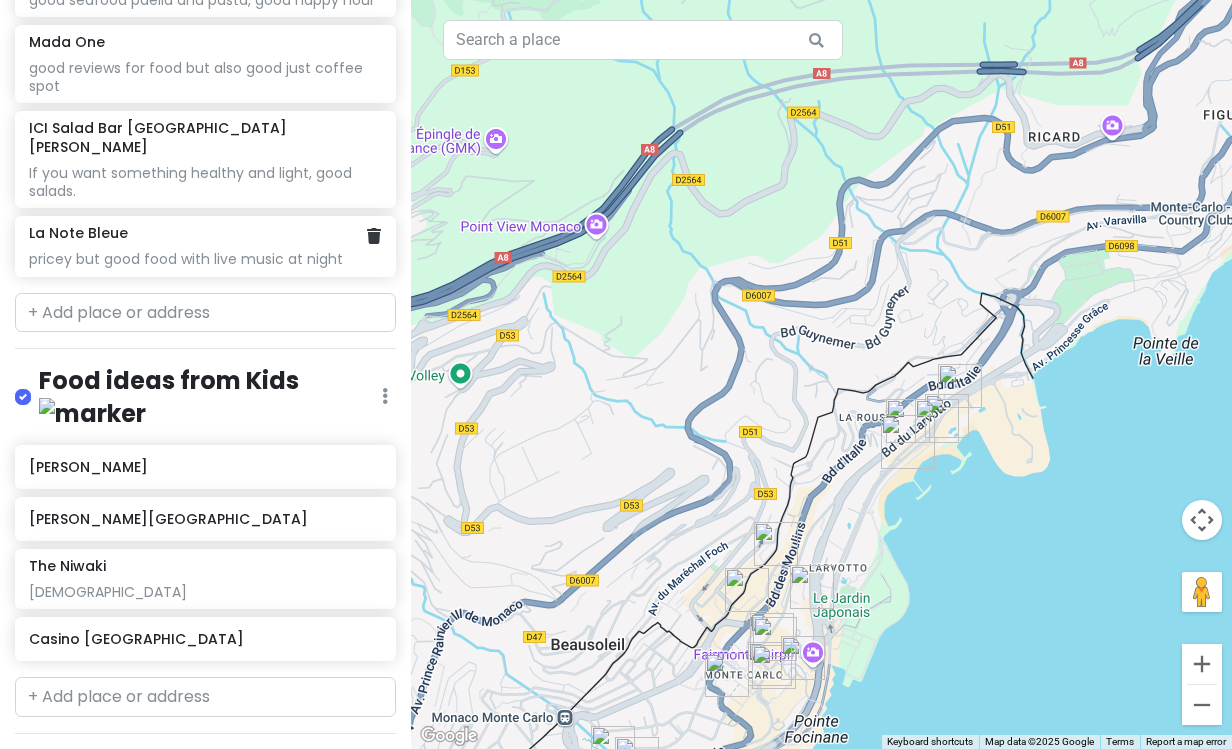 scroll, scrollTop: 1182, scrollLeft: 0, axis: vertical 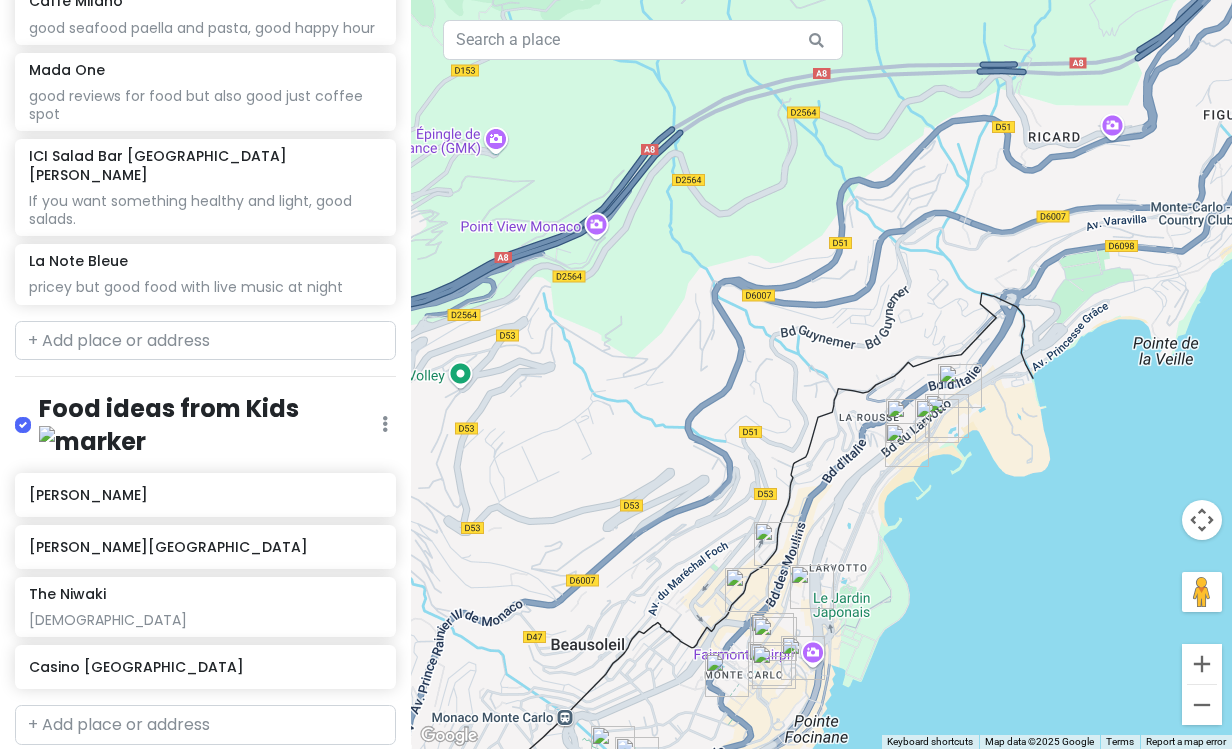 click at bounding box center (385, -832) 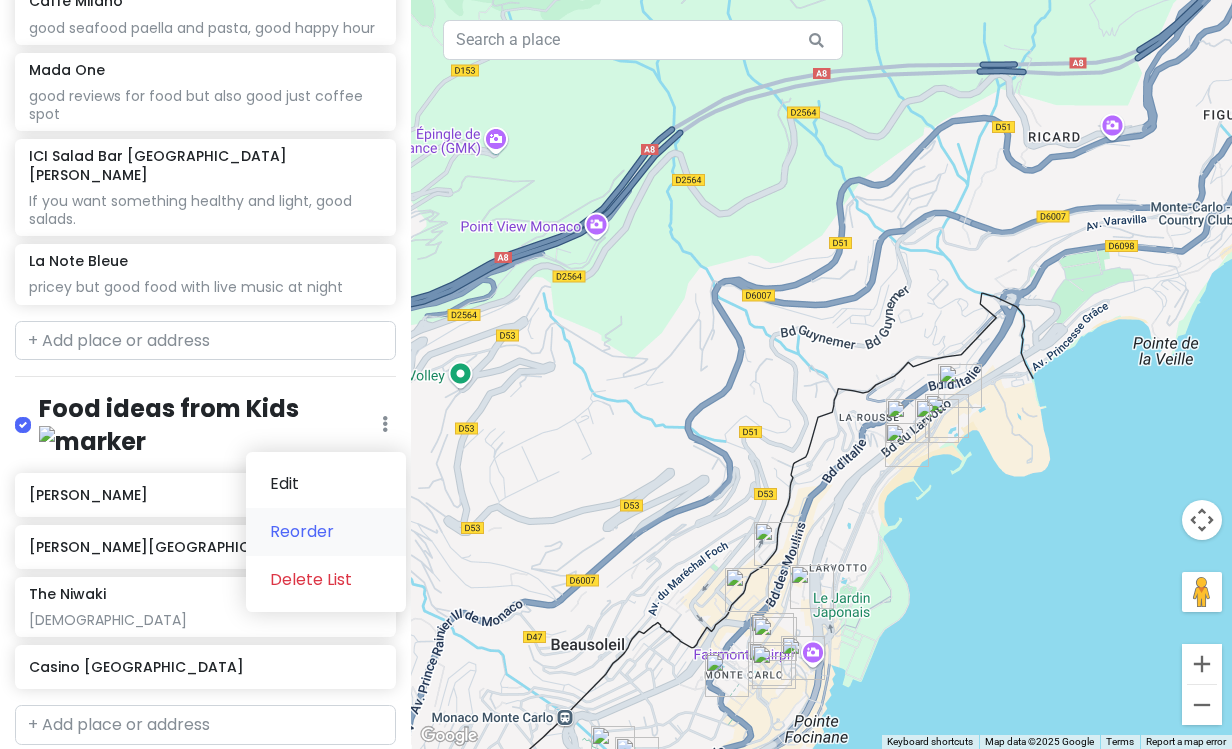 click on "Reorder" at bounding box center [326, 532] 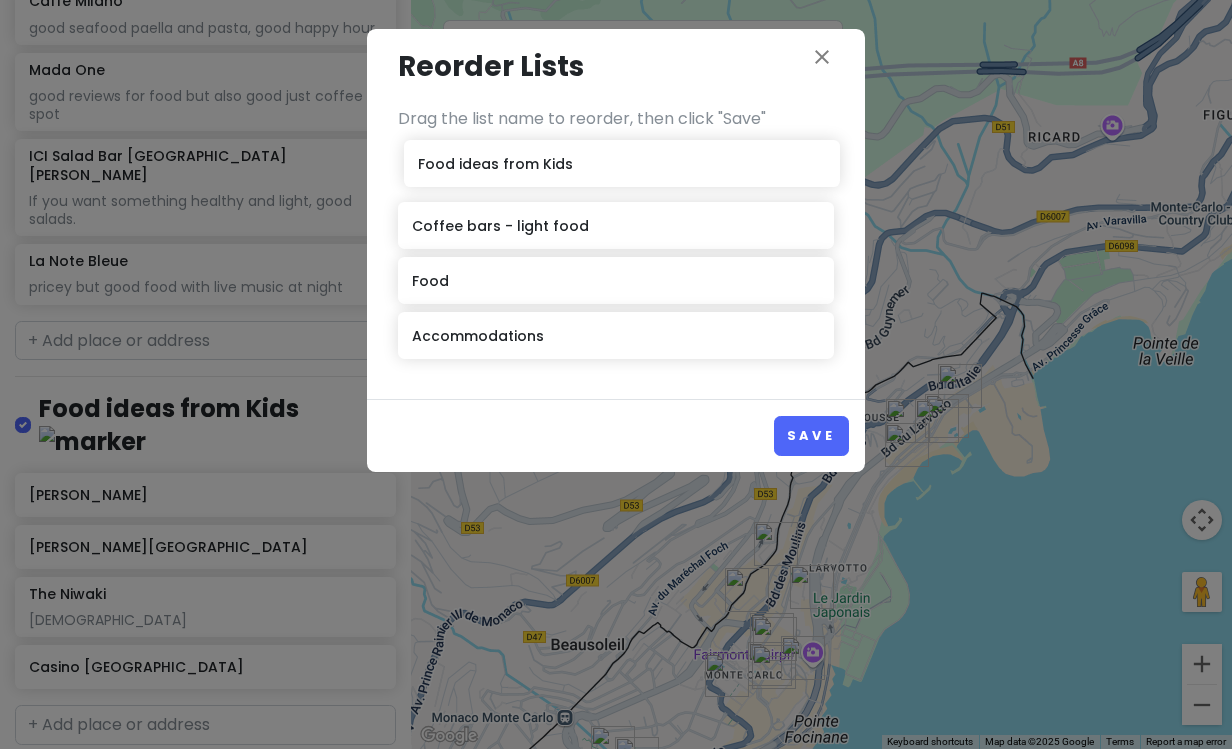 drag, startPoint x: 723, startPoint y: 285, endPoint x: 730, endPoint y: 169, distance: 116.21101 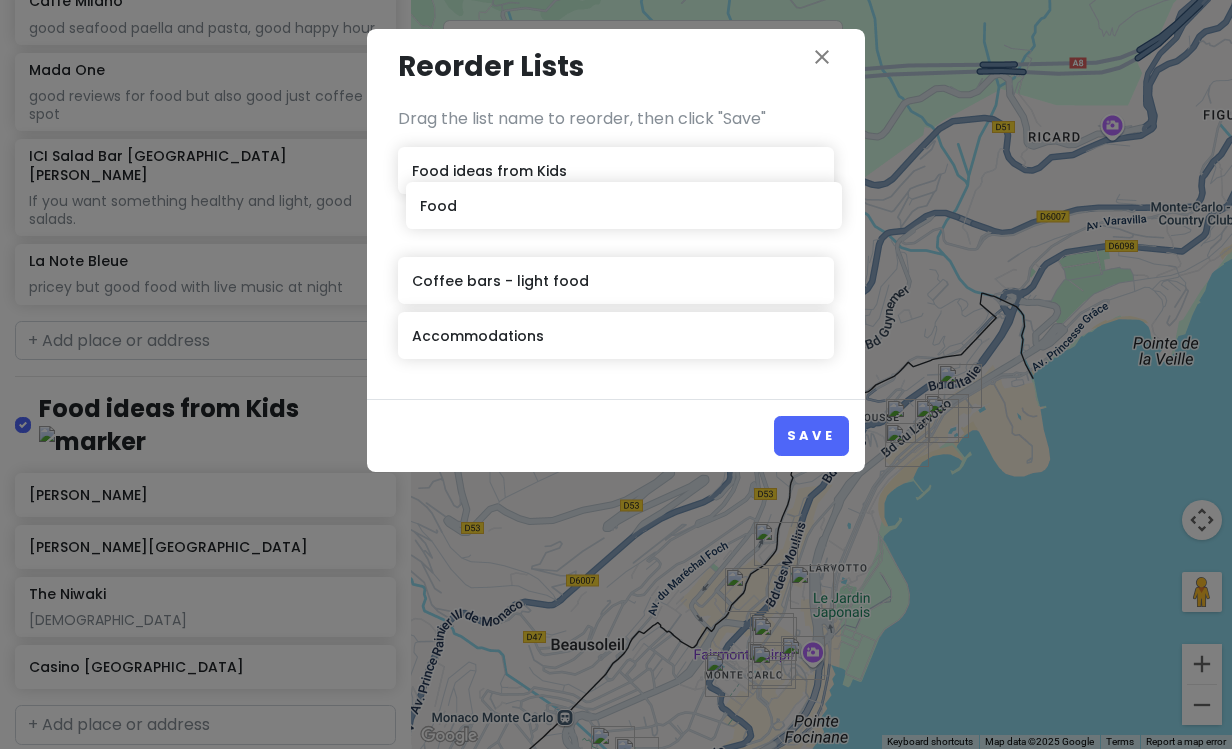drag, startPoint x: 667, startPoint y: 278, endPoint x: 675, endPoint y: 204, distance: 74.431175 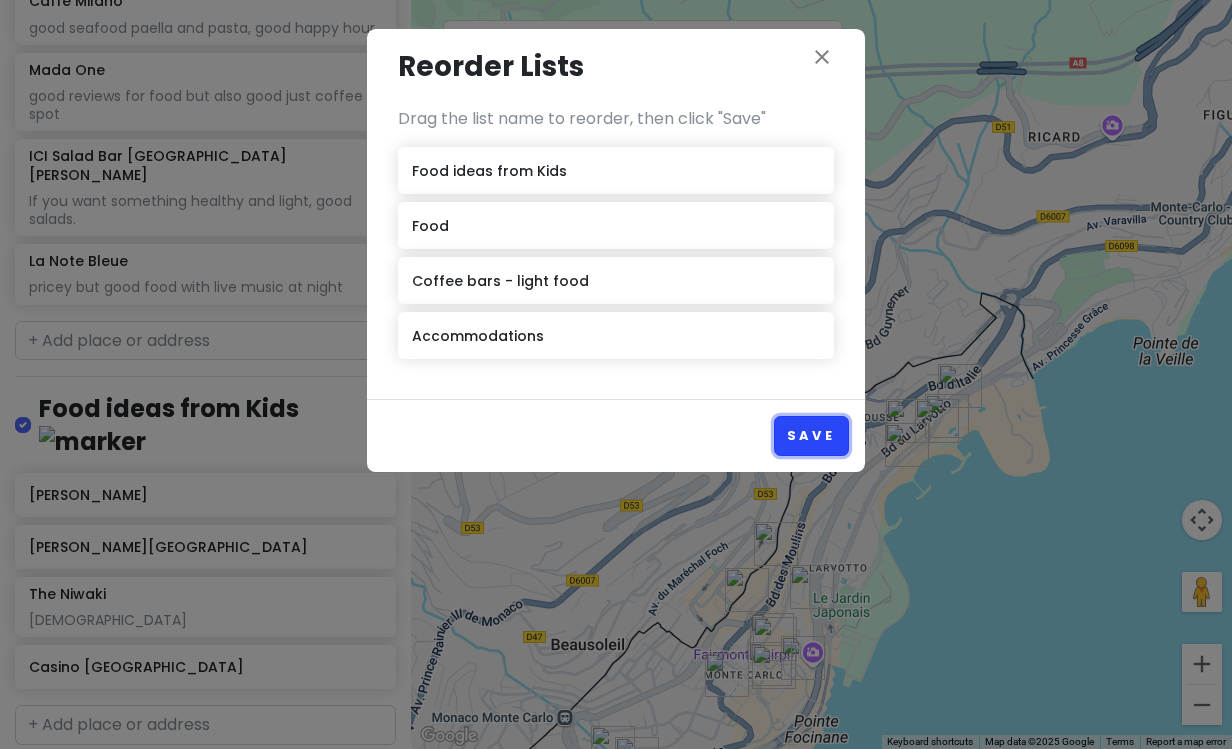click on "Save" at bounding box center [811, 435] 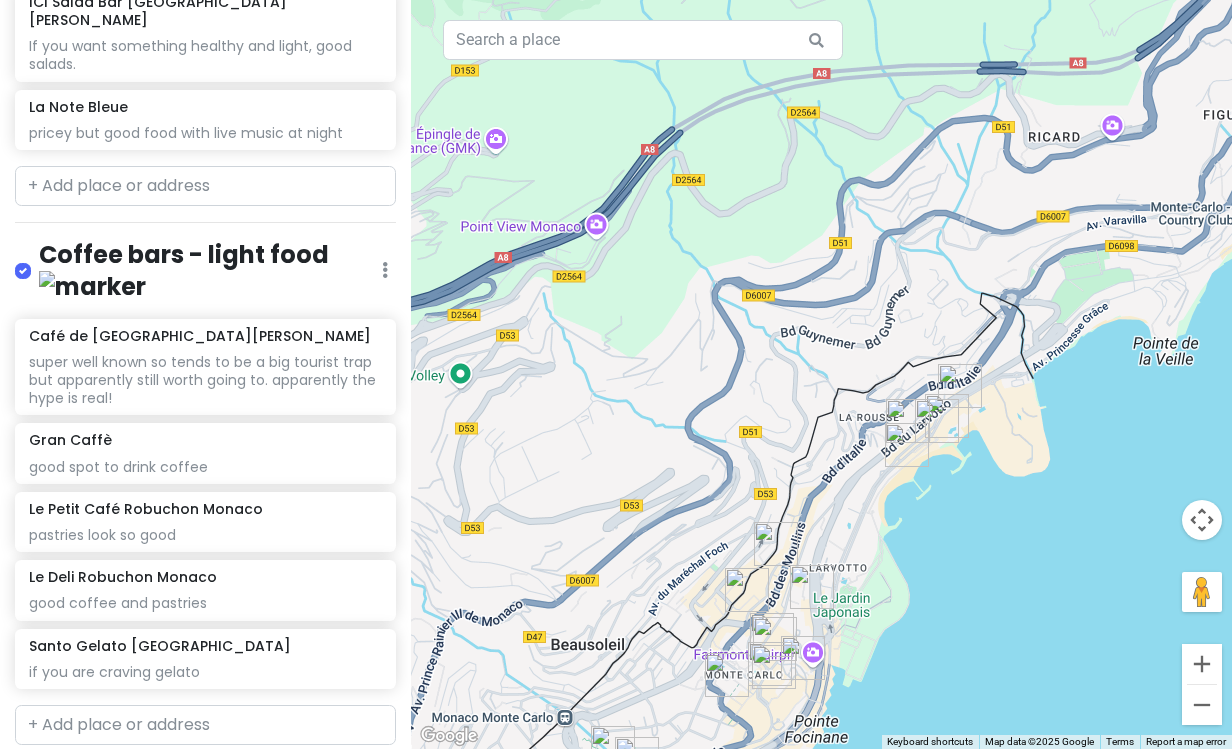 scroll, scrollTop: 0, scrollLeft: 0, axis: both 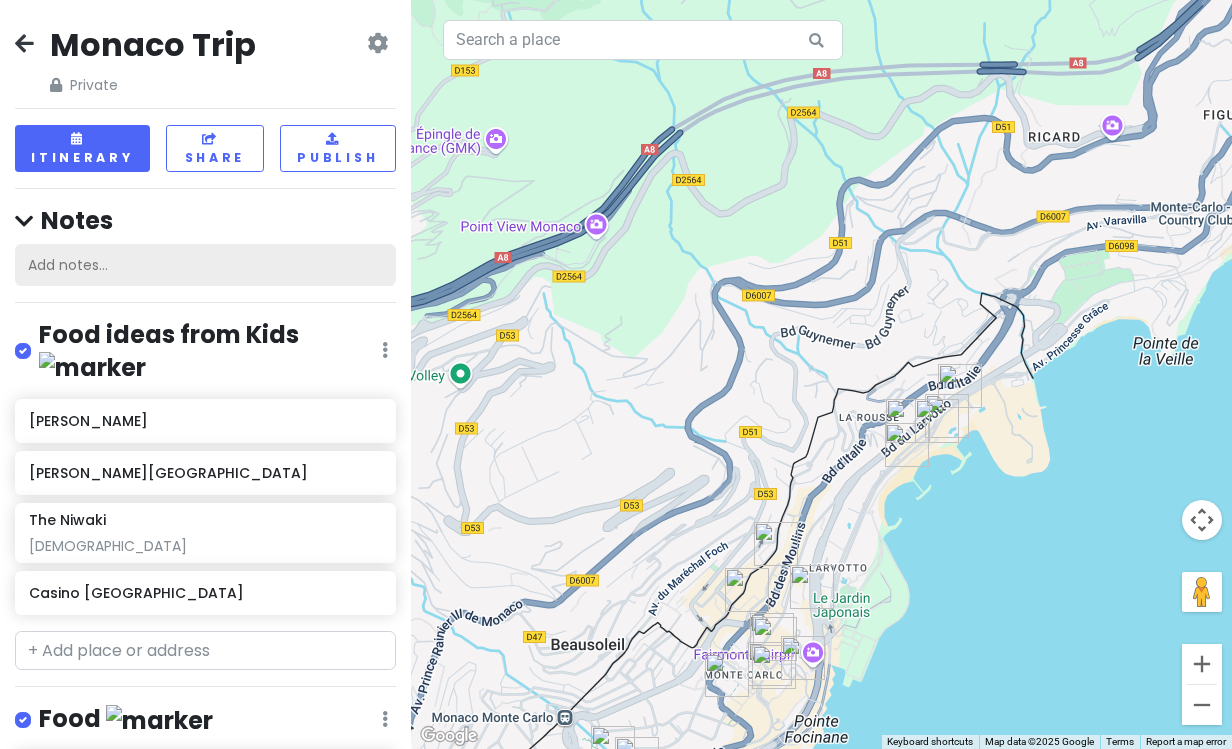 click on "Add notes..." at bounding box center (205, 265) 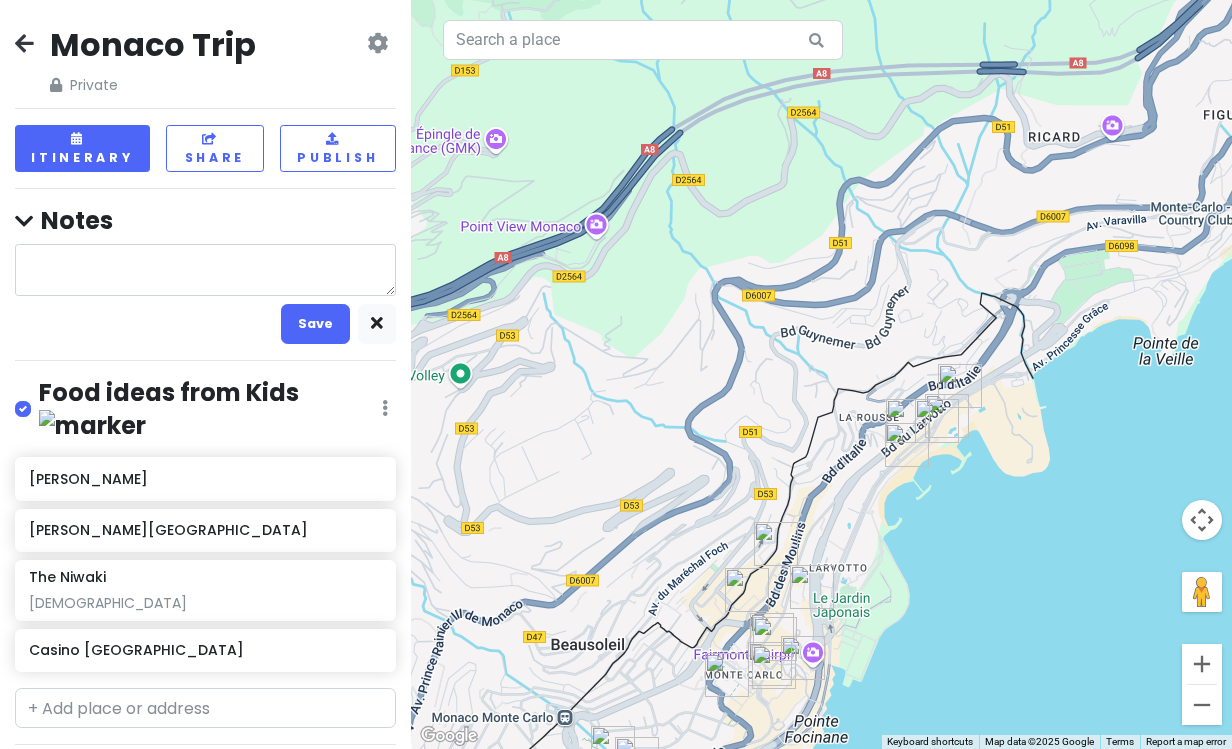 type on "x" 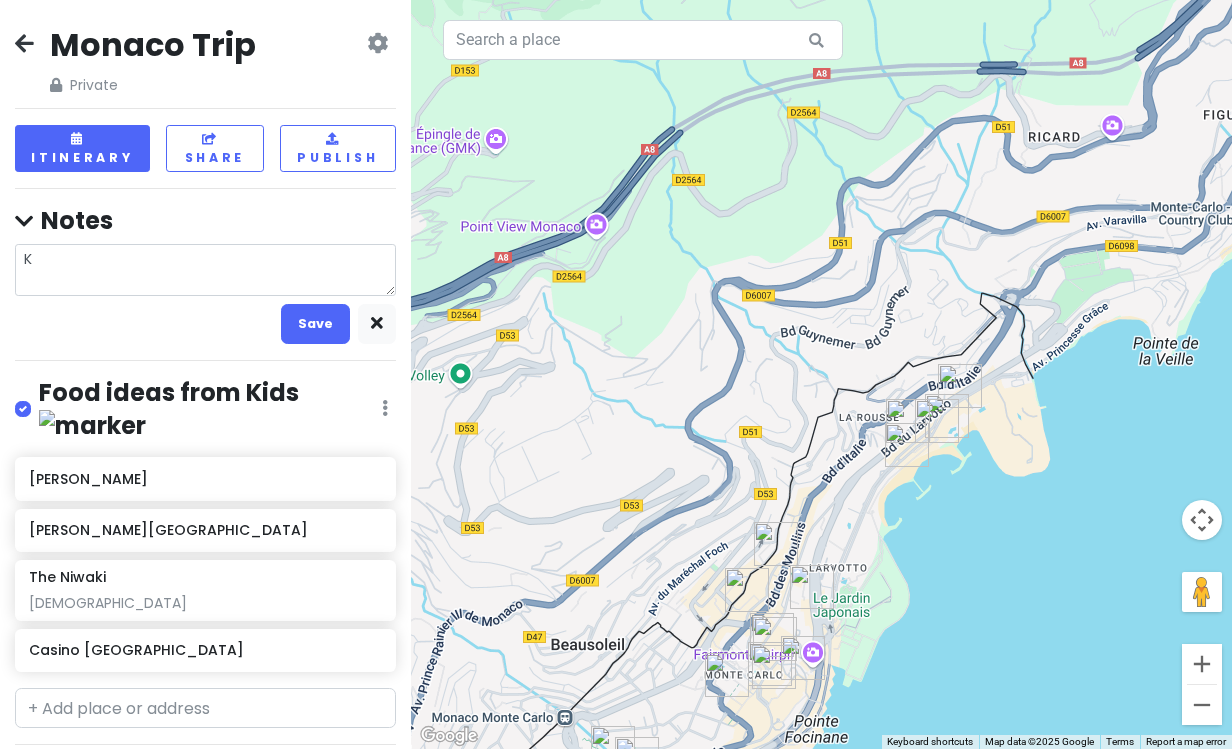 type on "x" 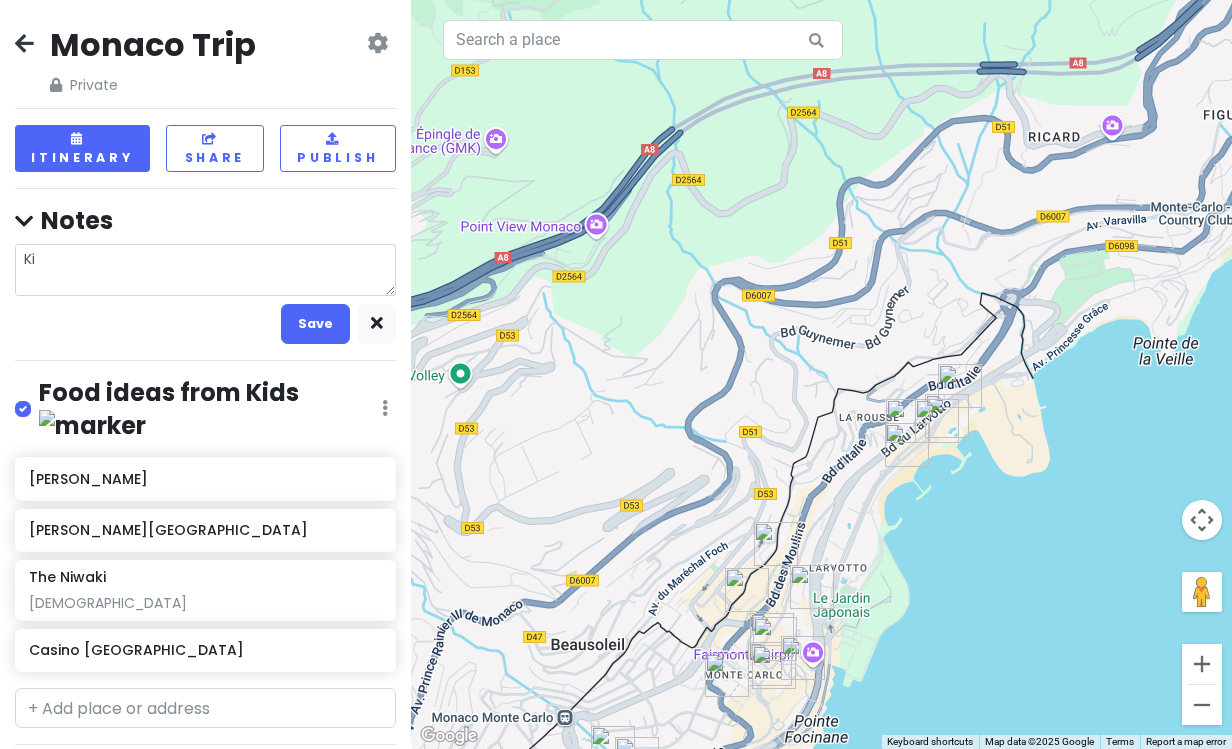 type on "x" 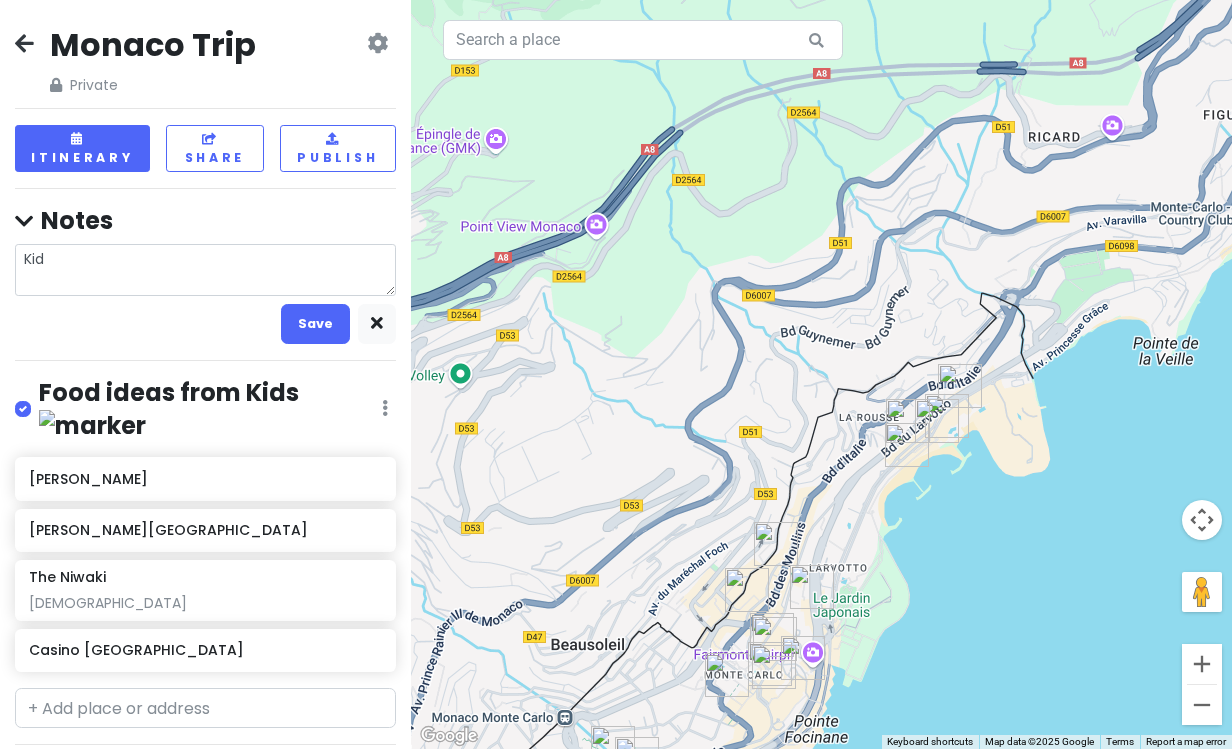 type on "x" 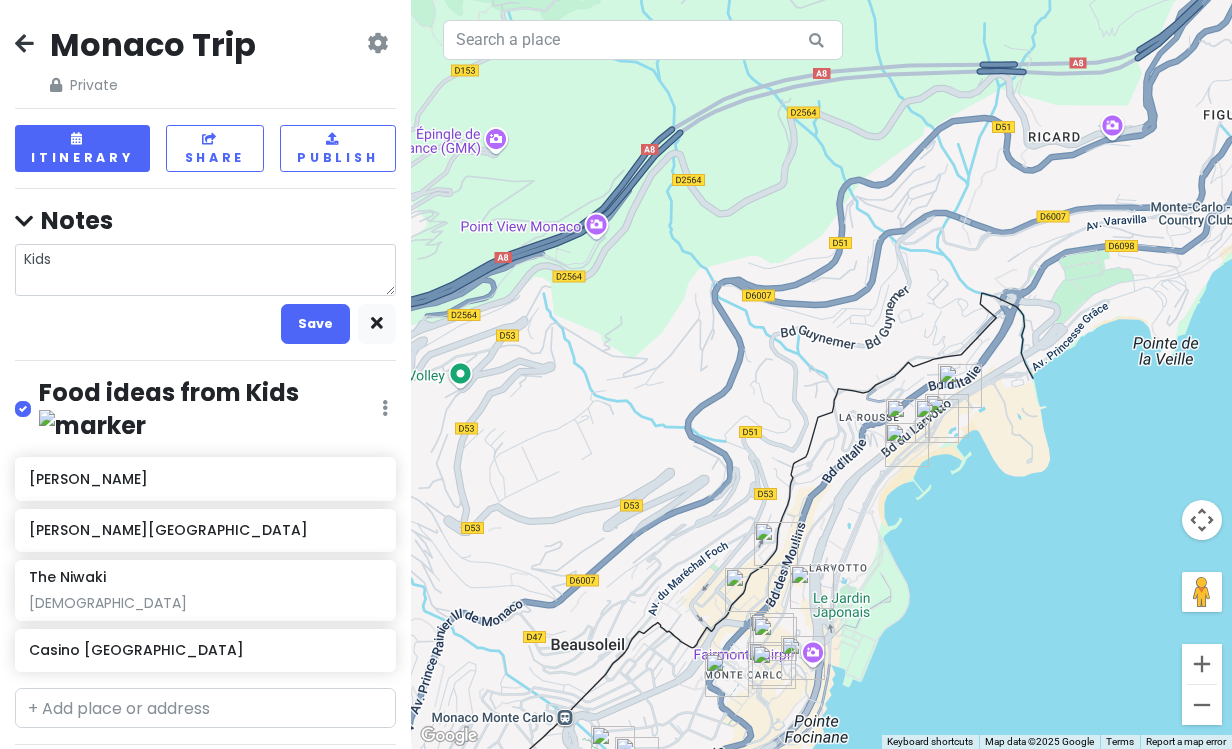 type on "x" 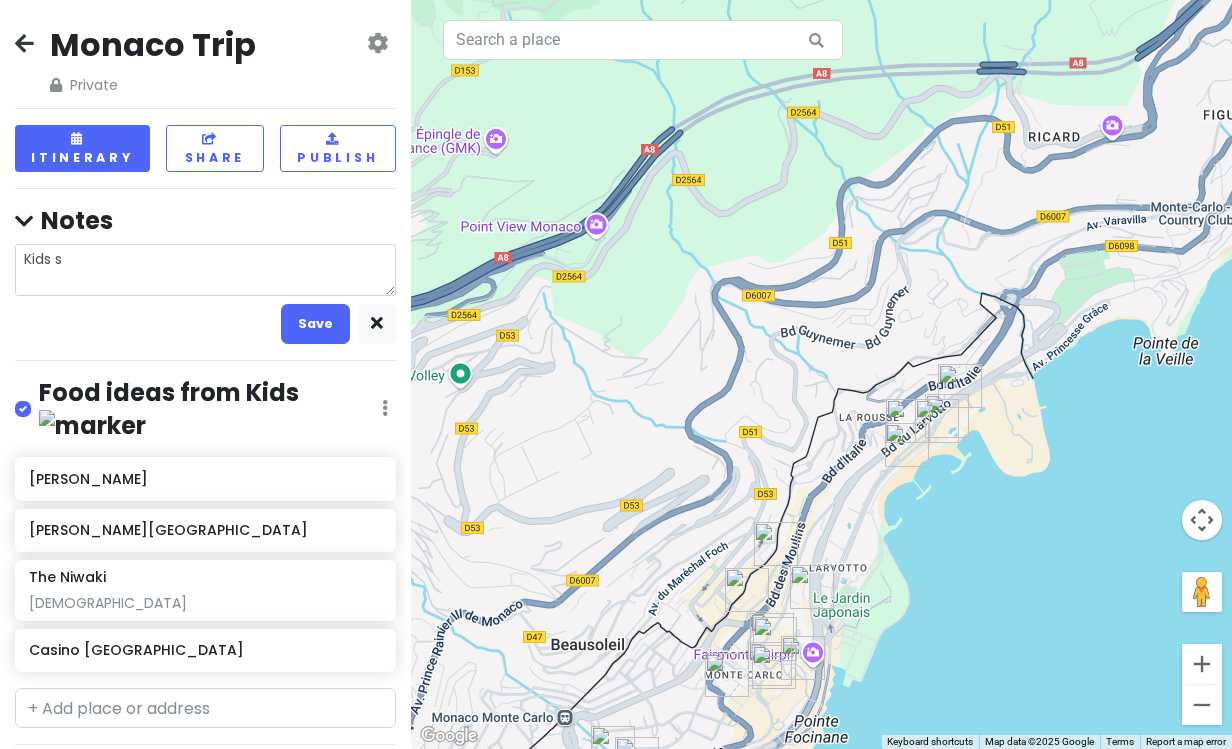 type on "x" 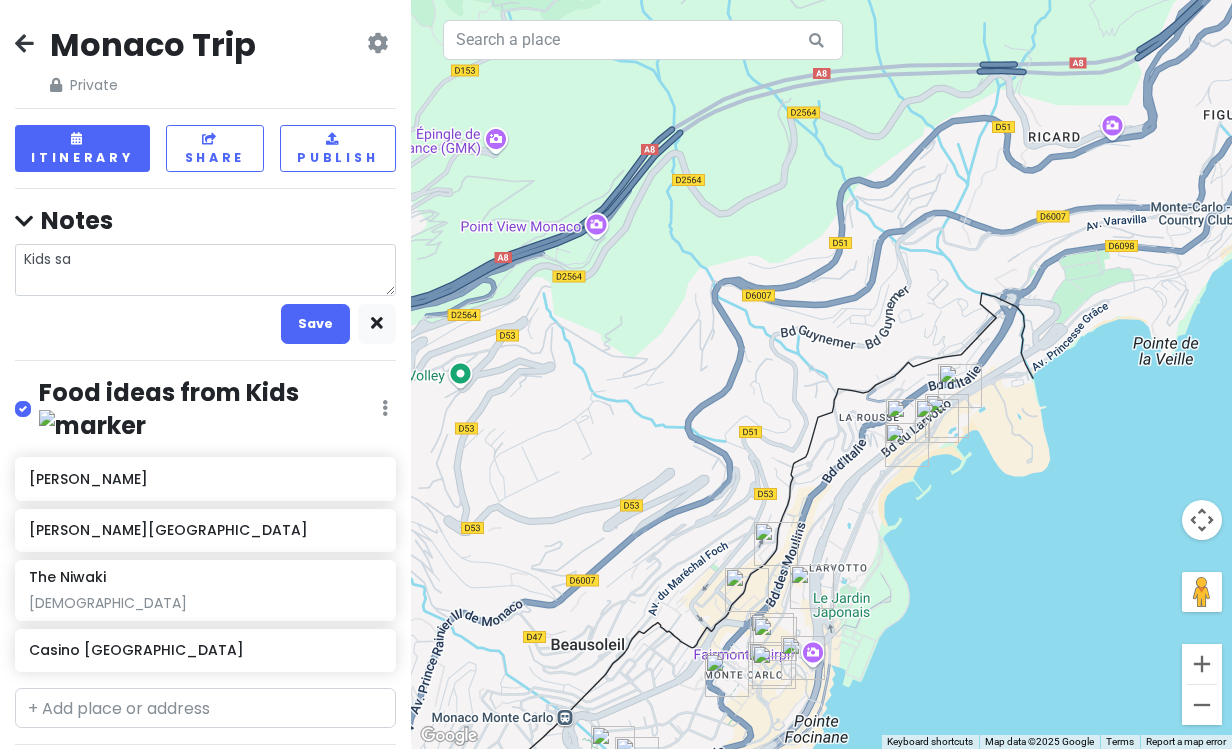 type on "x" 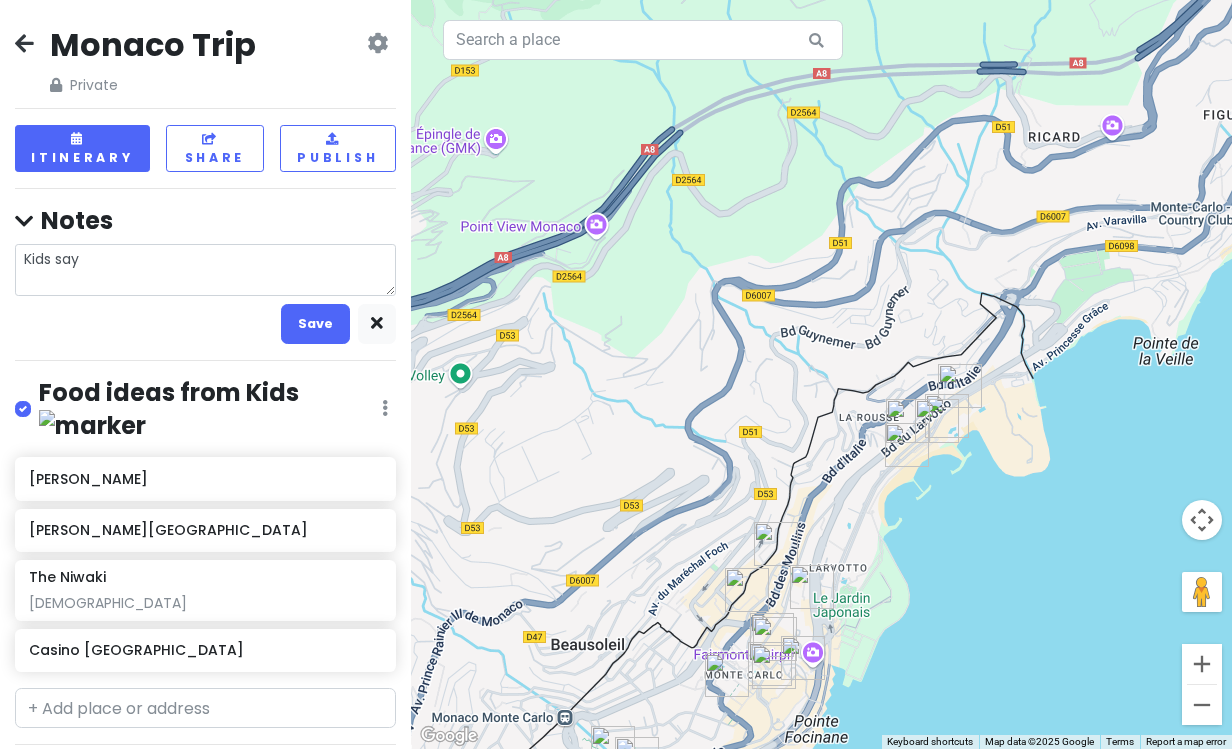 type on "x" 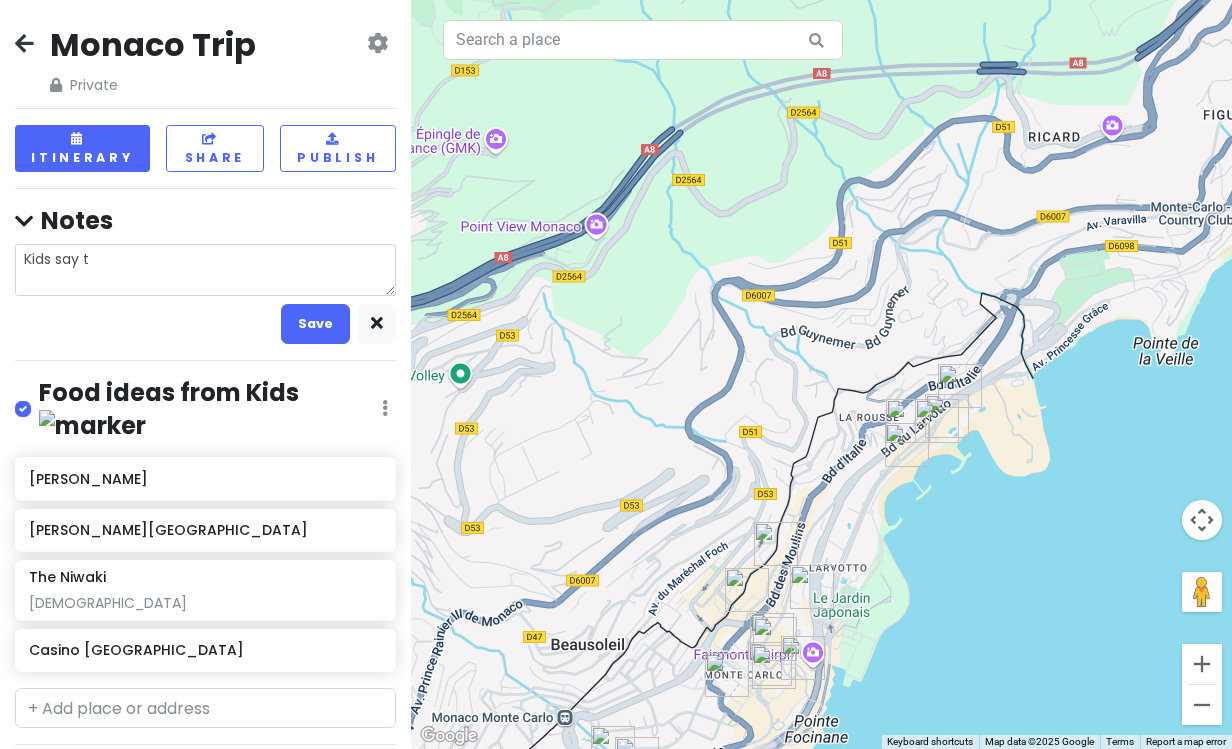 type on "x" 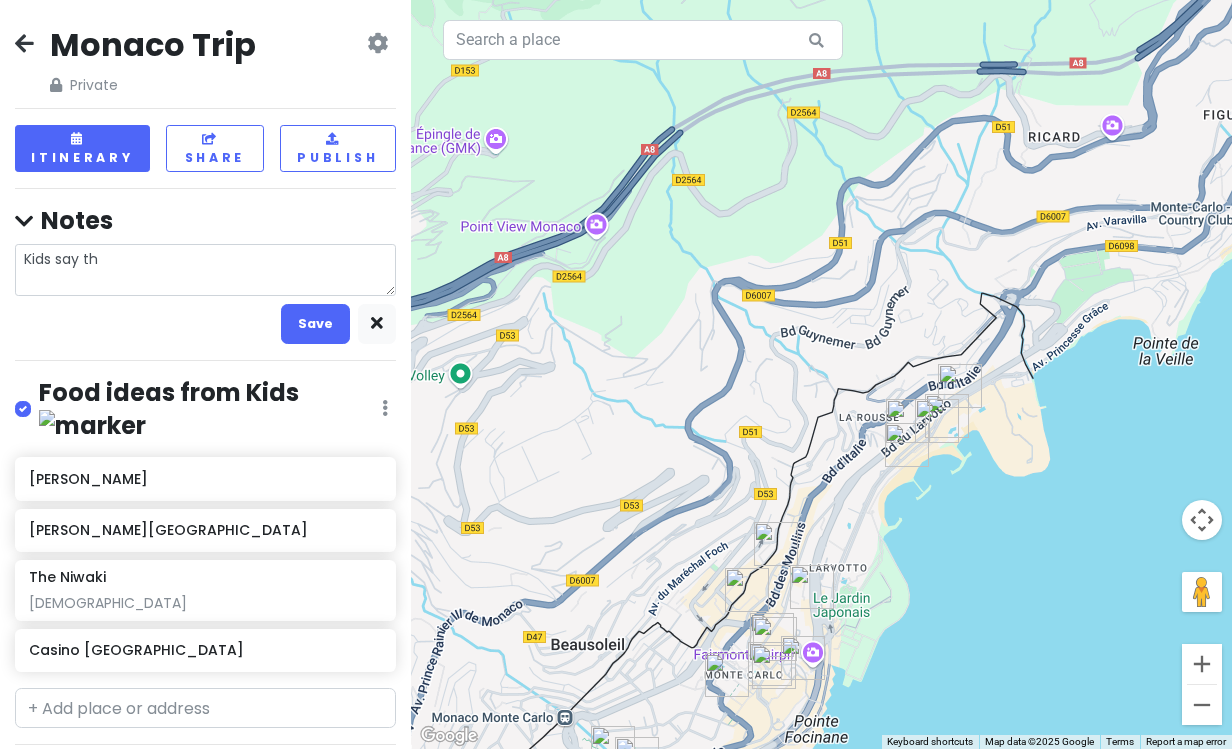 type on "x" 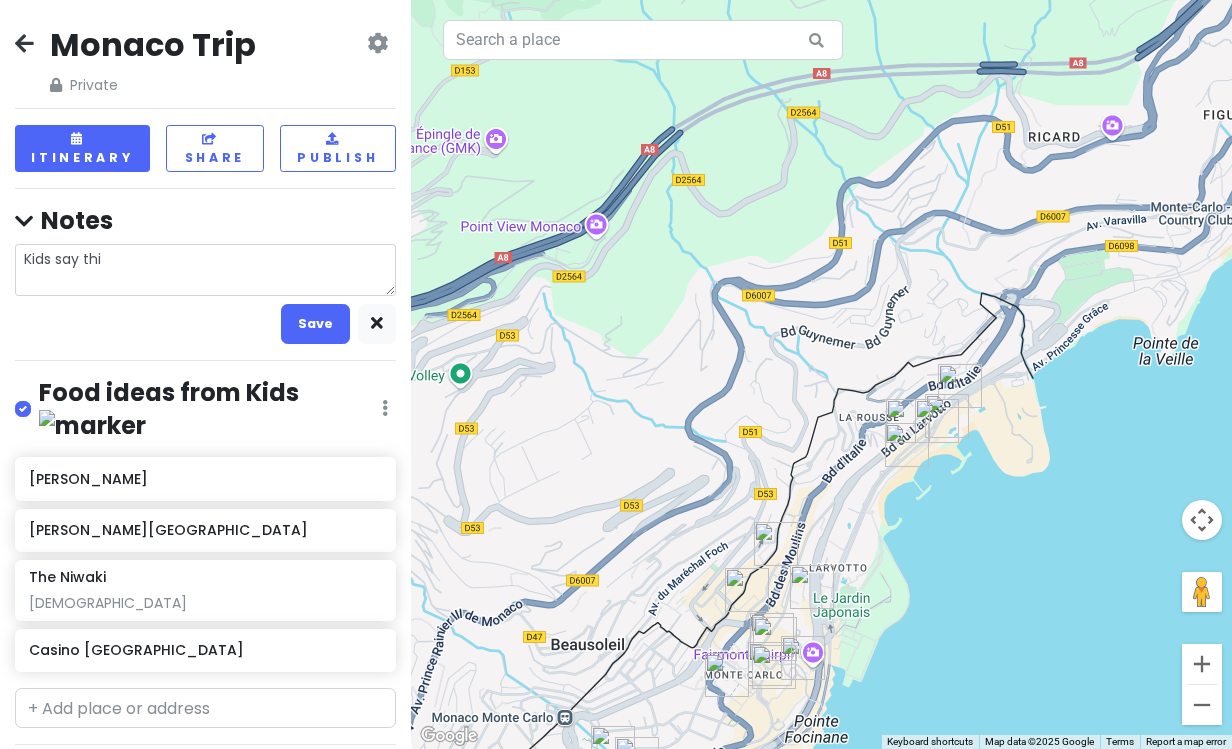 type on "x" 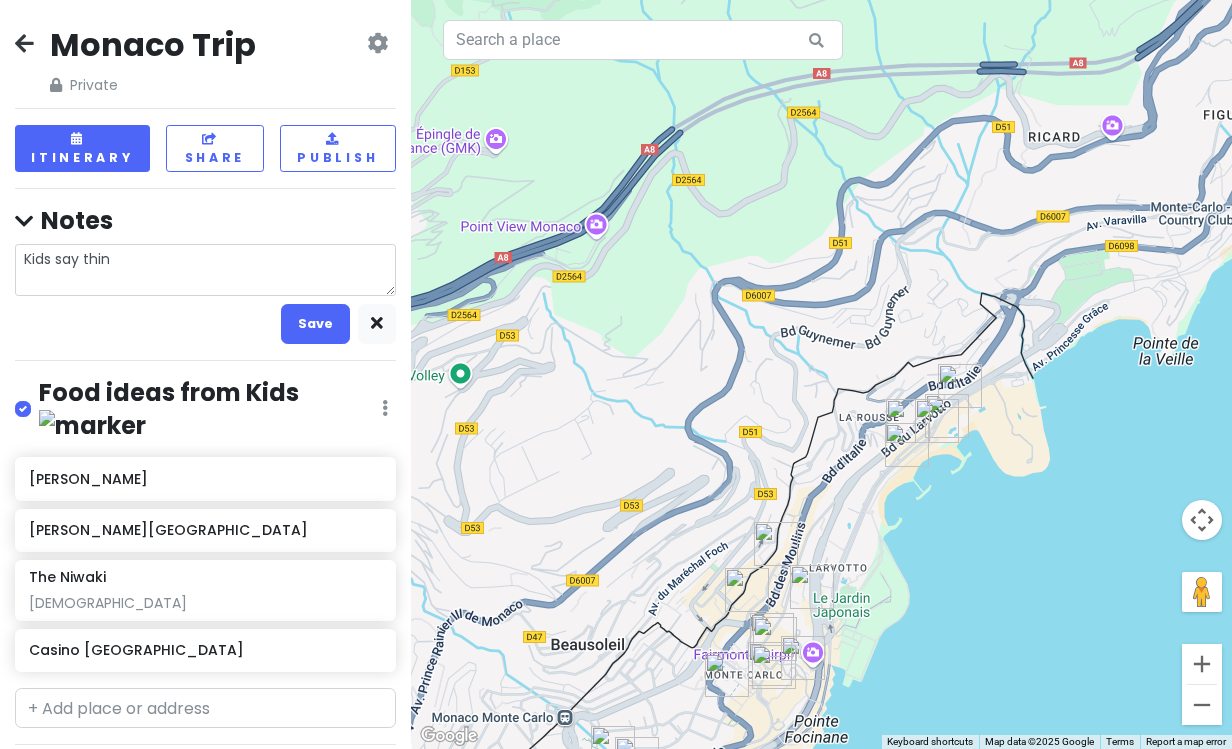 type on "Kids say thing" 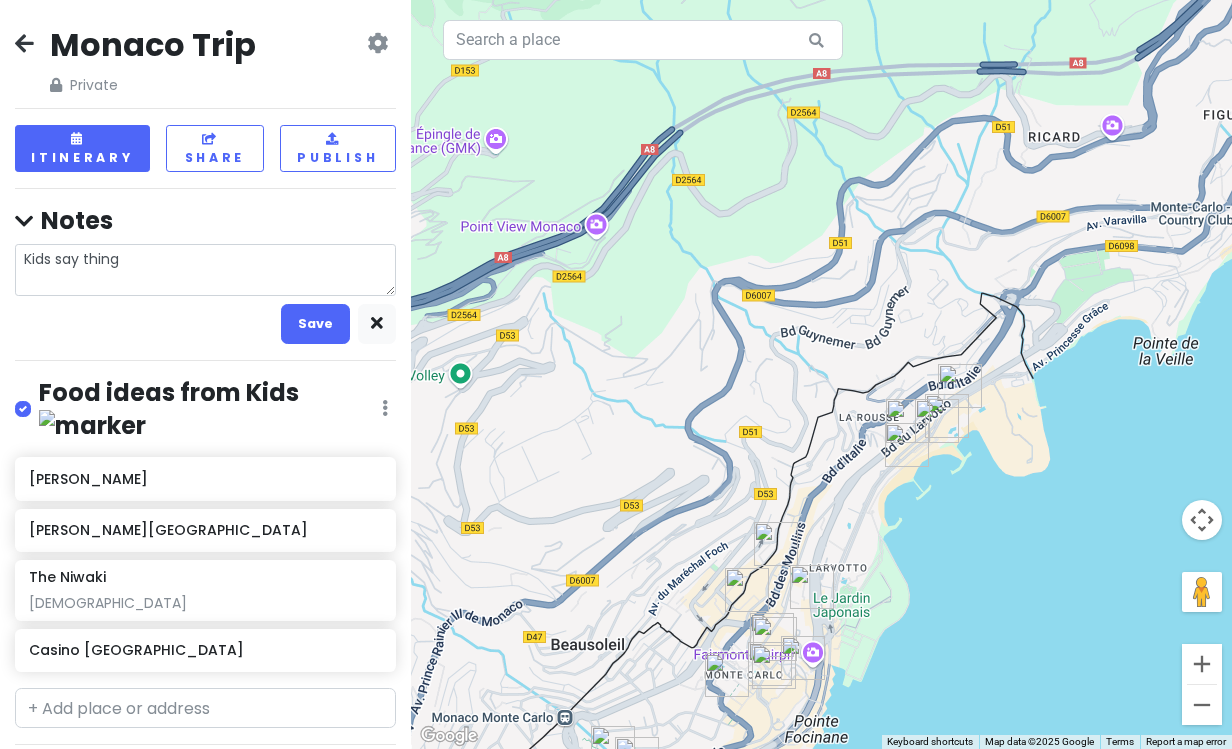 type on "x" 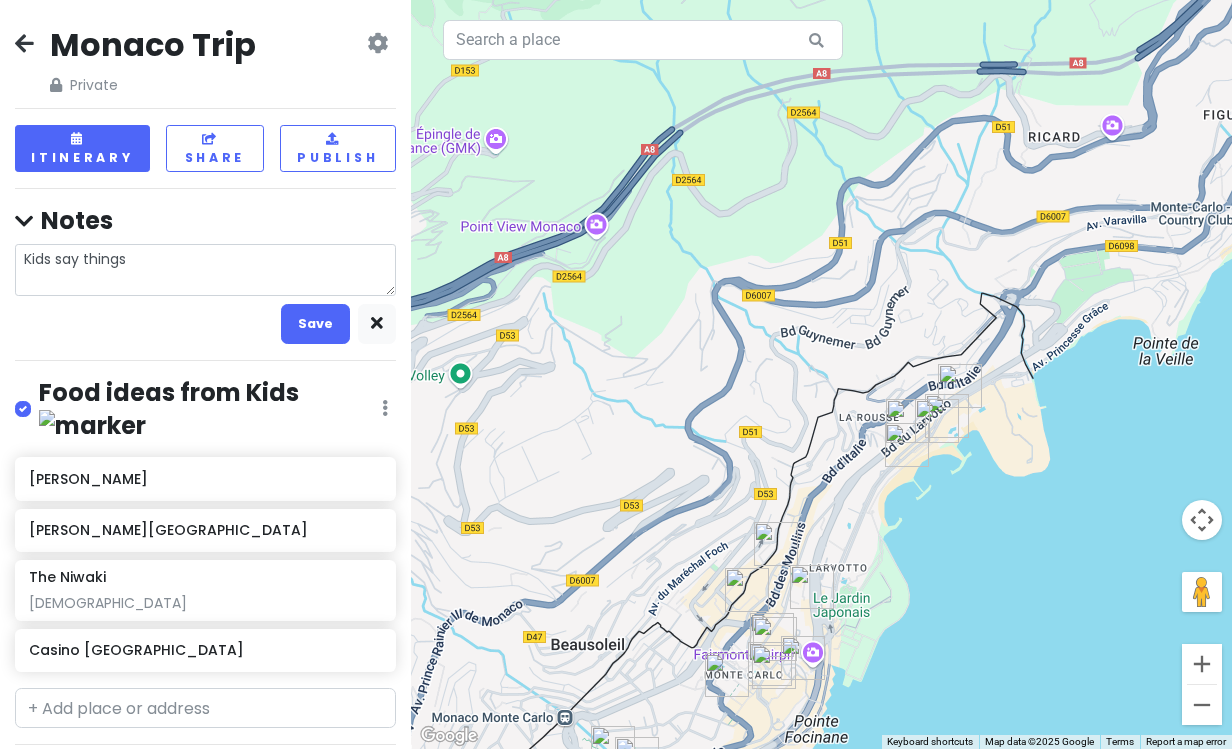 type on "x" 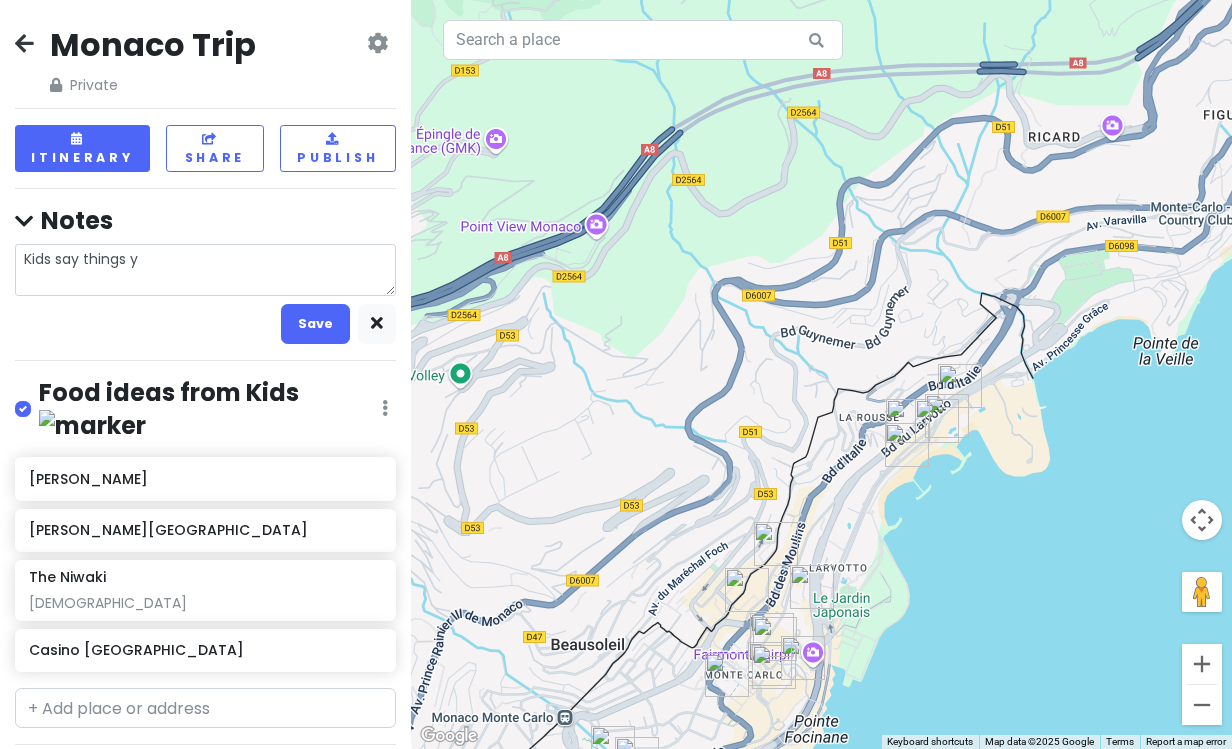 type on "x" 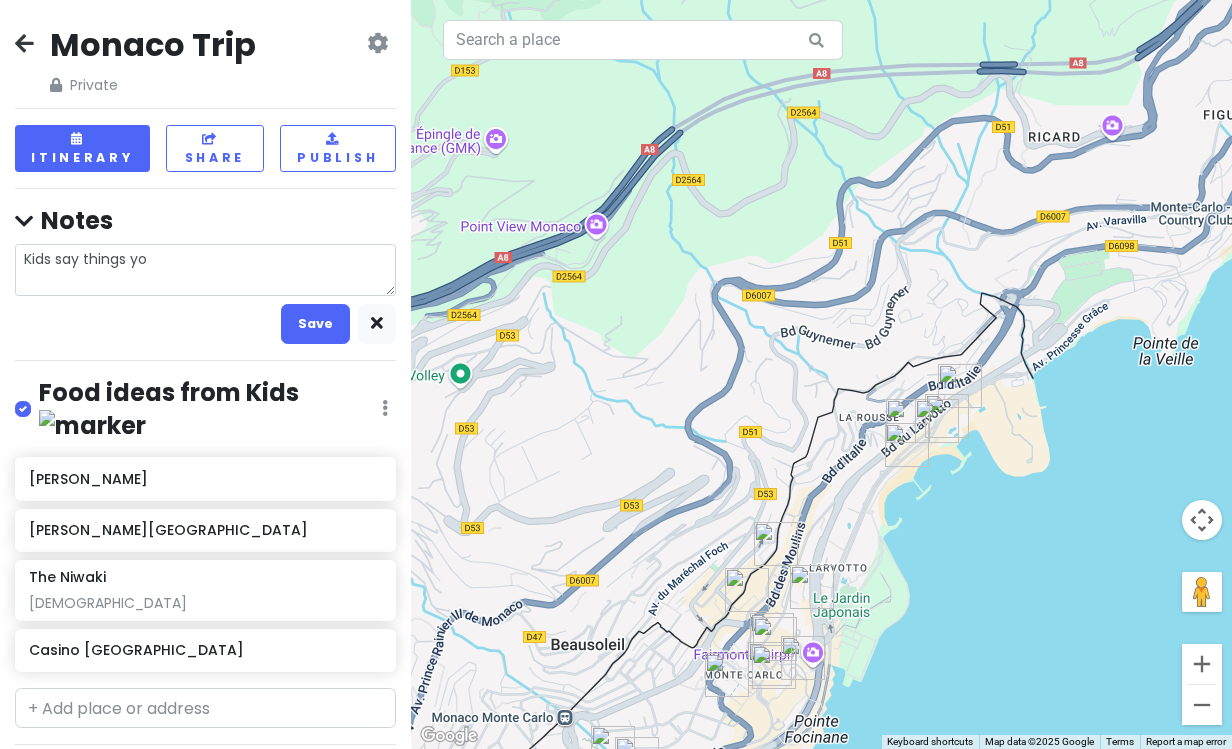 type on "x" 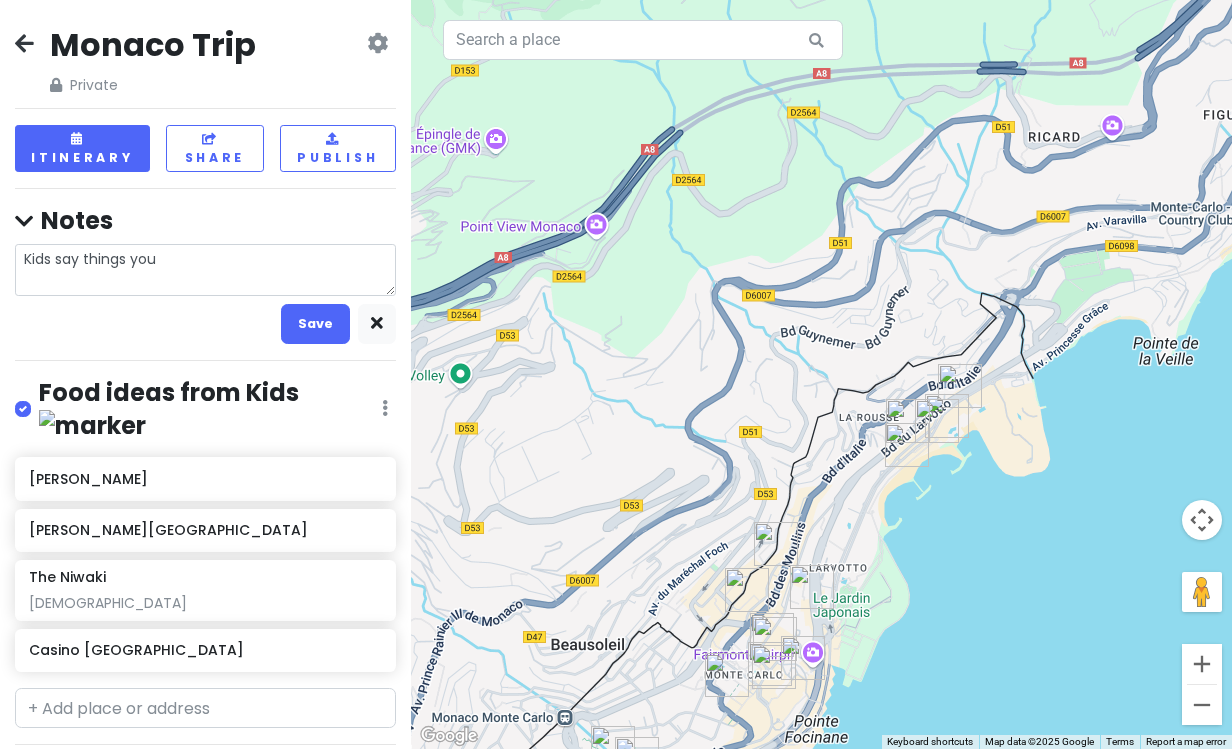 type on "Kids say things you" 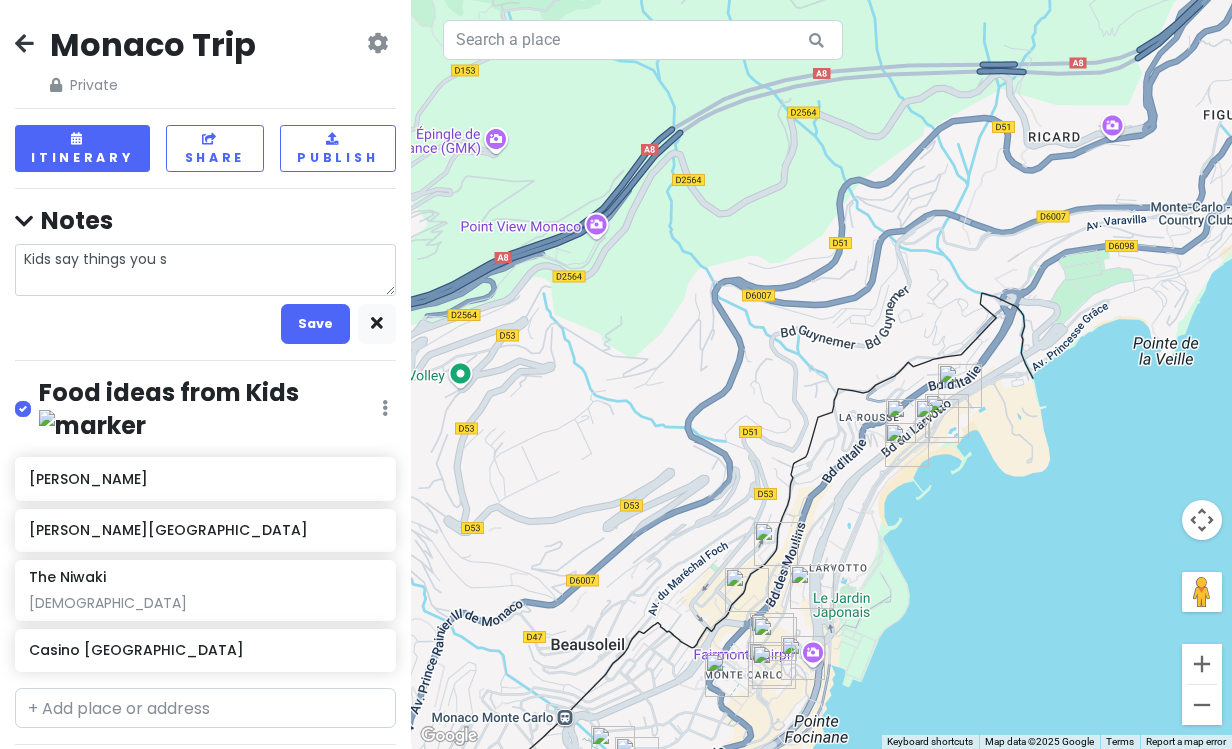 type on "x" 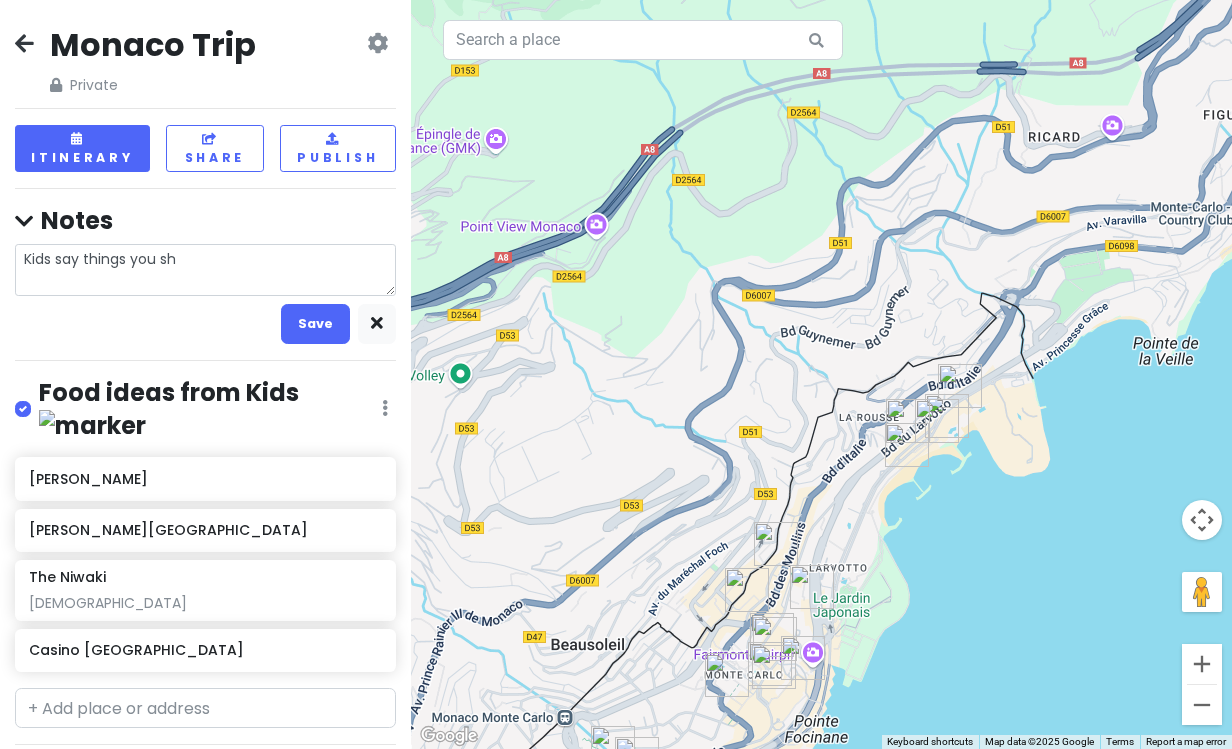 type on "x" 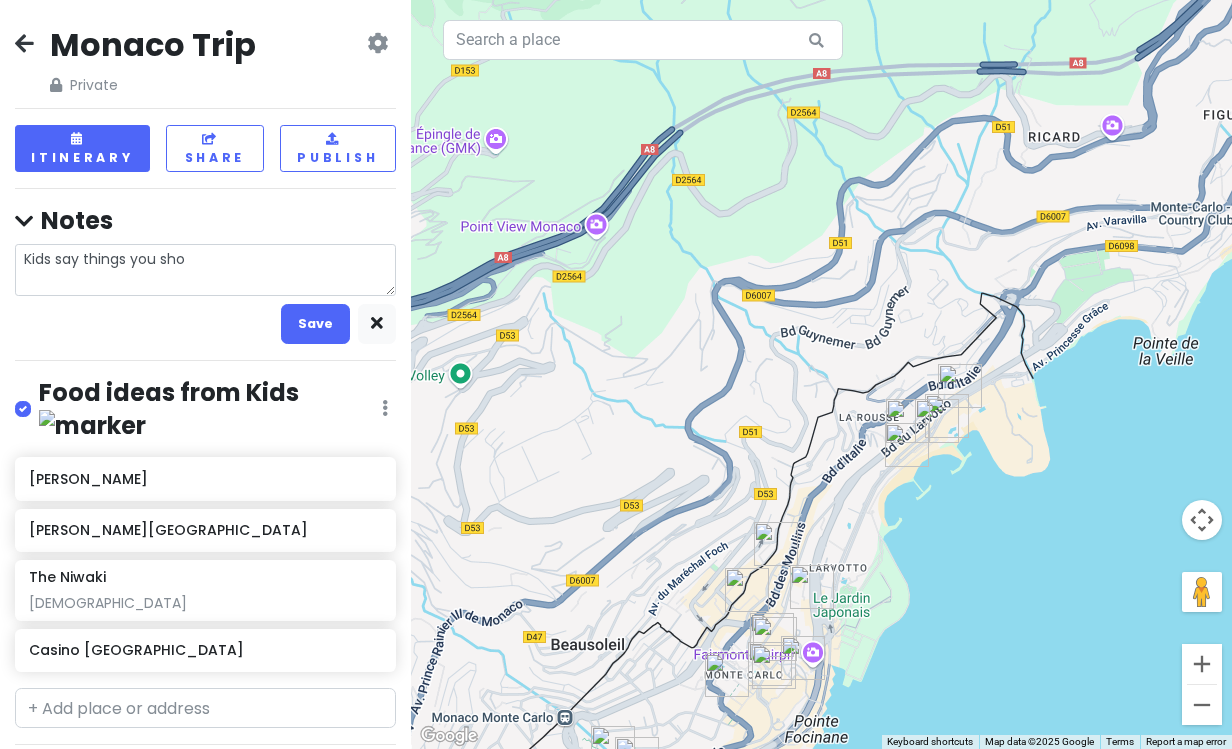 type on "x" 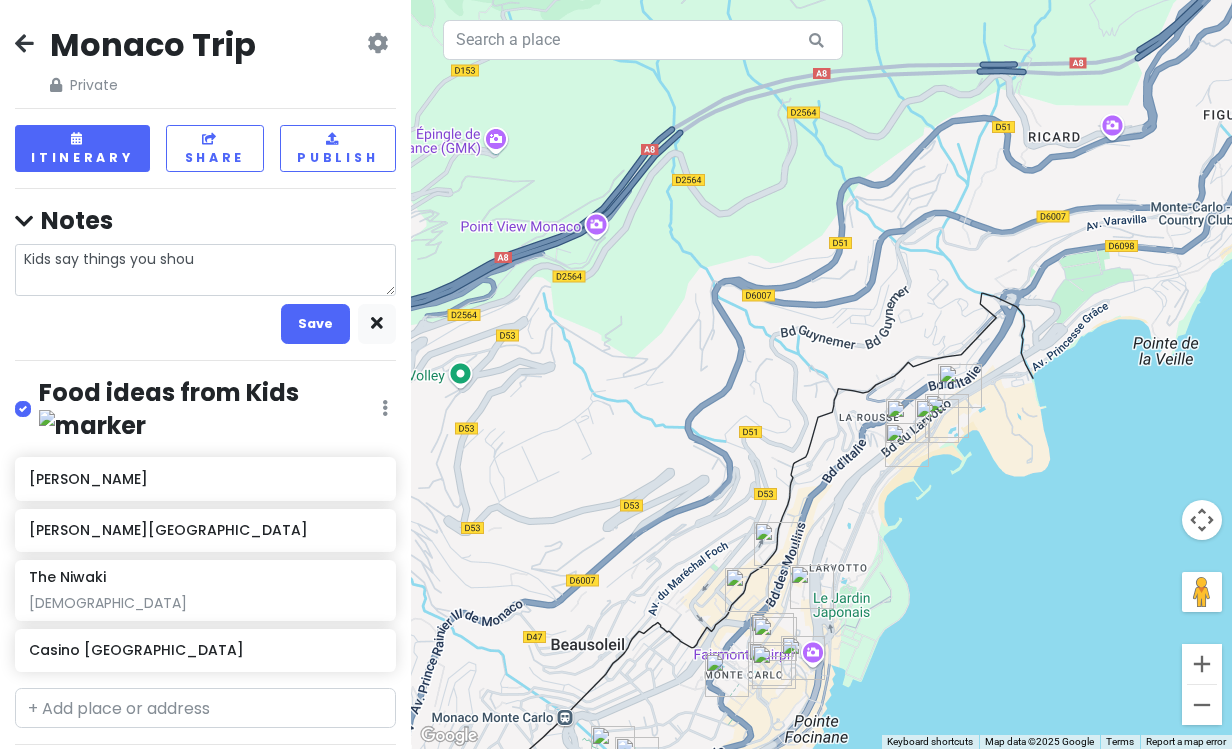 type on "x" 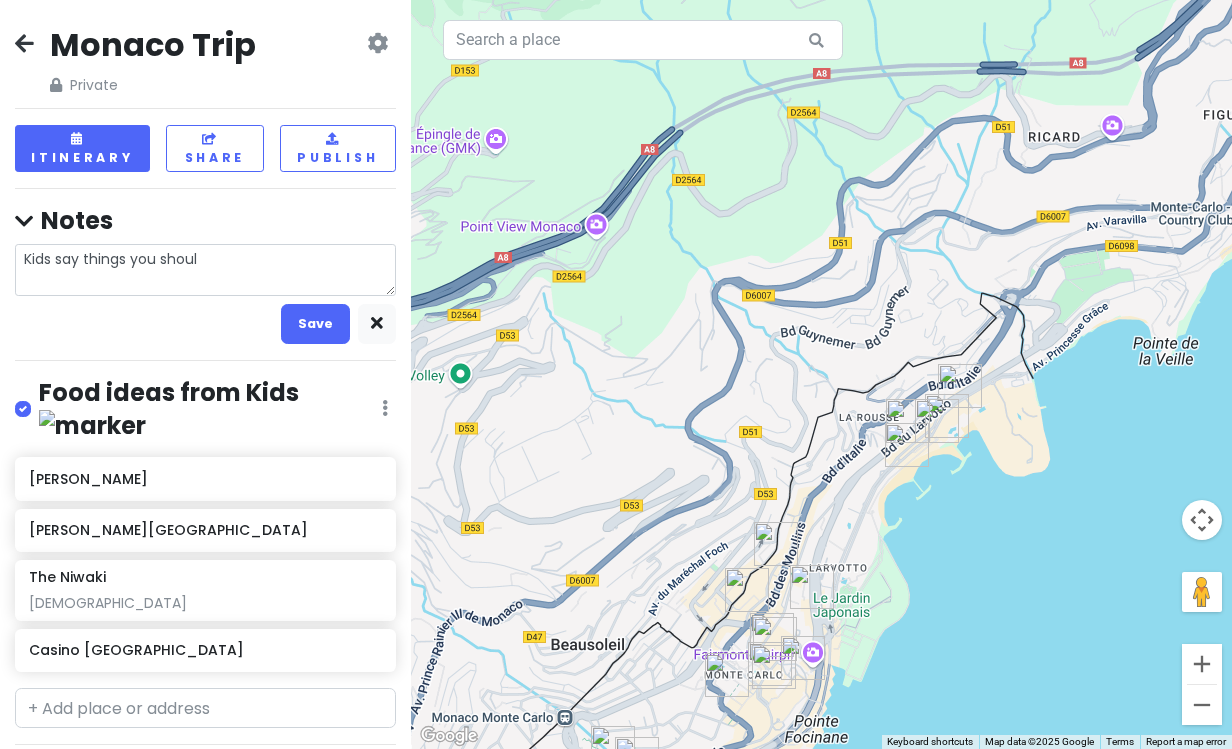 type on "x" 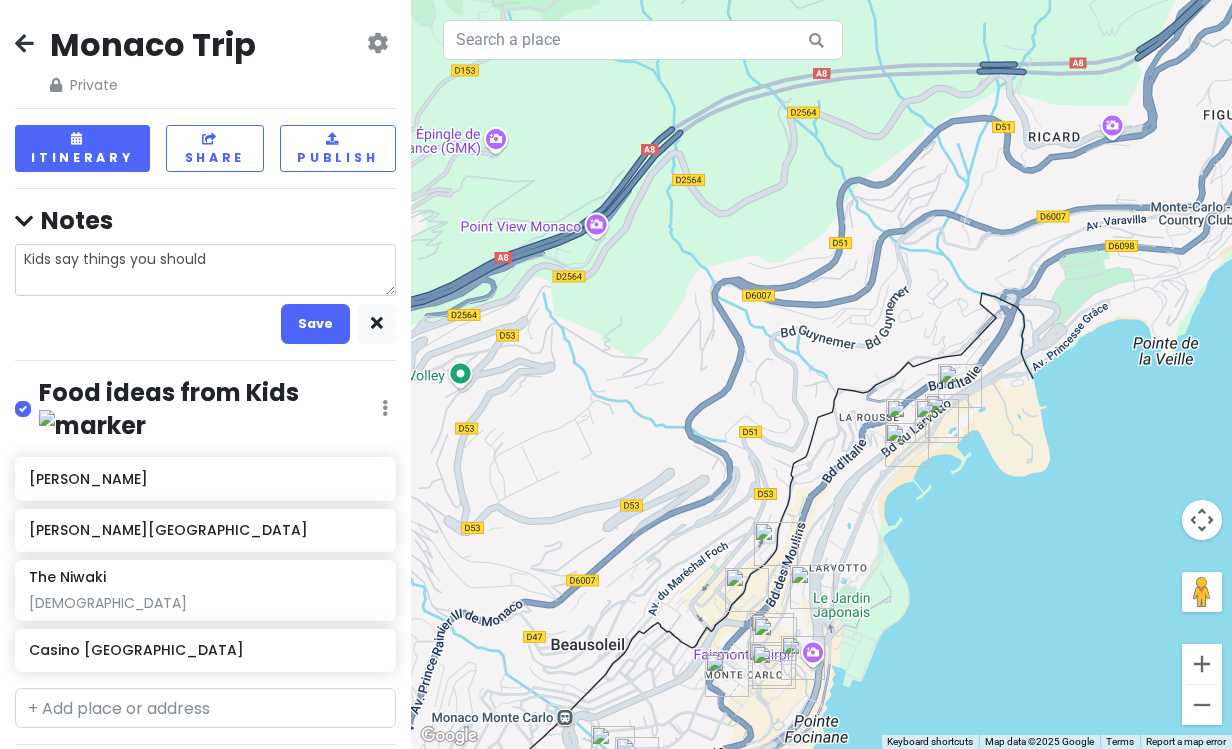 type on "x" 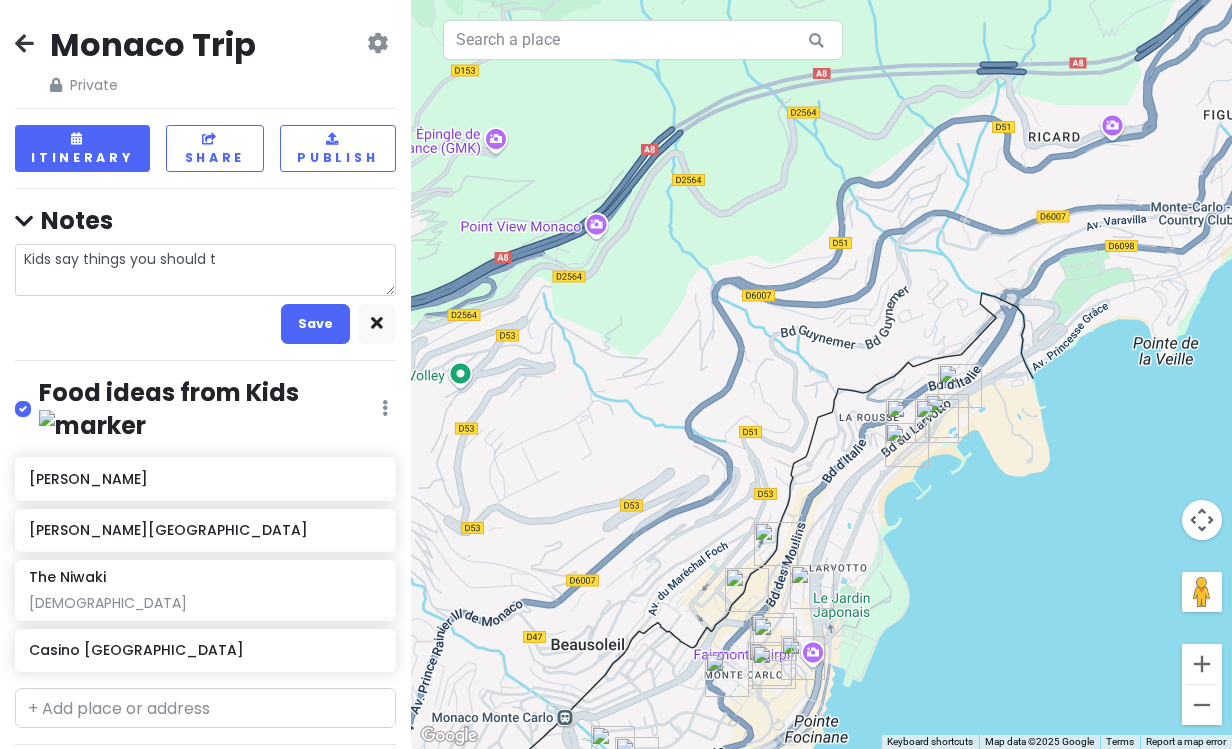 type on "x" 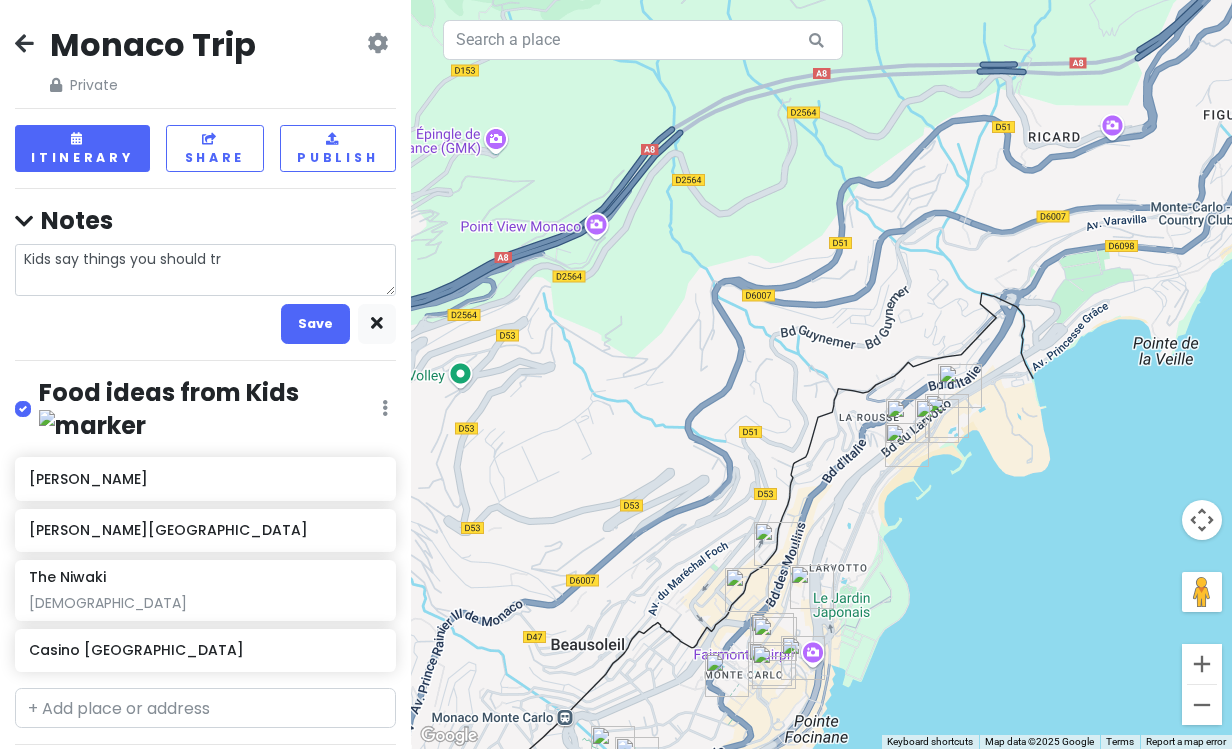 type on "x" 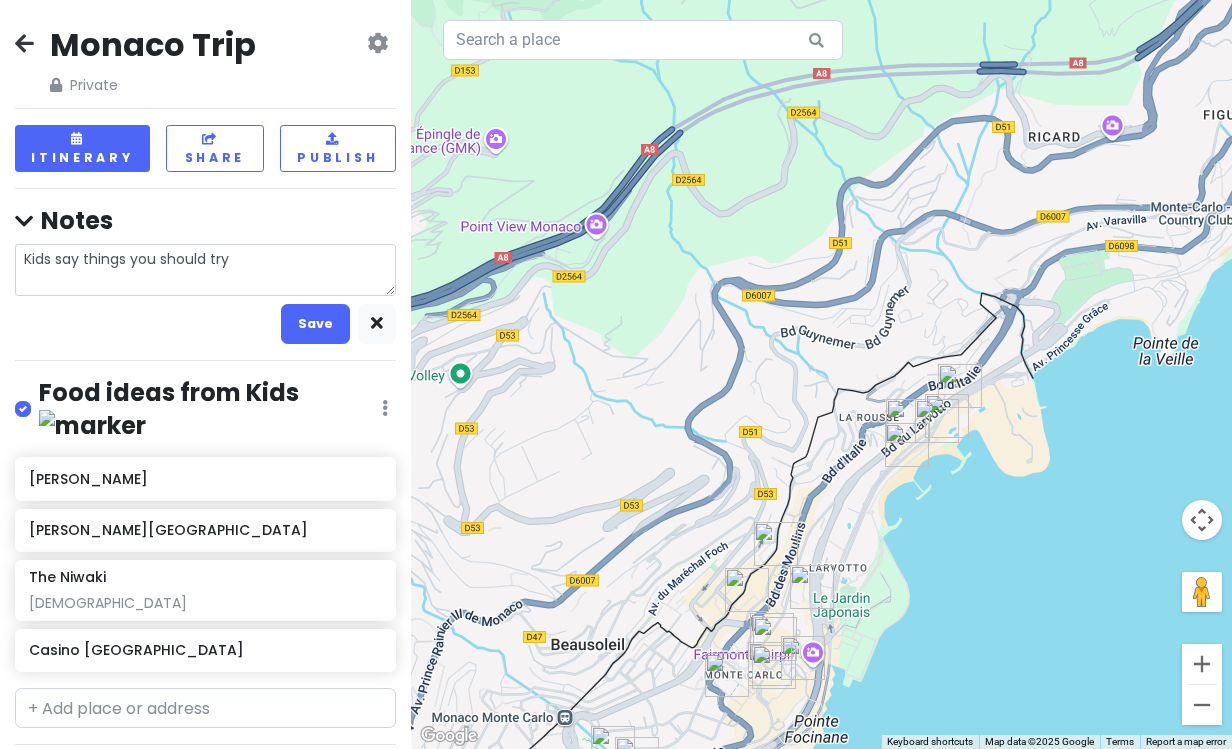 type on "x" 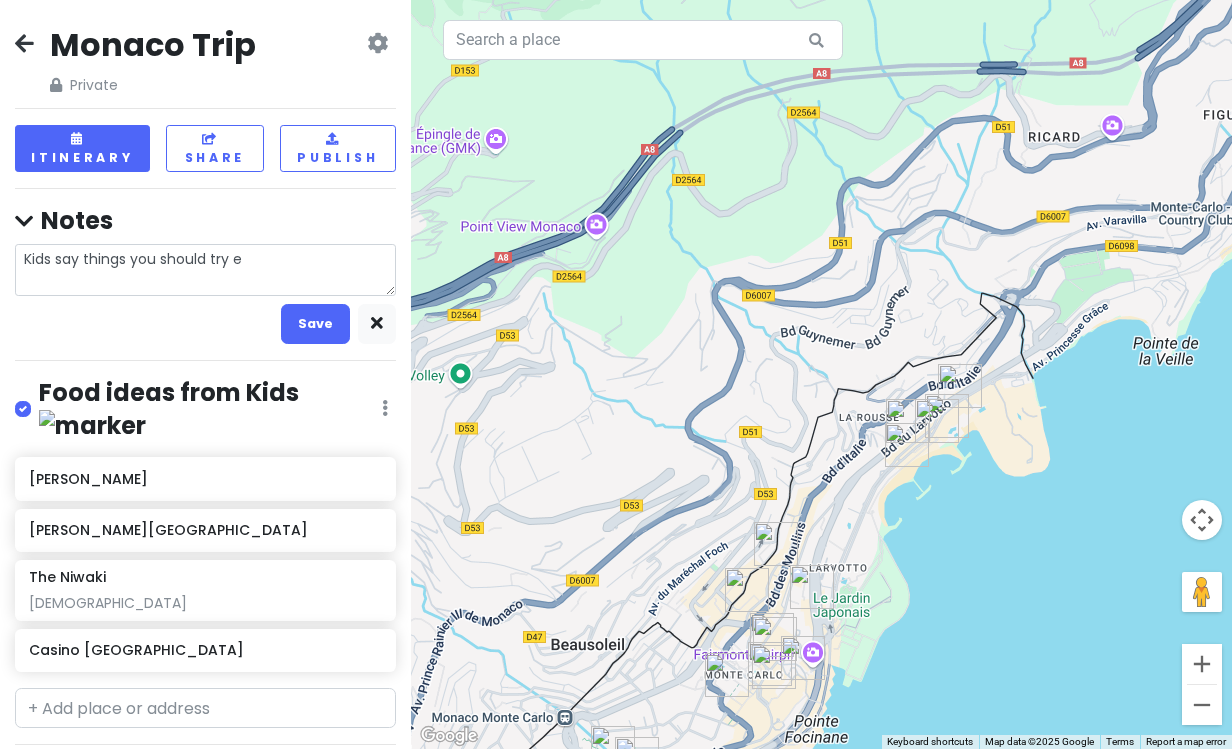 type on "x" 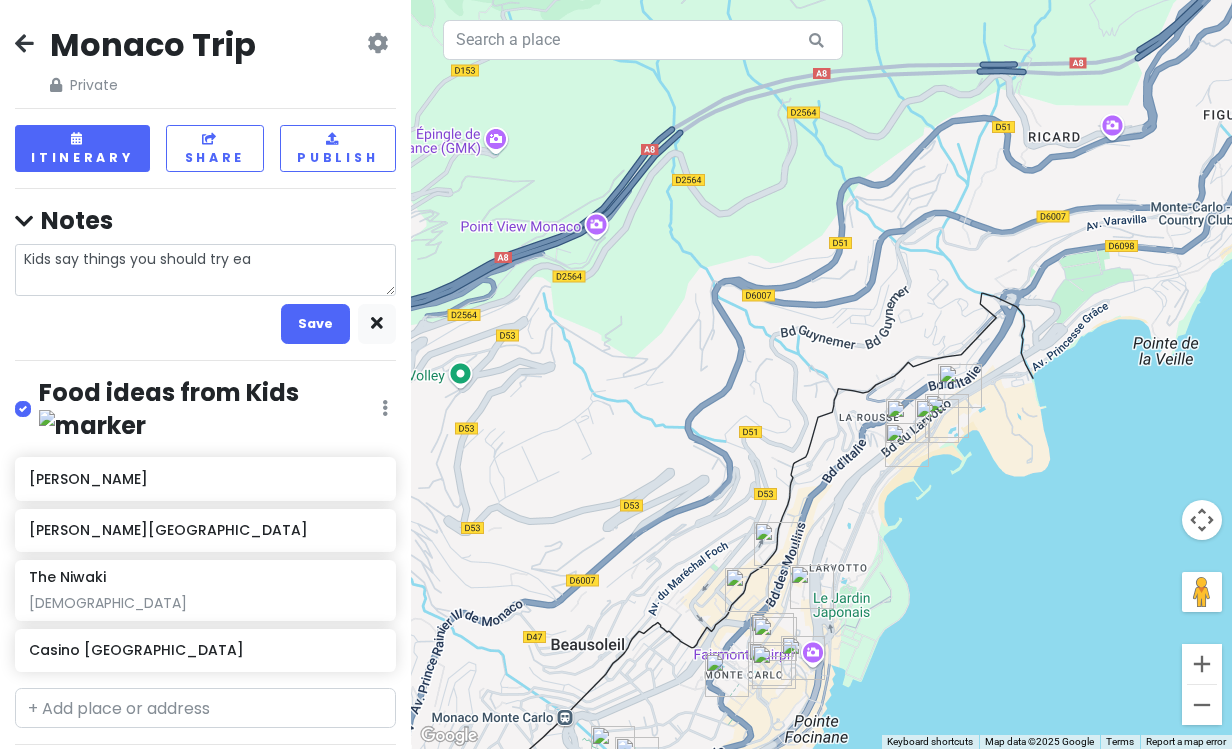 type on "Kids say things you should try eat" 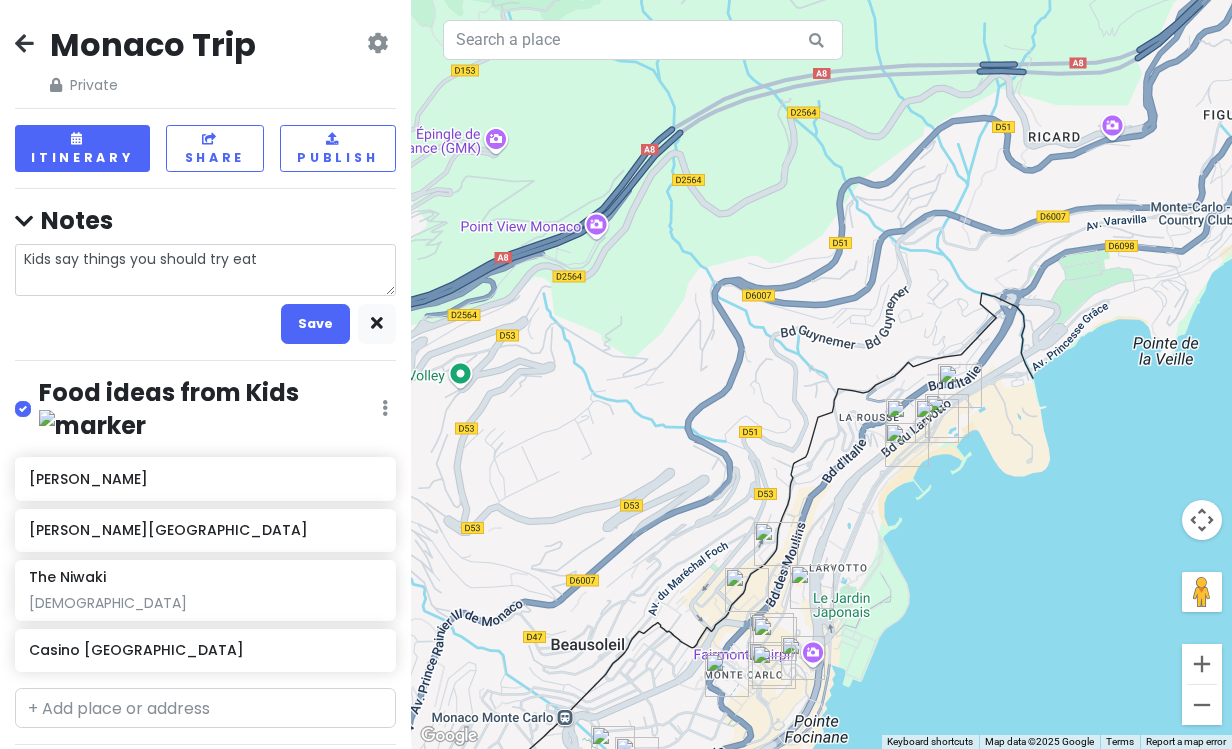type on "x" 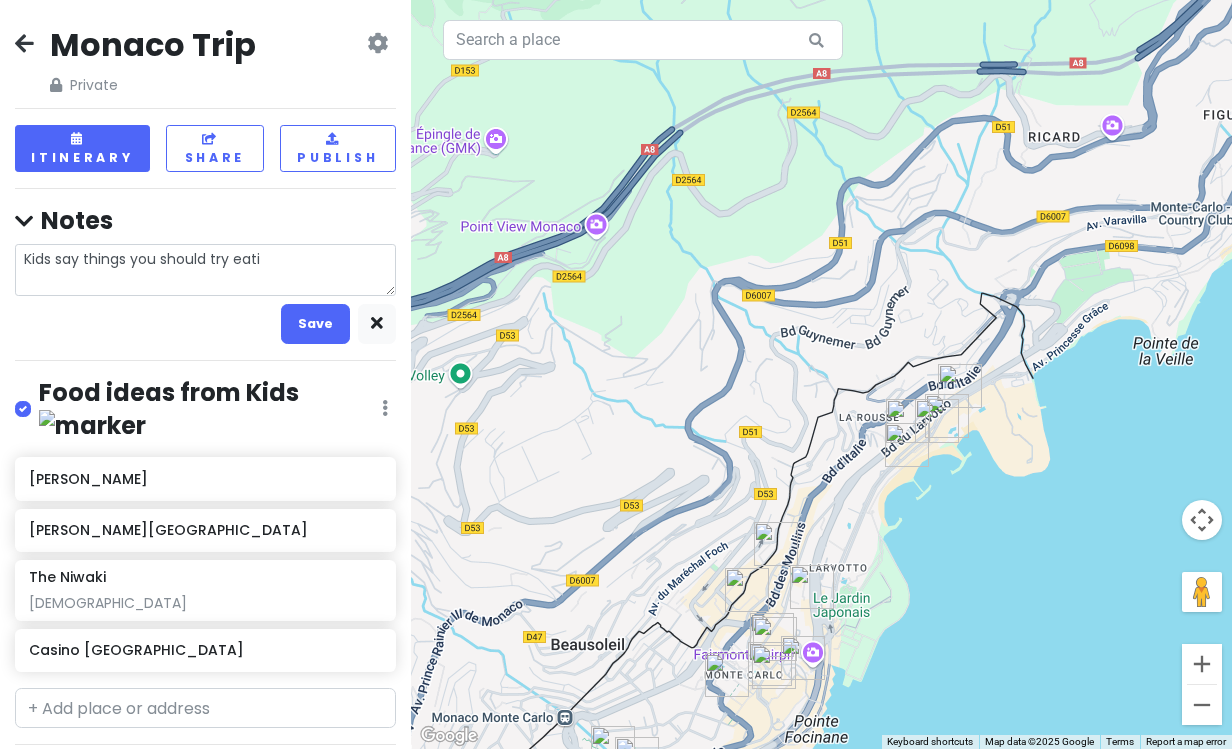 type on "x" 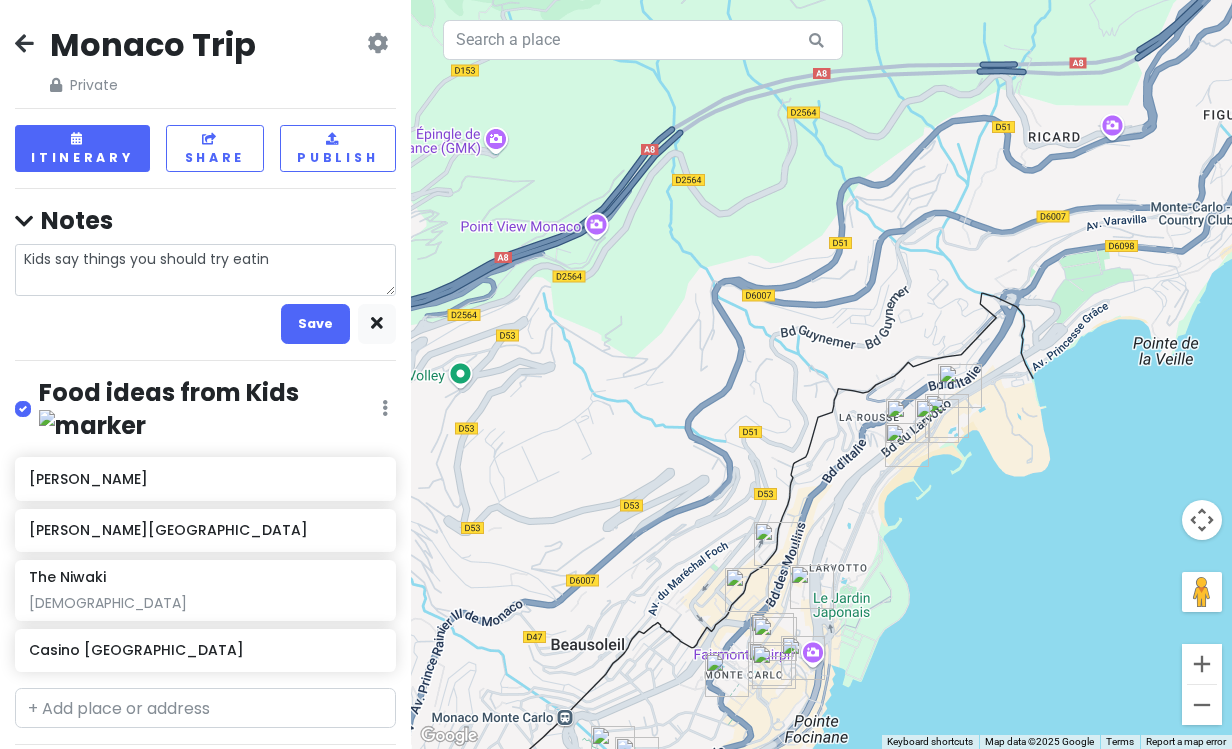 type on "x" 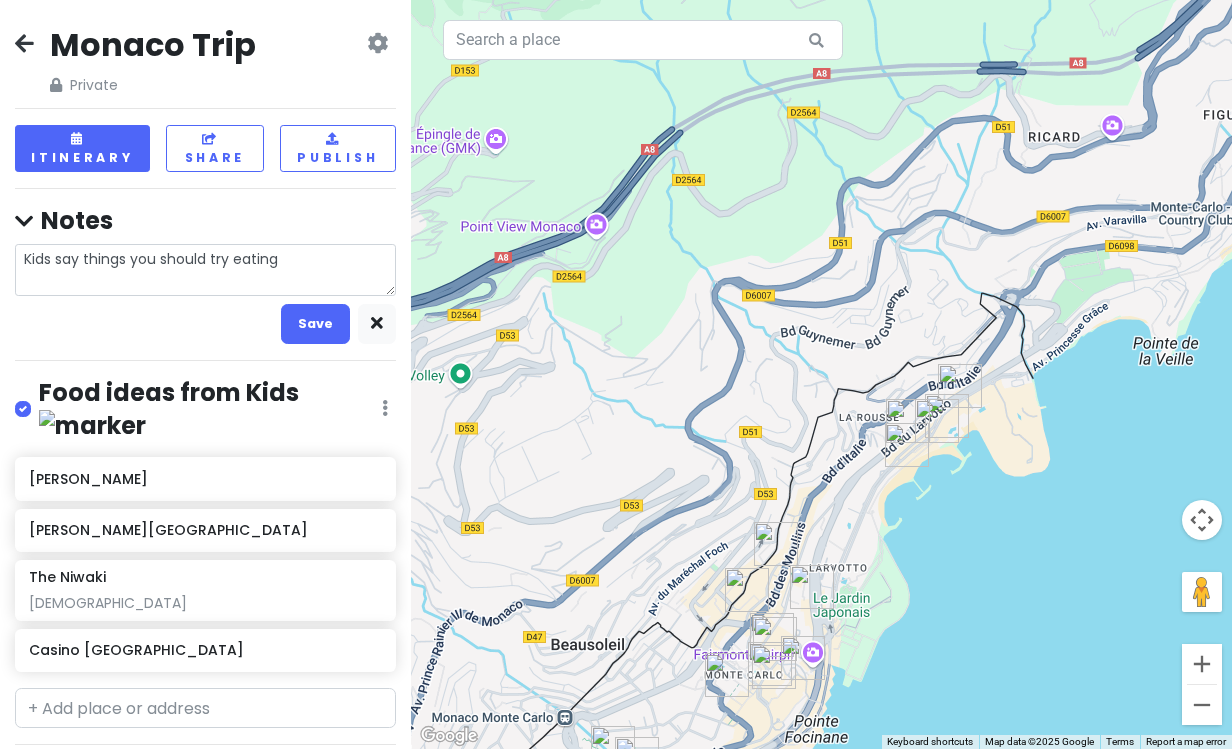 type on "x" 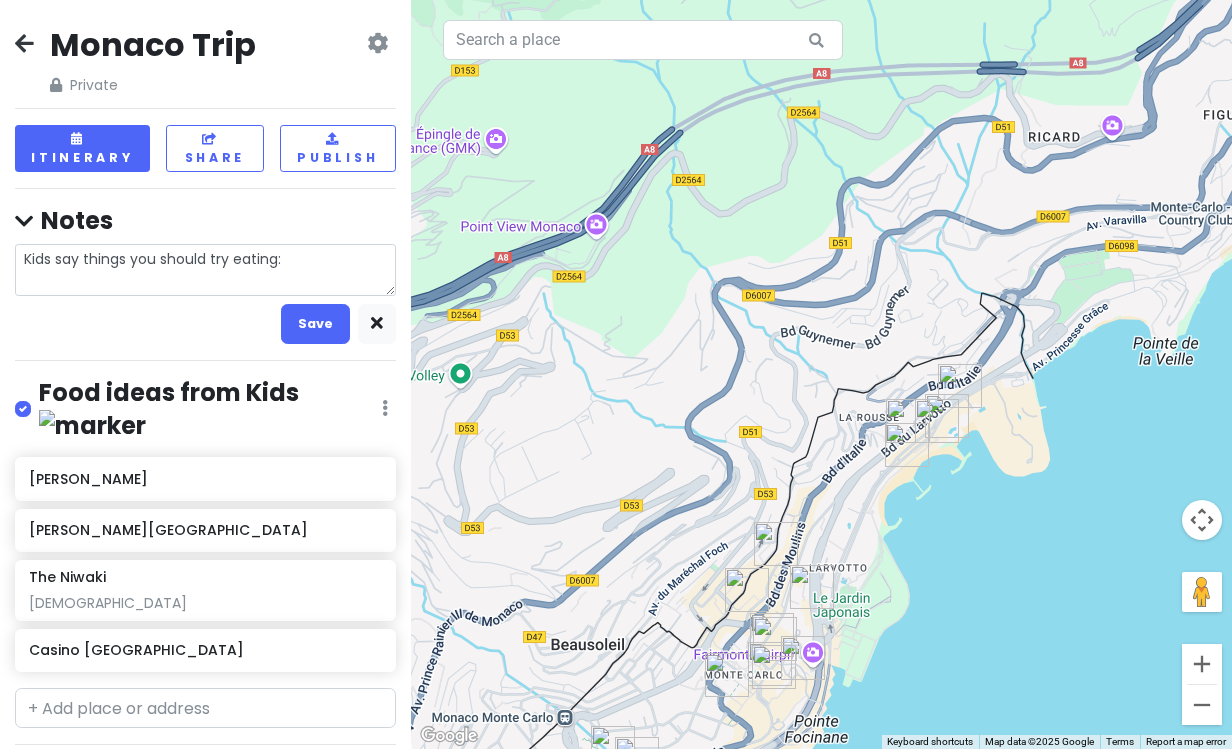 type on "x" 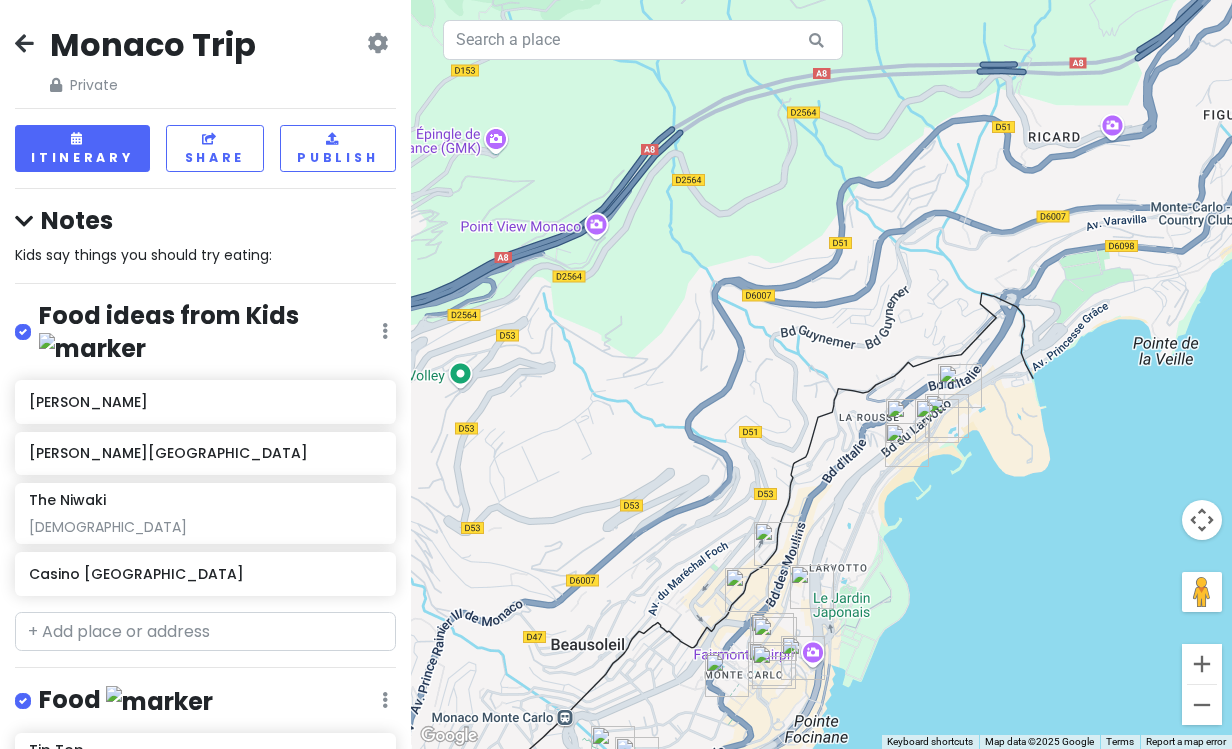 click on "Kids say things you should try eating:" at bounding box center [205, 255] 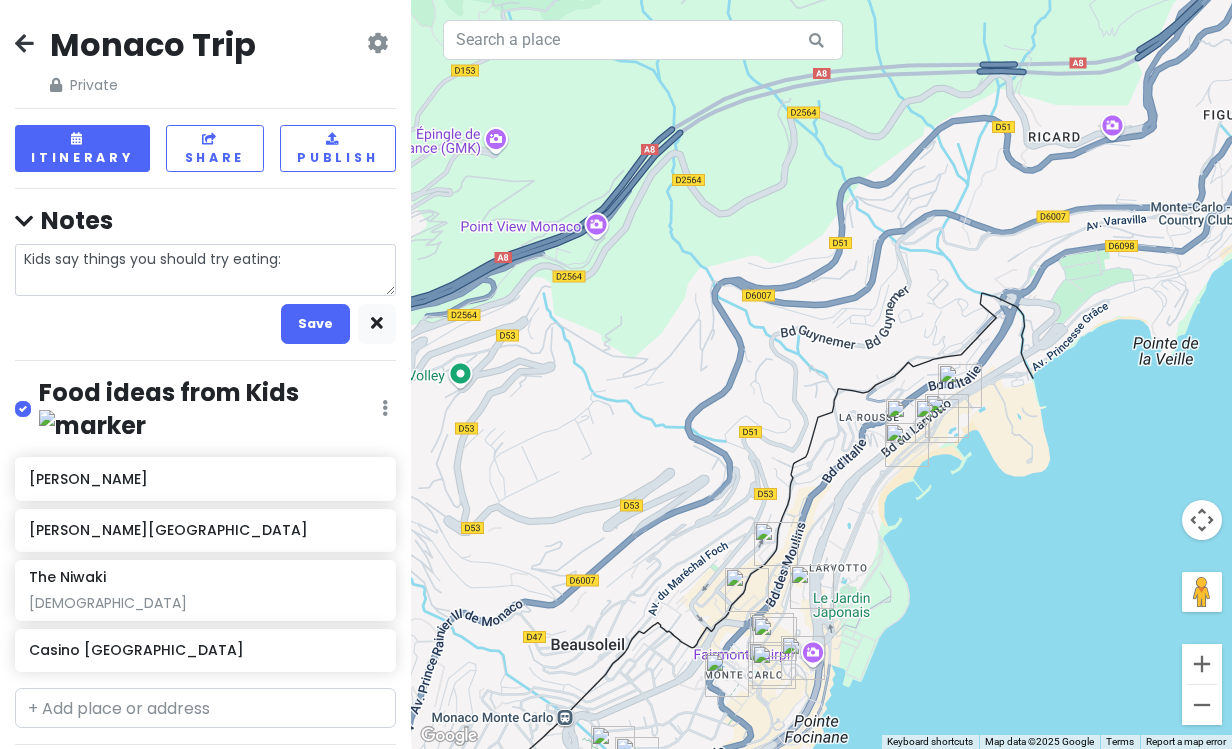 click on "Kids say things you should try eating:" at bounding box center [205, 270] 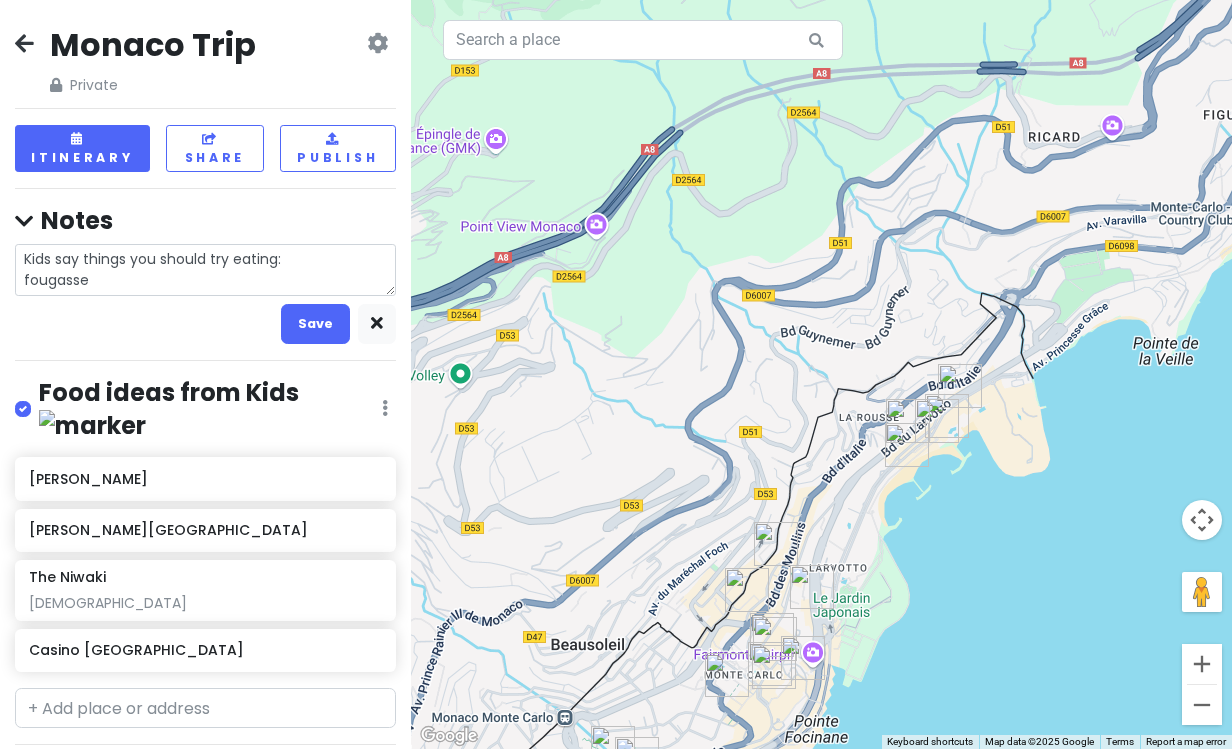 type on "x" 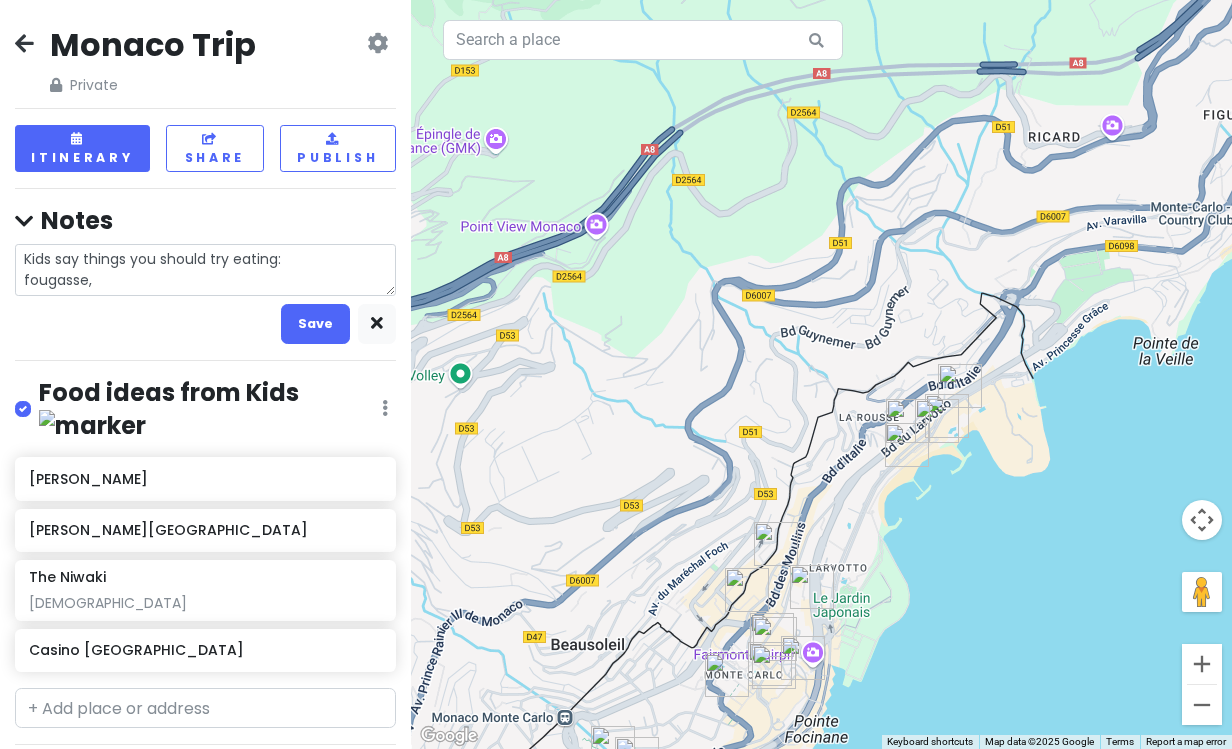 type on "x" 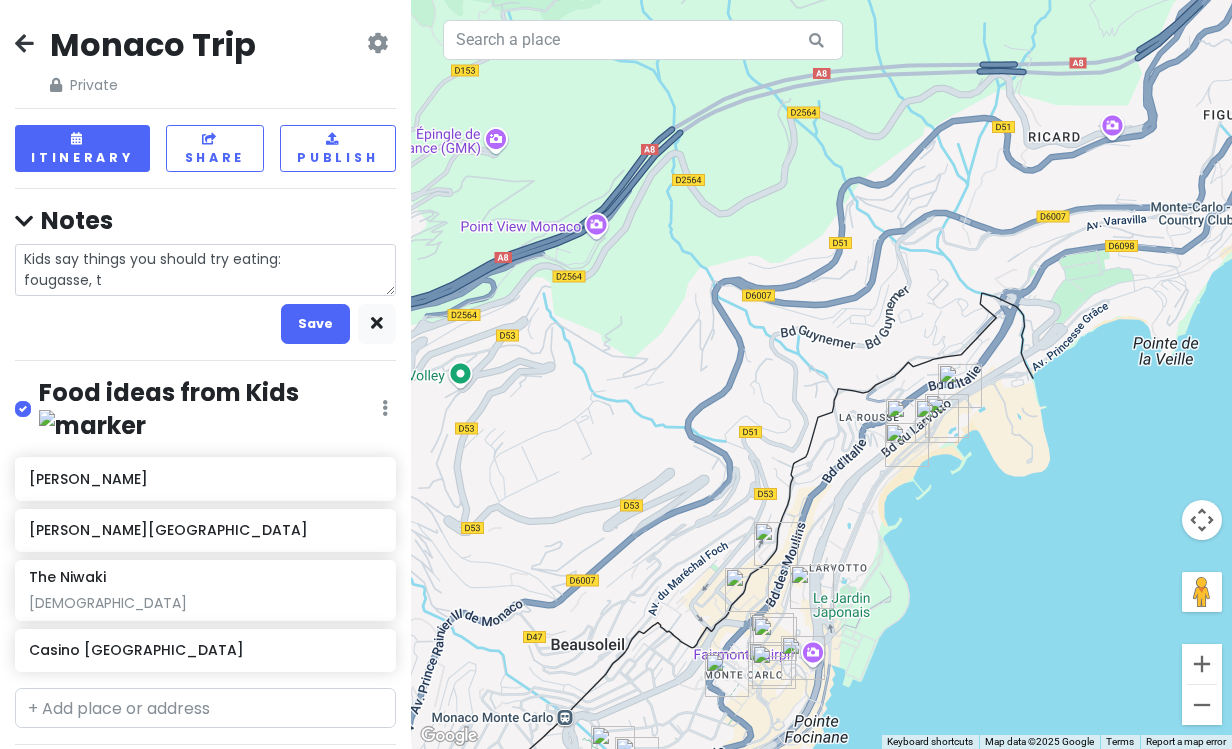 type on "x" 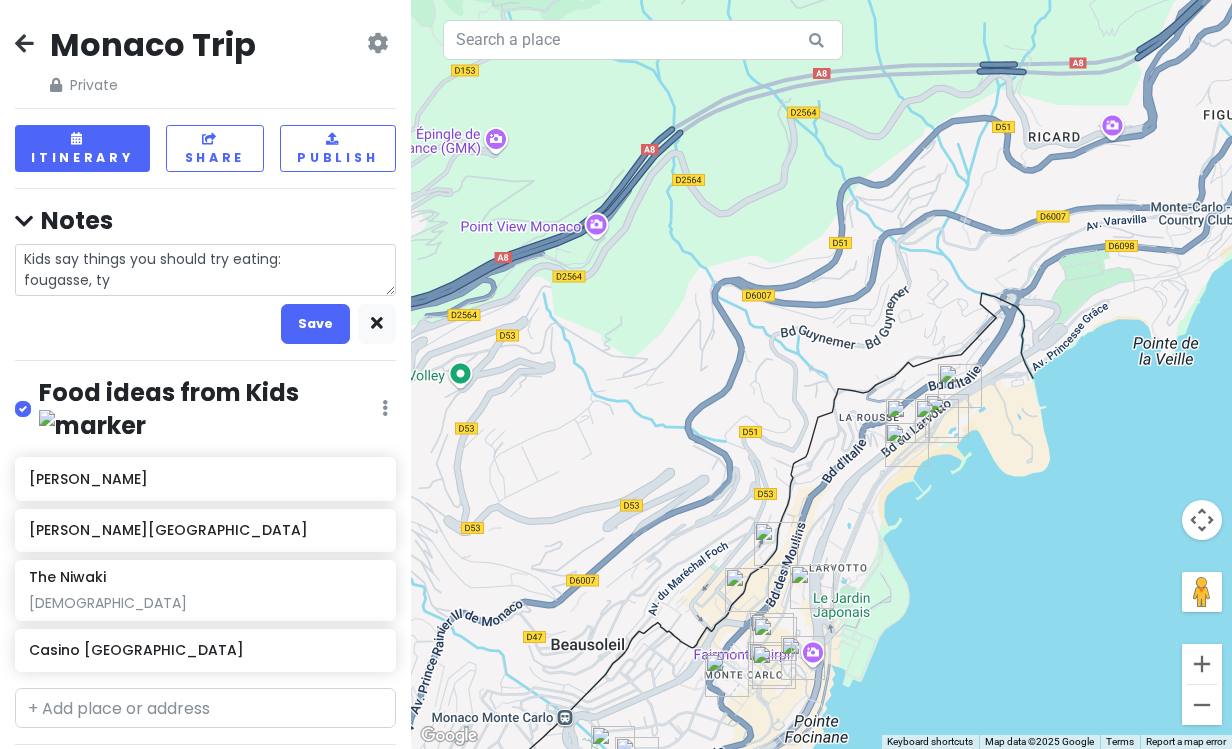 type on "x" 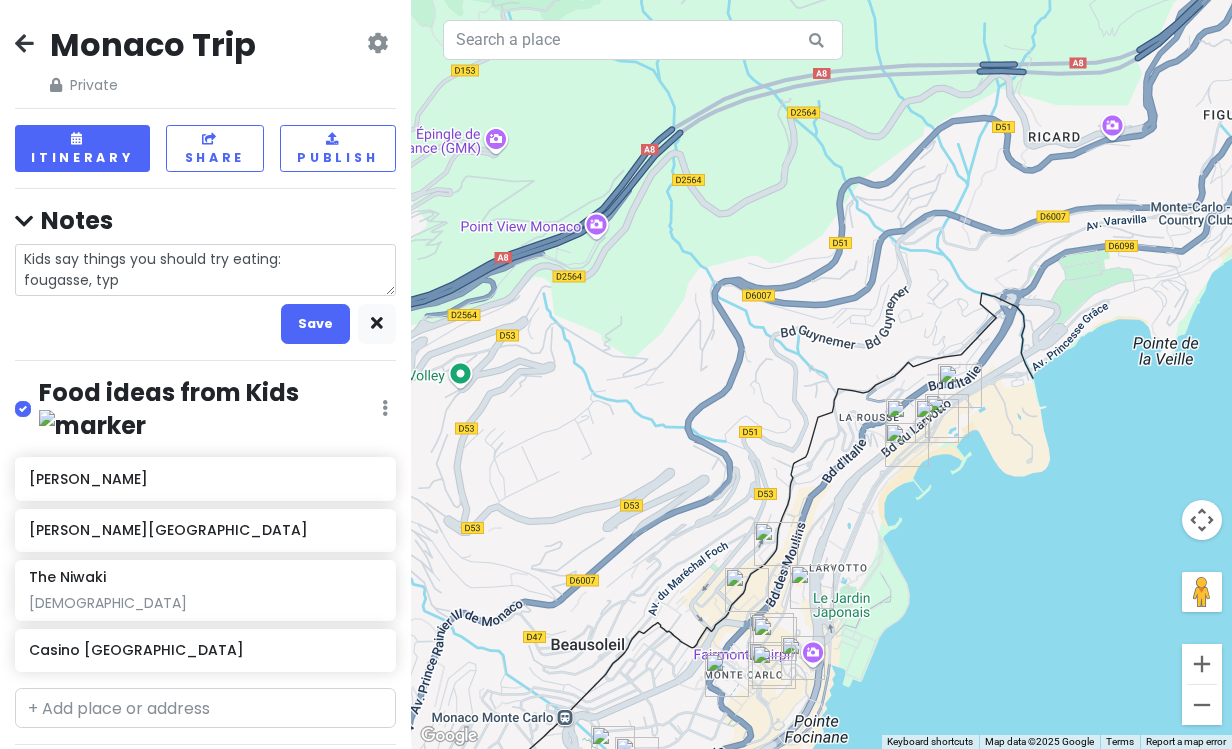 type on "x" 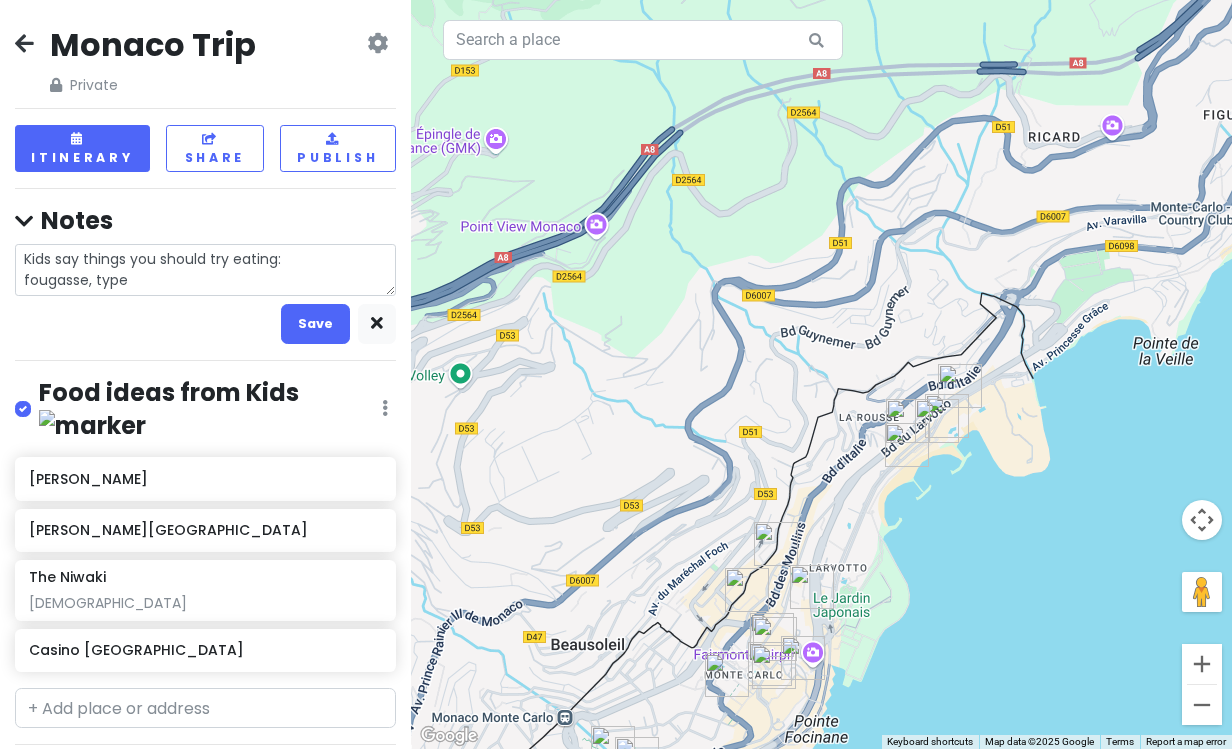 type on "x" 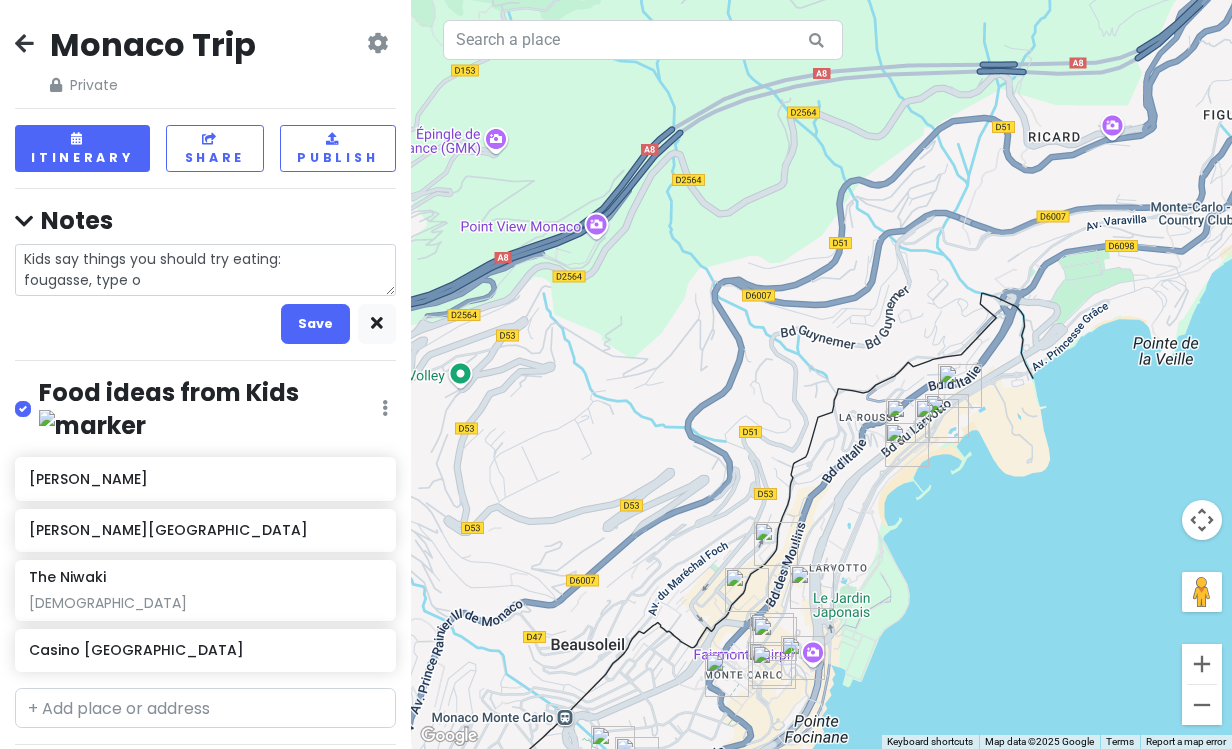 type on "x" 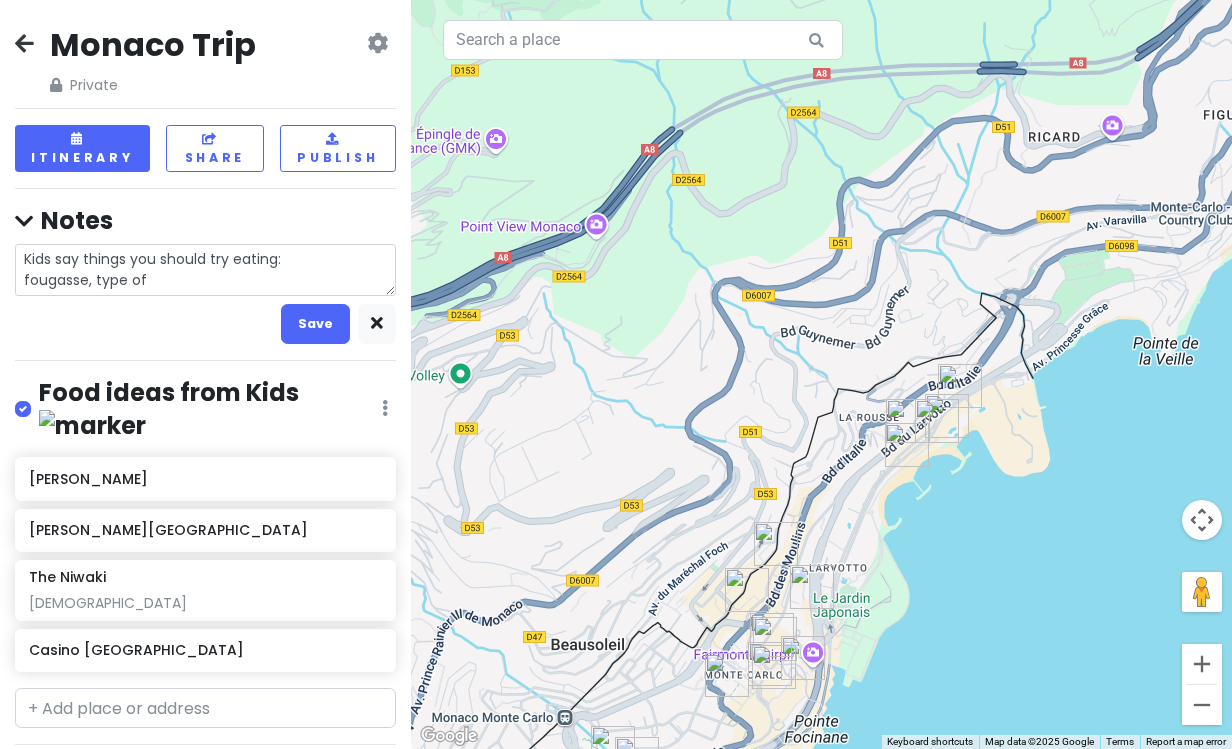 type on "x" 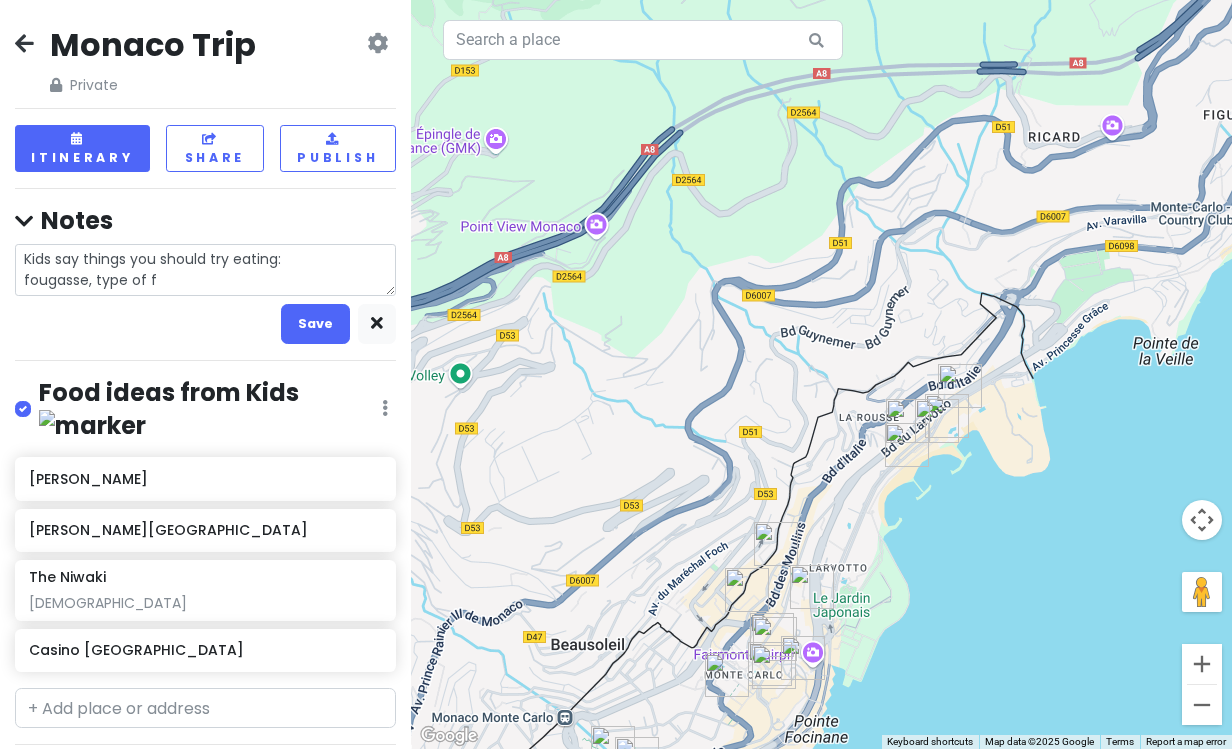 type on "x" 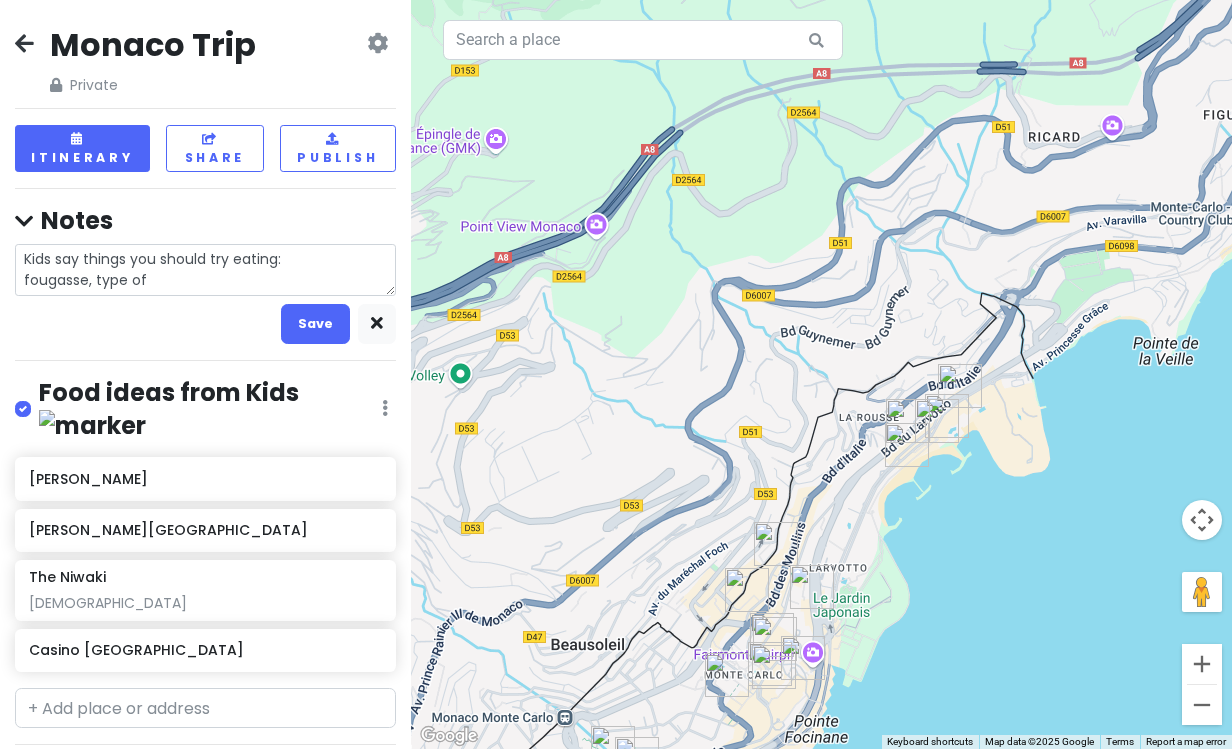 type on "x" 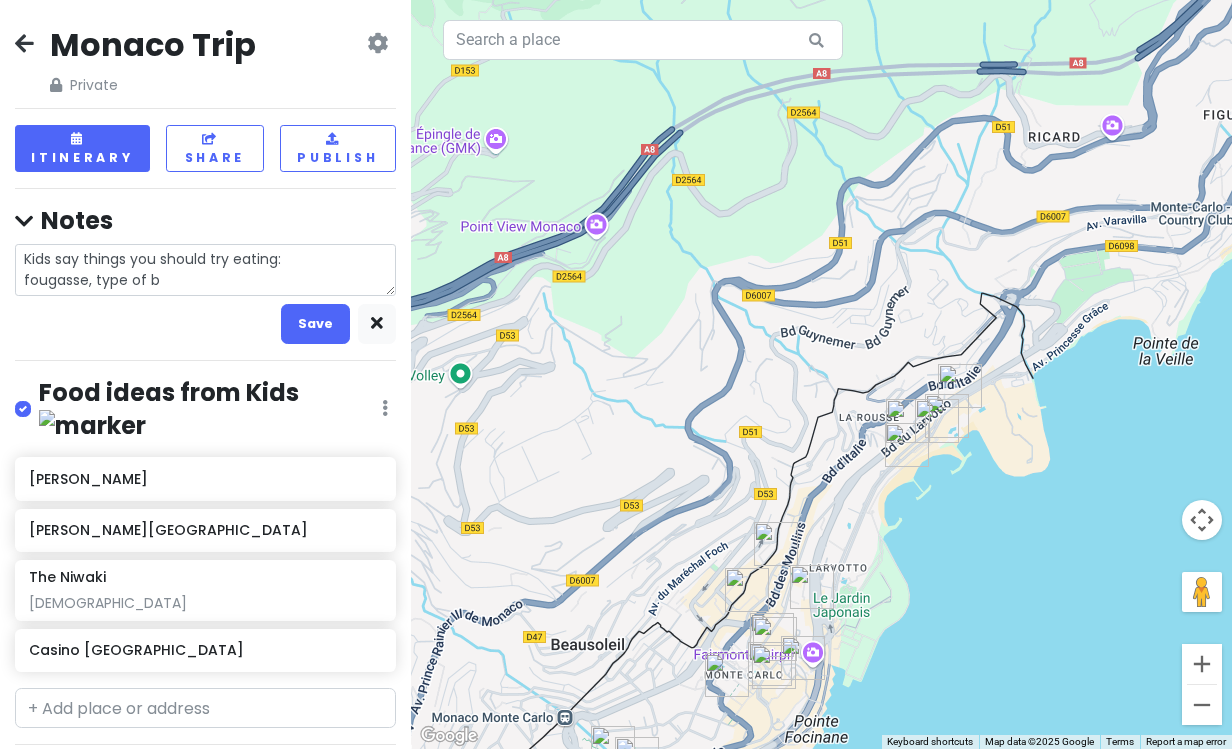 type on "x" 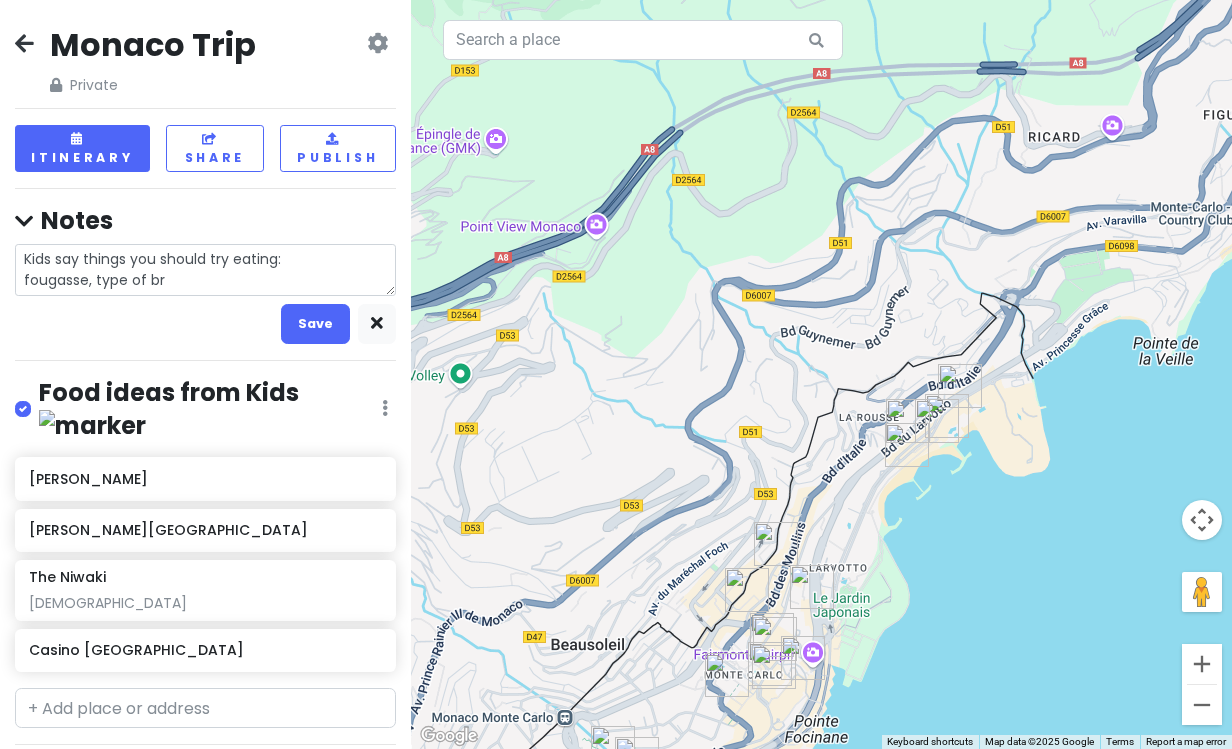 type on "x" 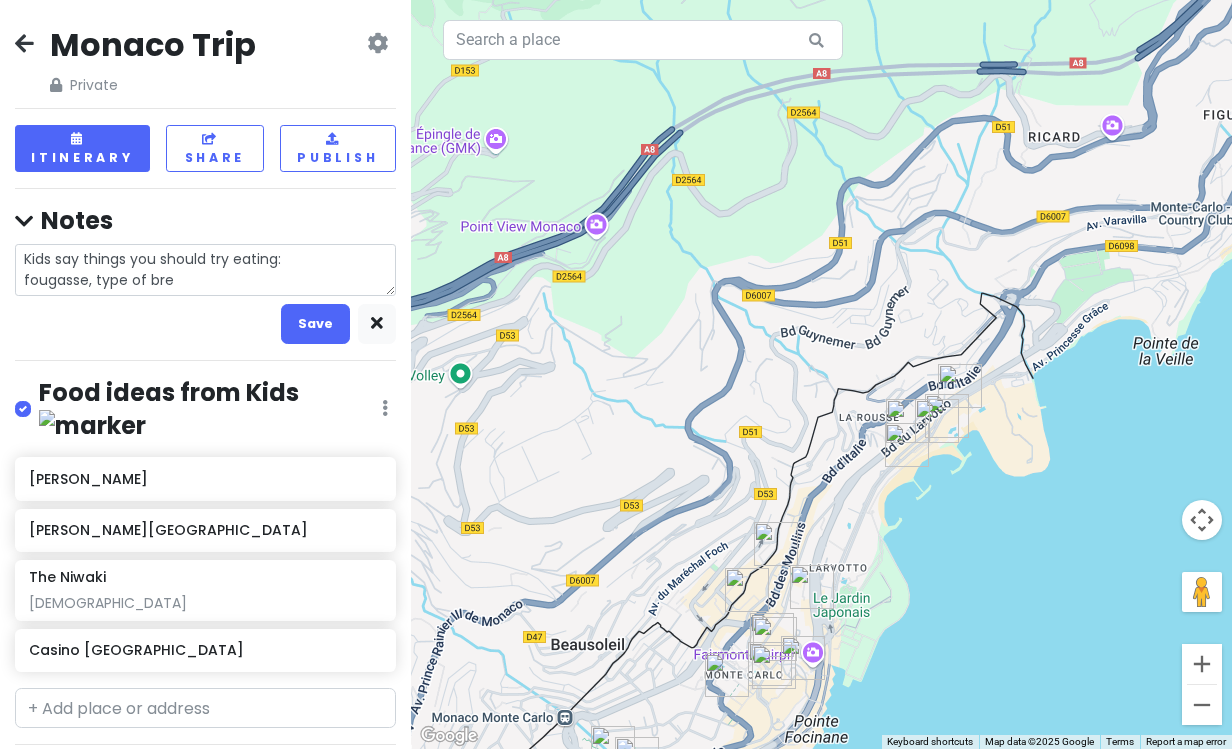 type on "x" 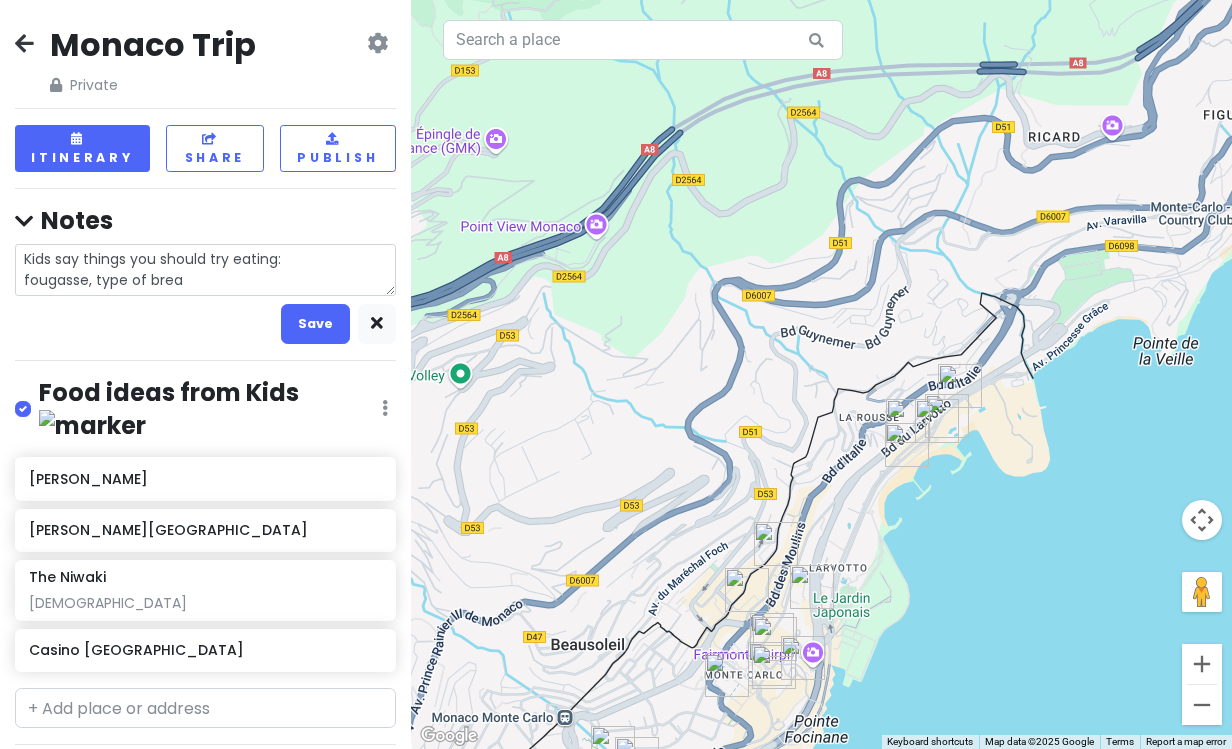 type on "x" 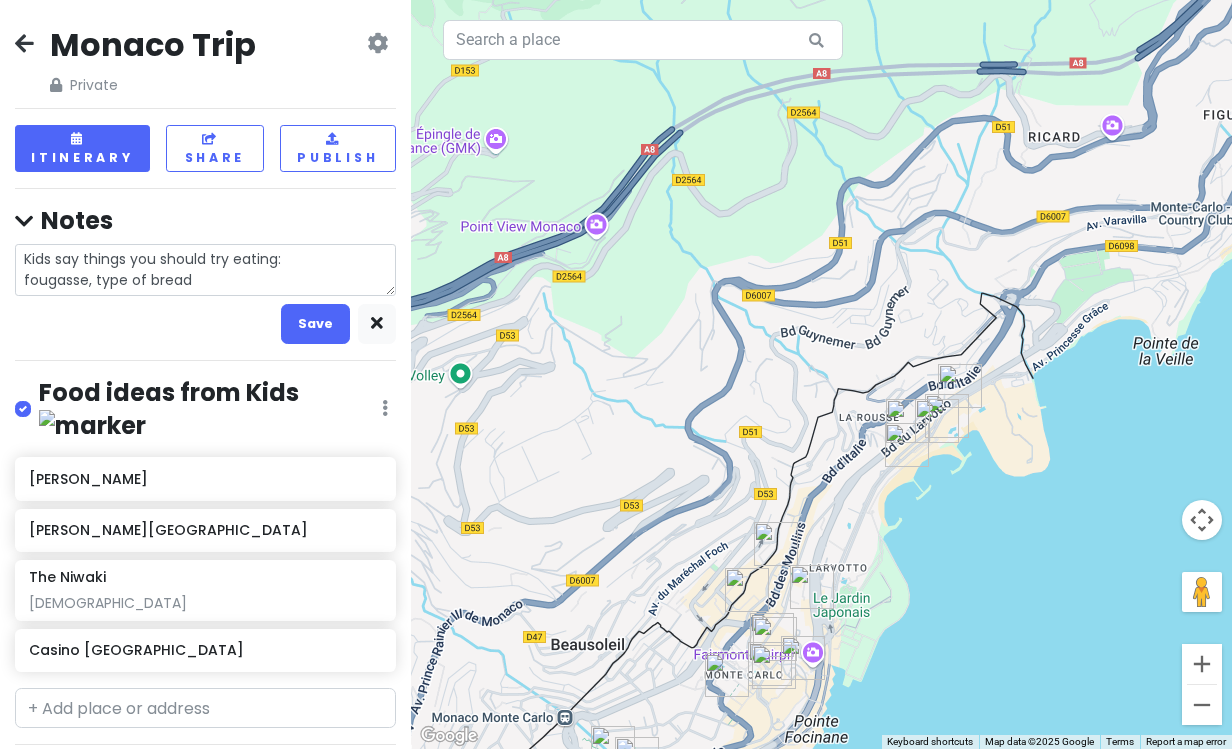 type on "x" 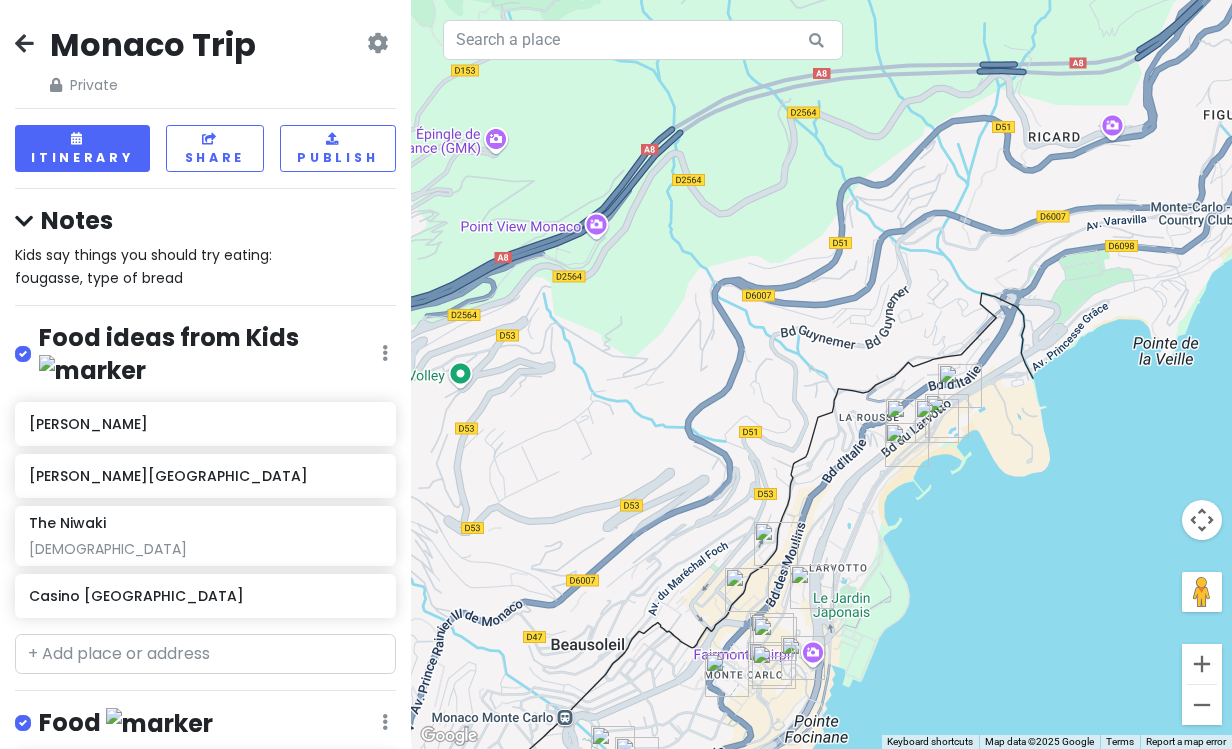 click on "Kids say things you should try eating:
fougasse, type of bread" at bounding box center (205, 266) 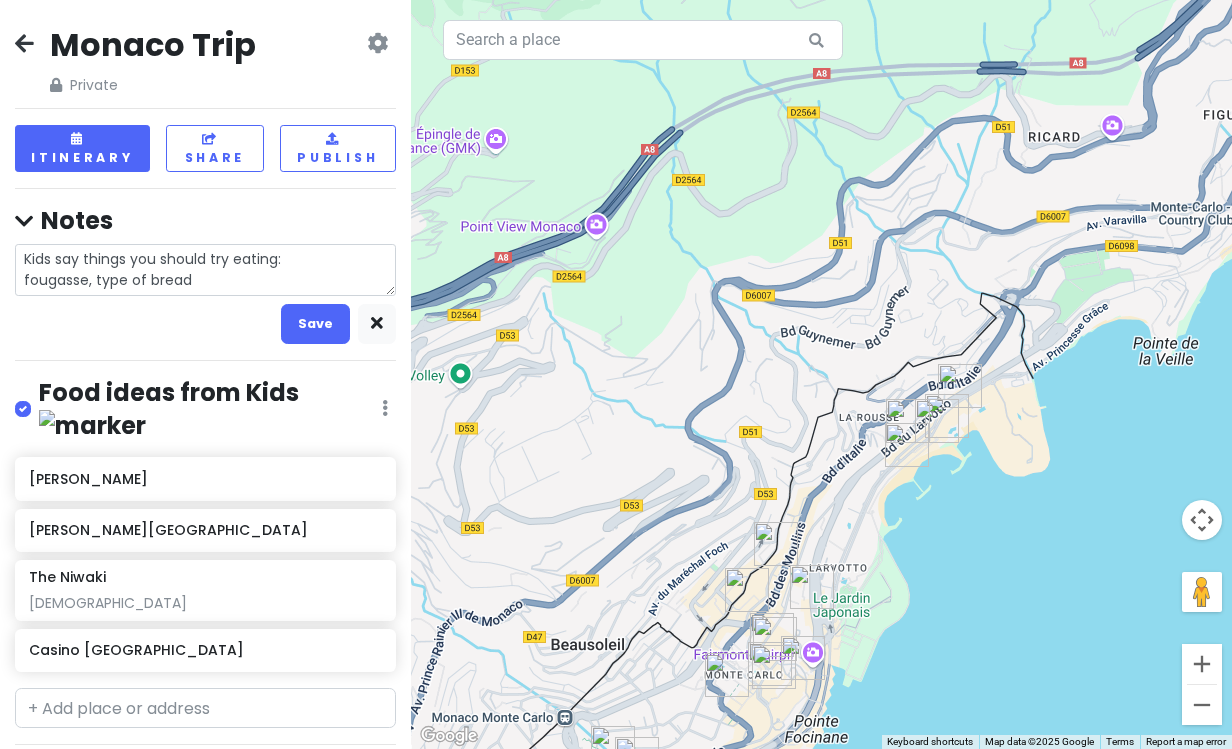 click on "Kids say things you should try eating:
fougasse, type of bread" at bounding box center (205, 270) 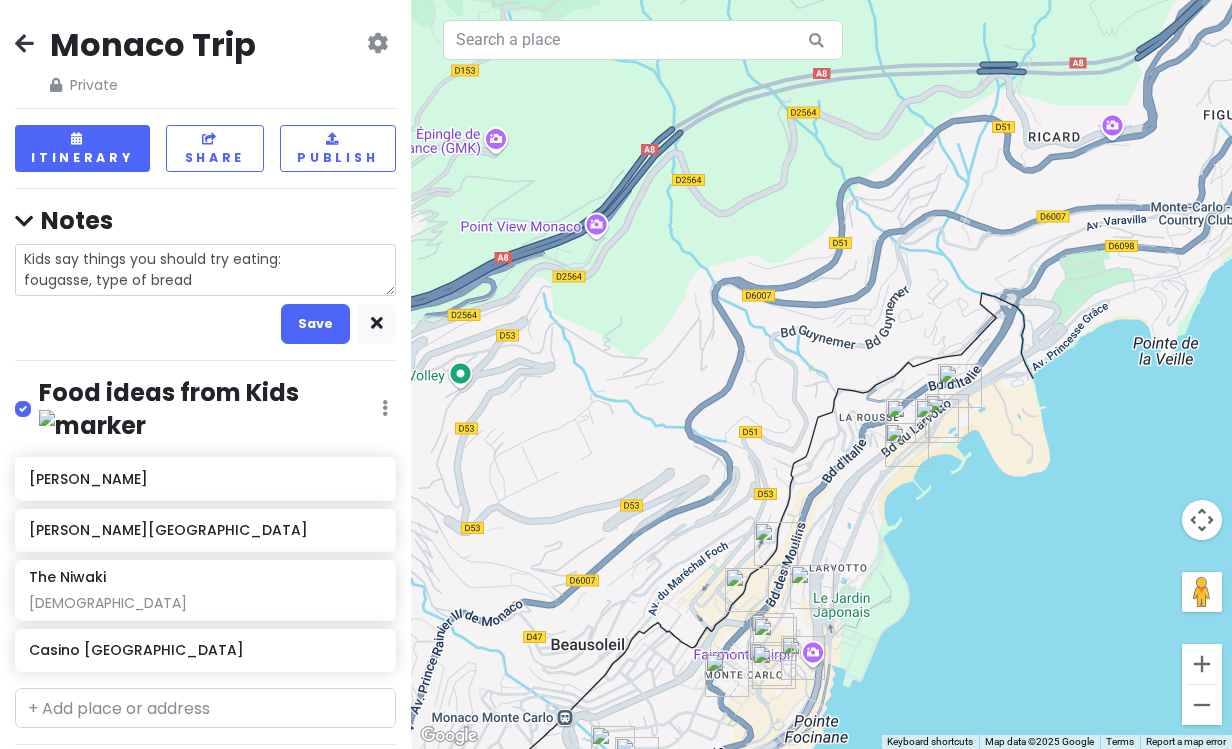 type on "x" 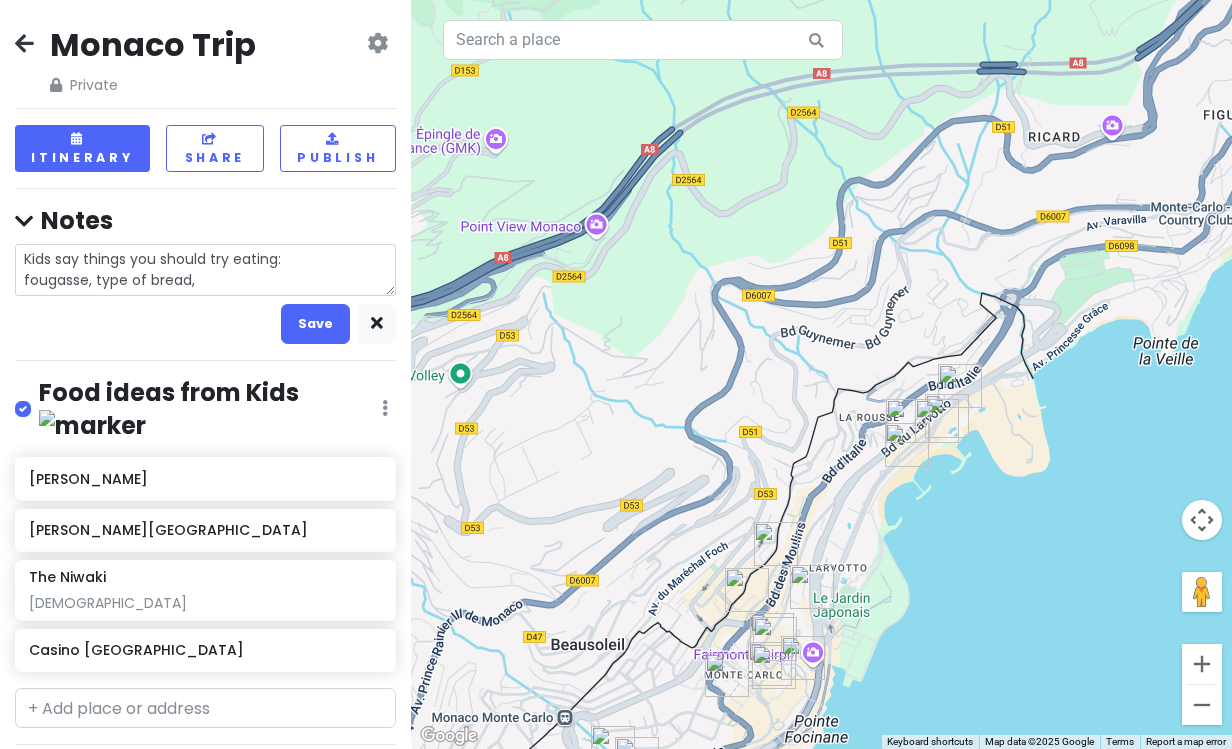 type on "x" 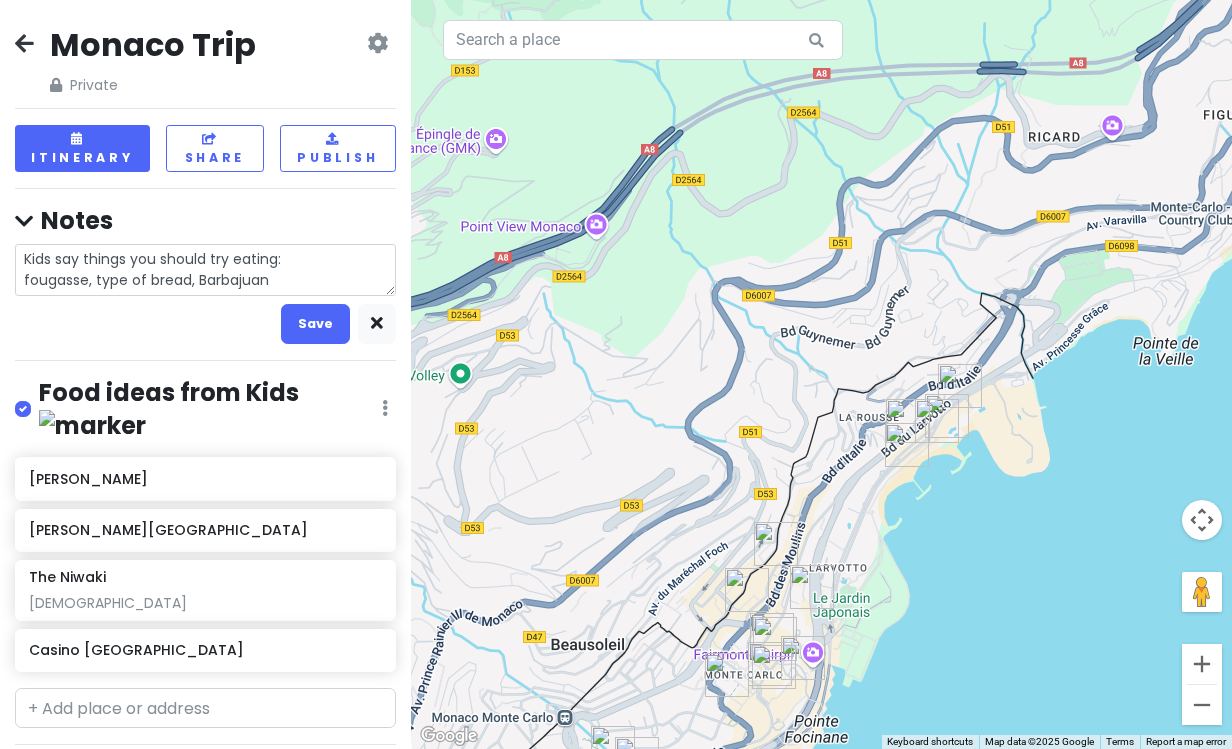 type on "x" 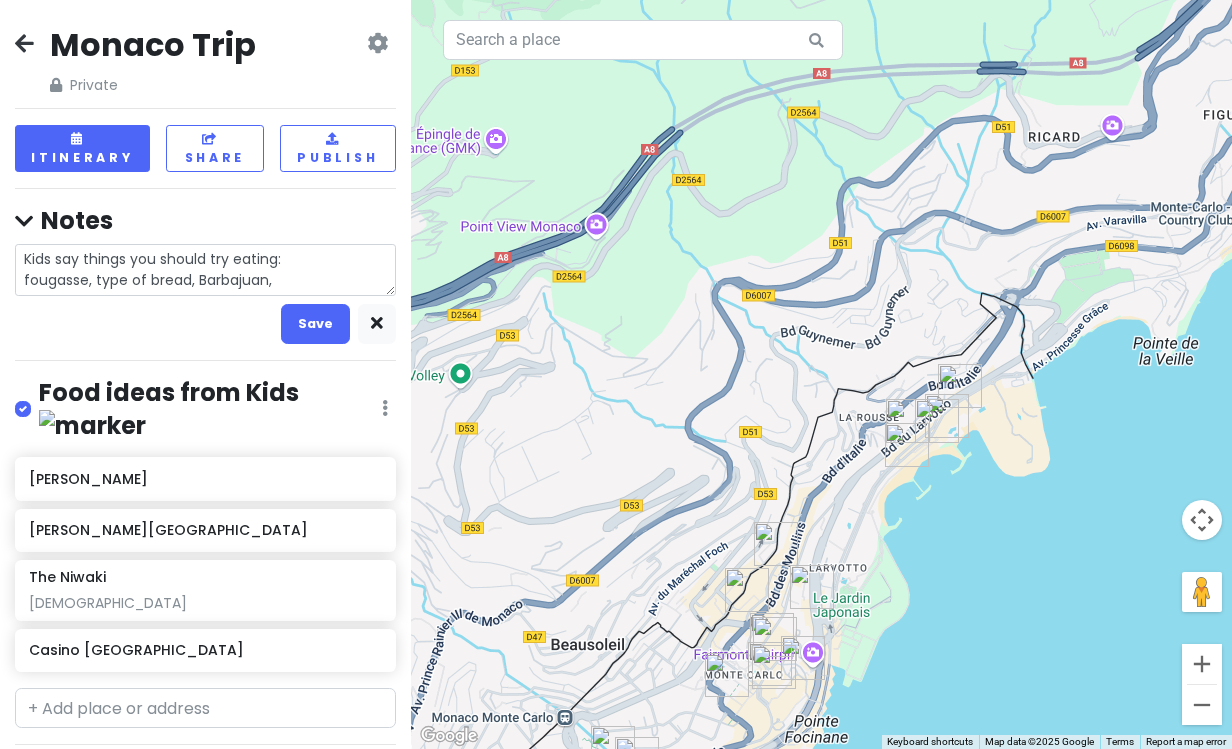 type on "x" 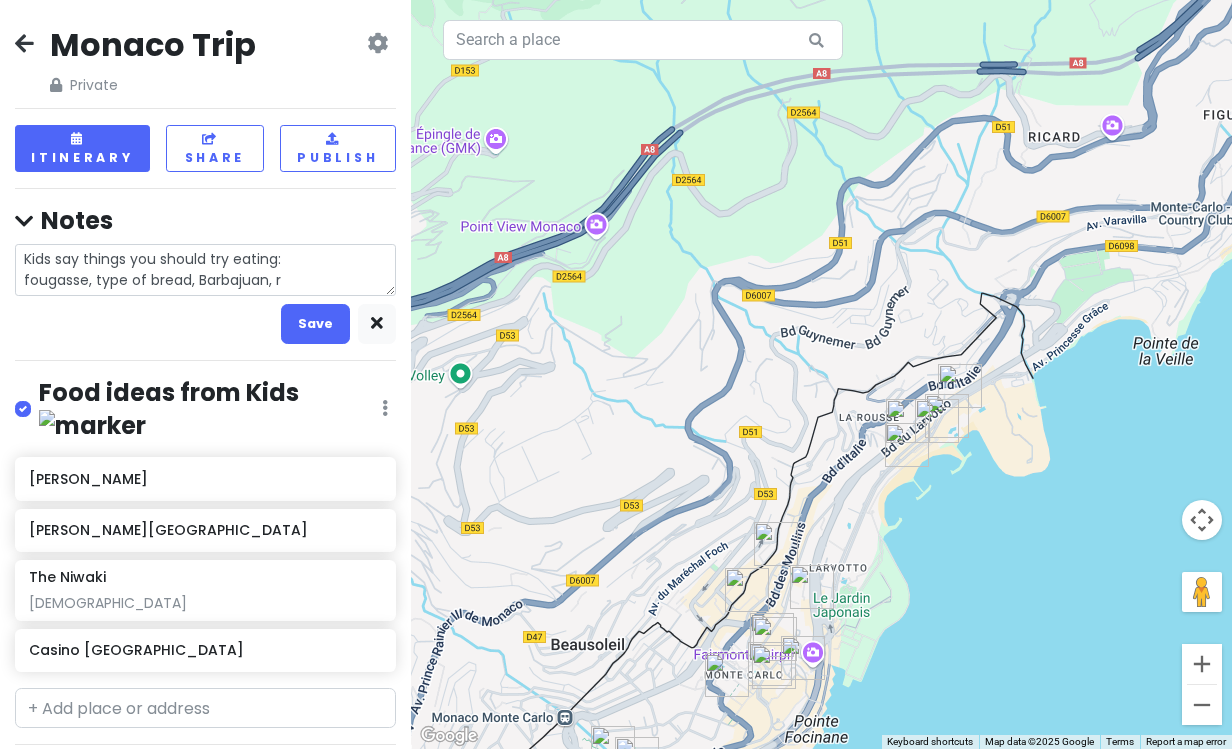 type on "x" 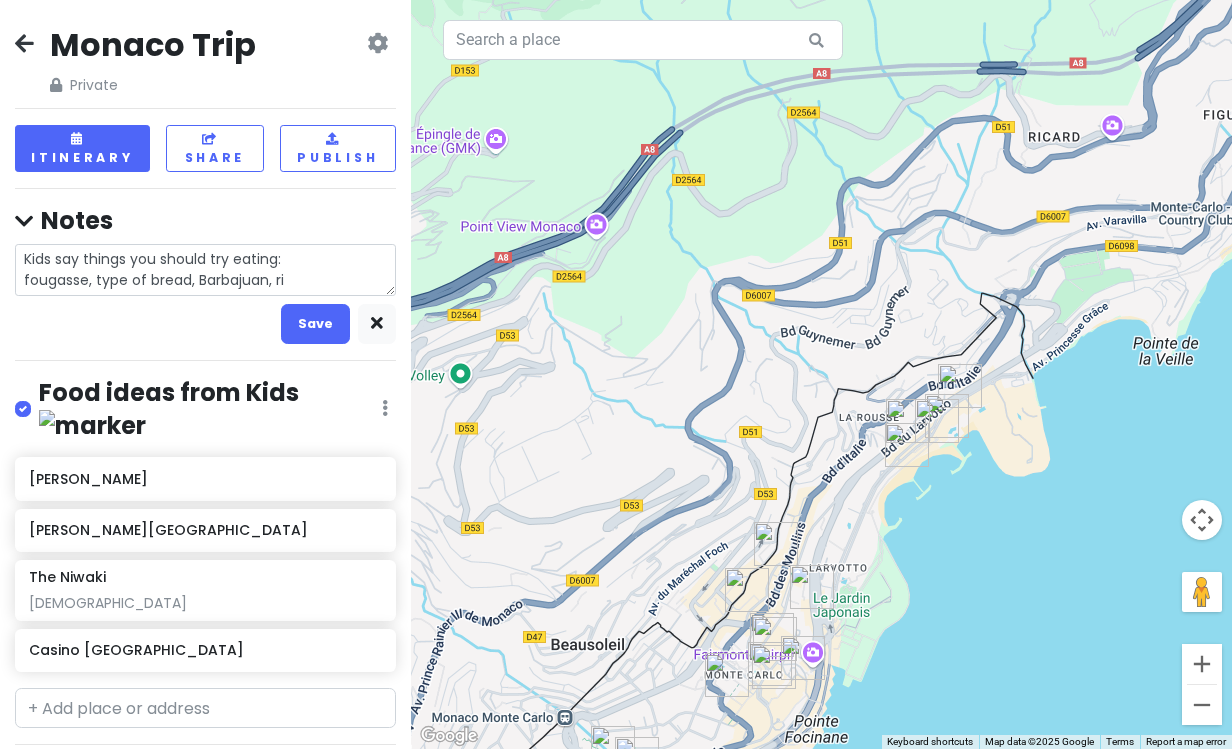 type on "x" 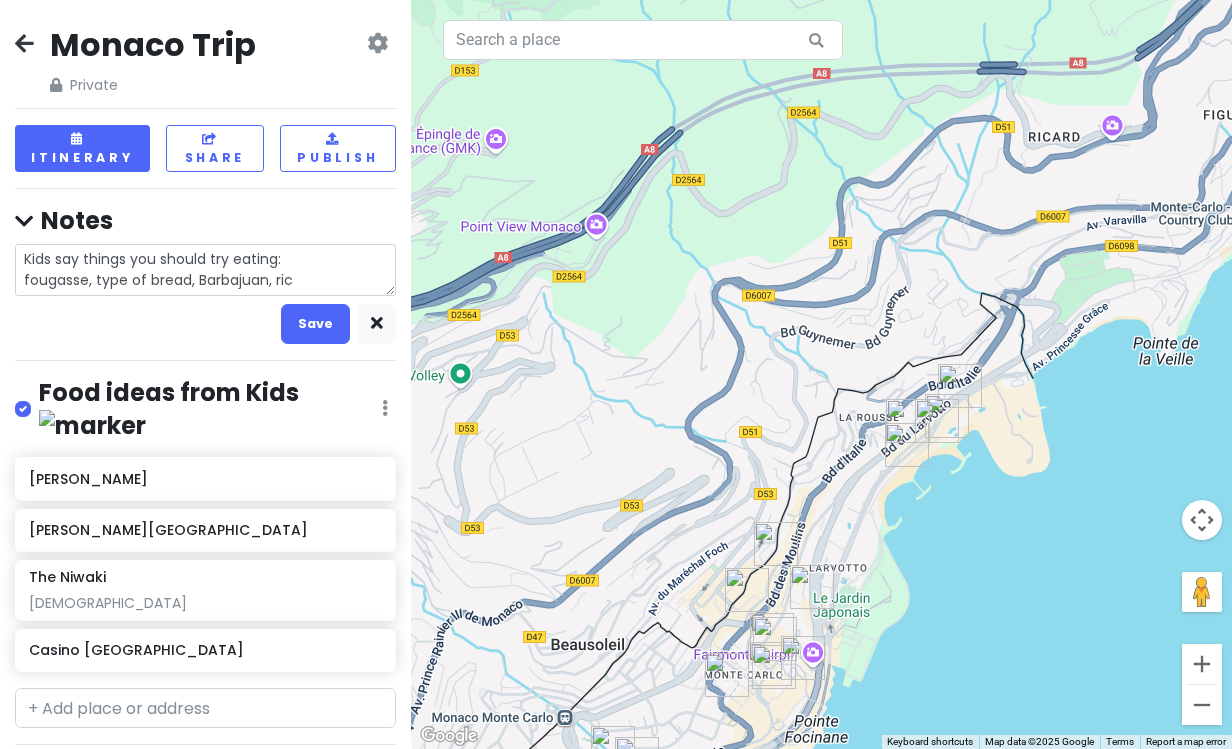 type on "x" 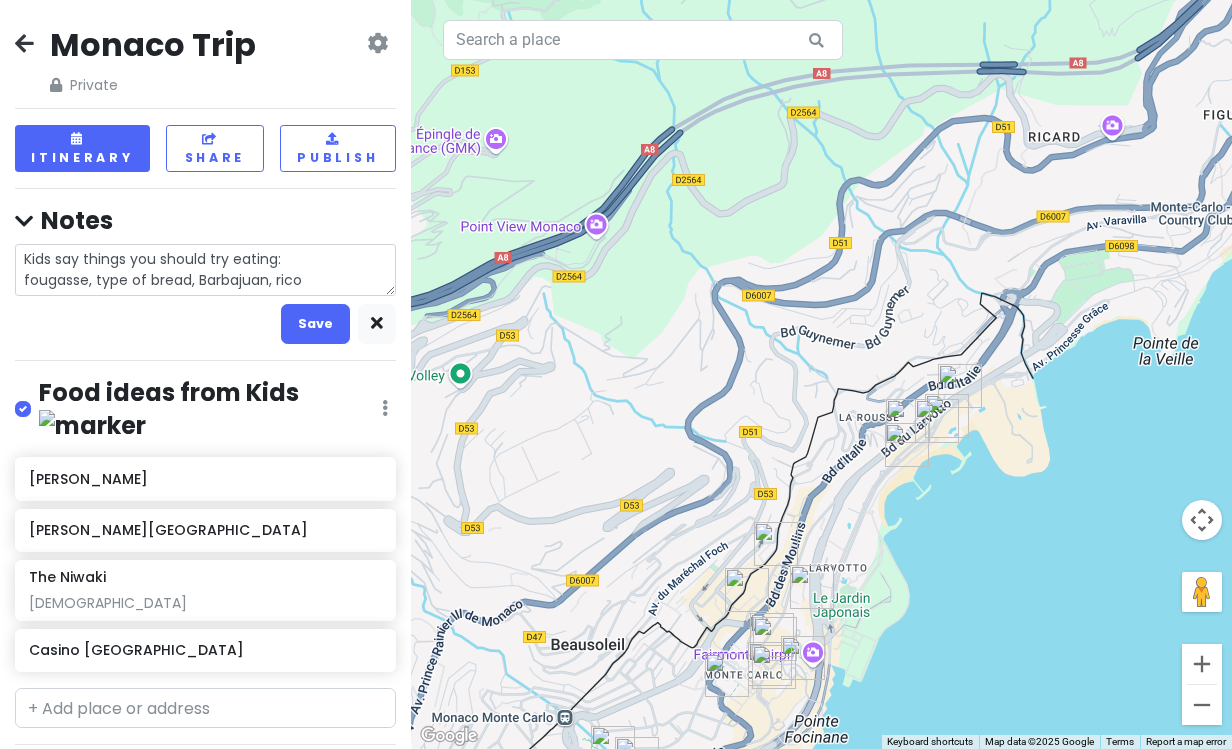 type on "x" 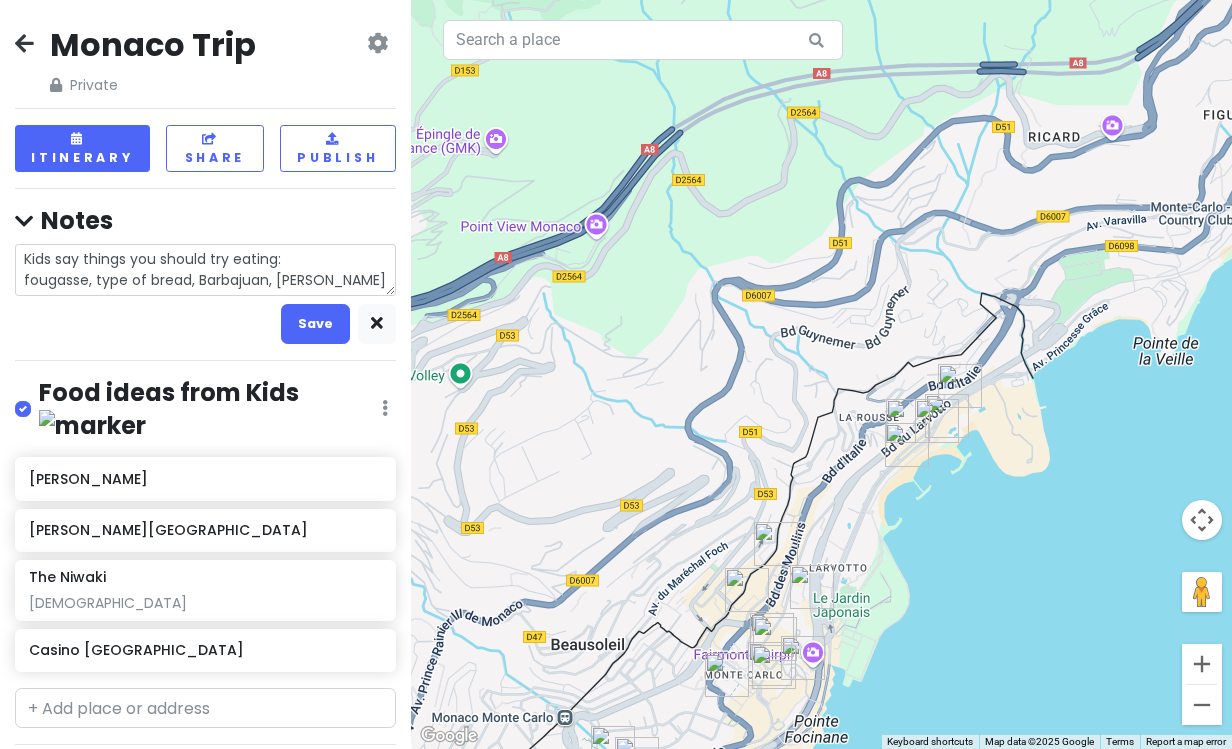 type on "x" 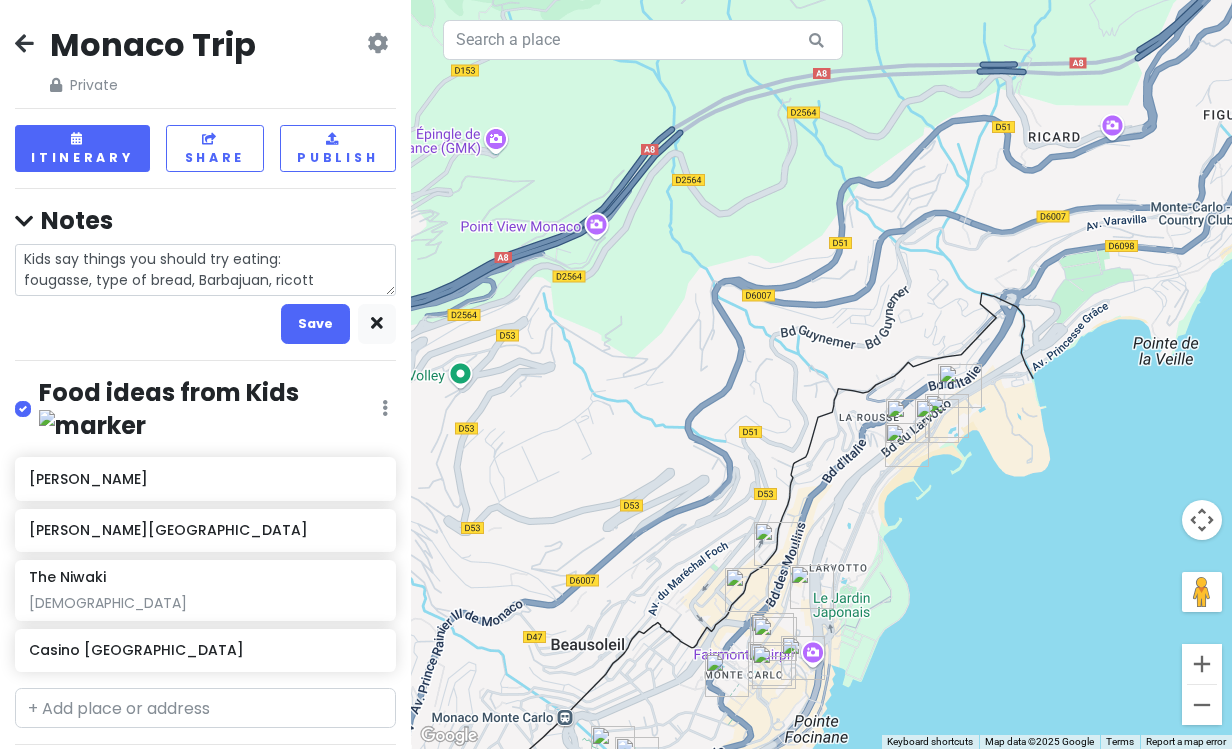 type on "x" 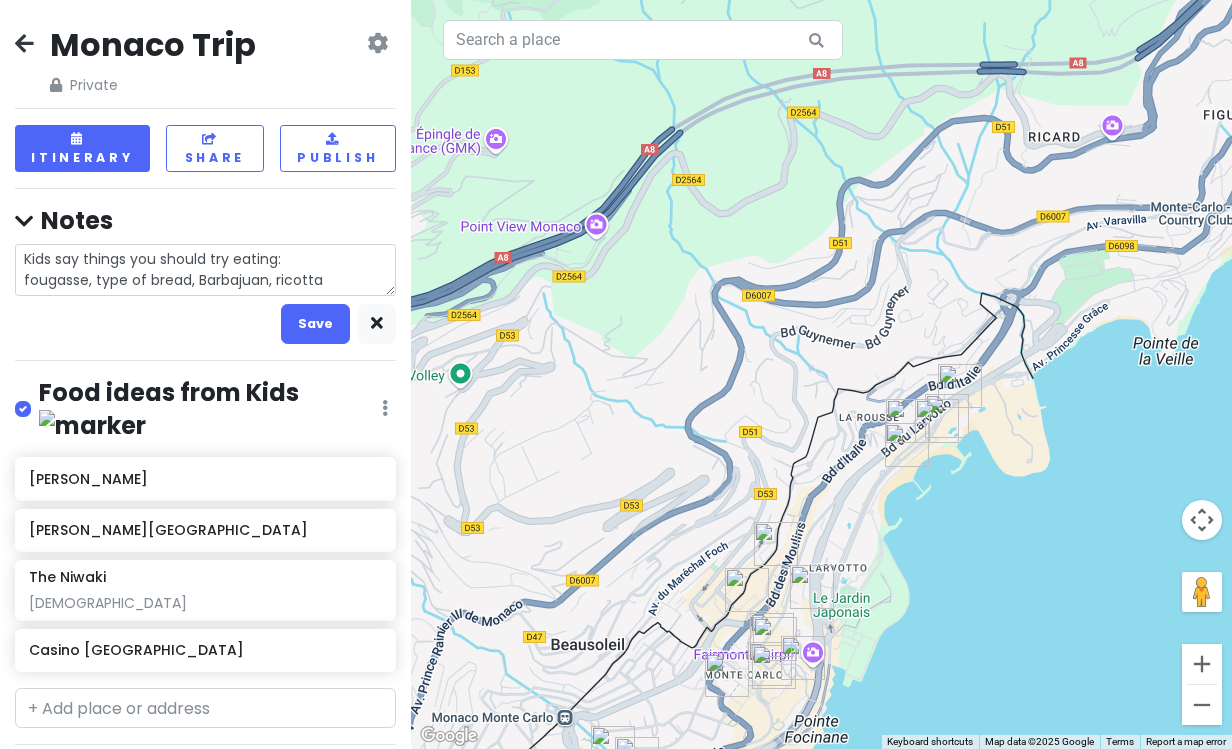 type on "x" 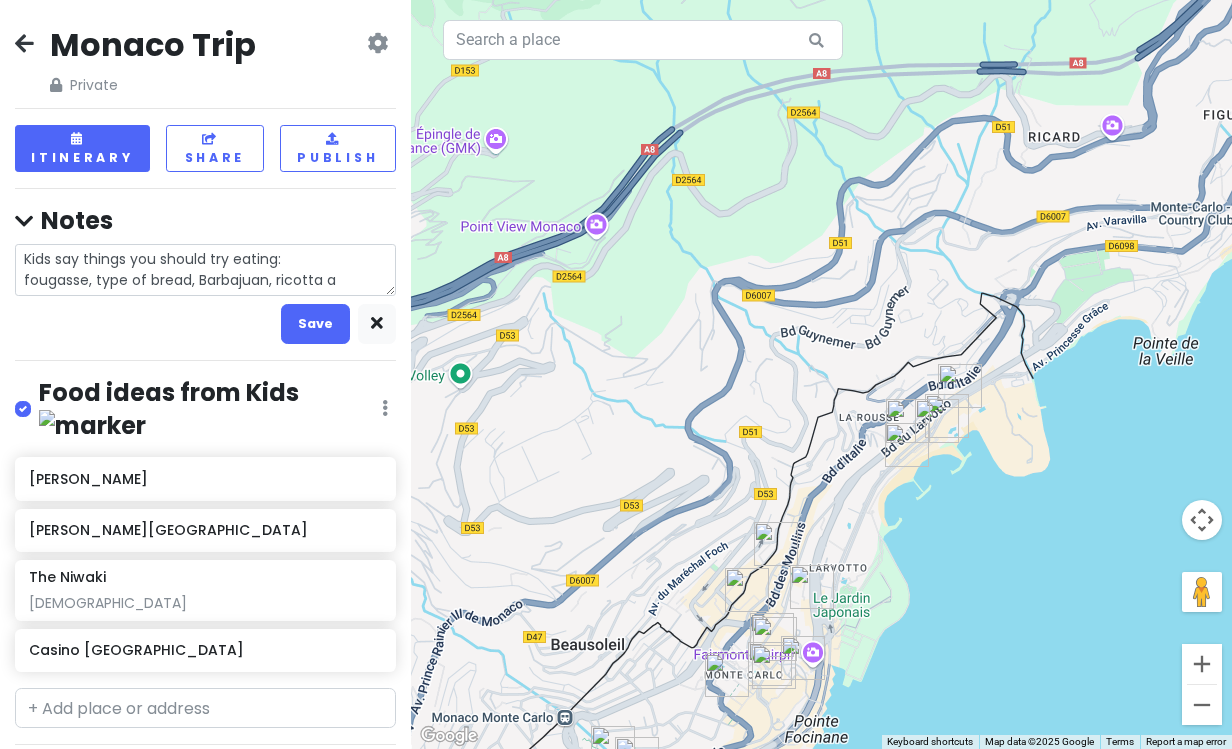type on "x" 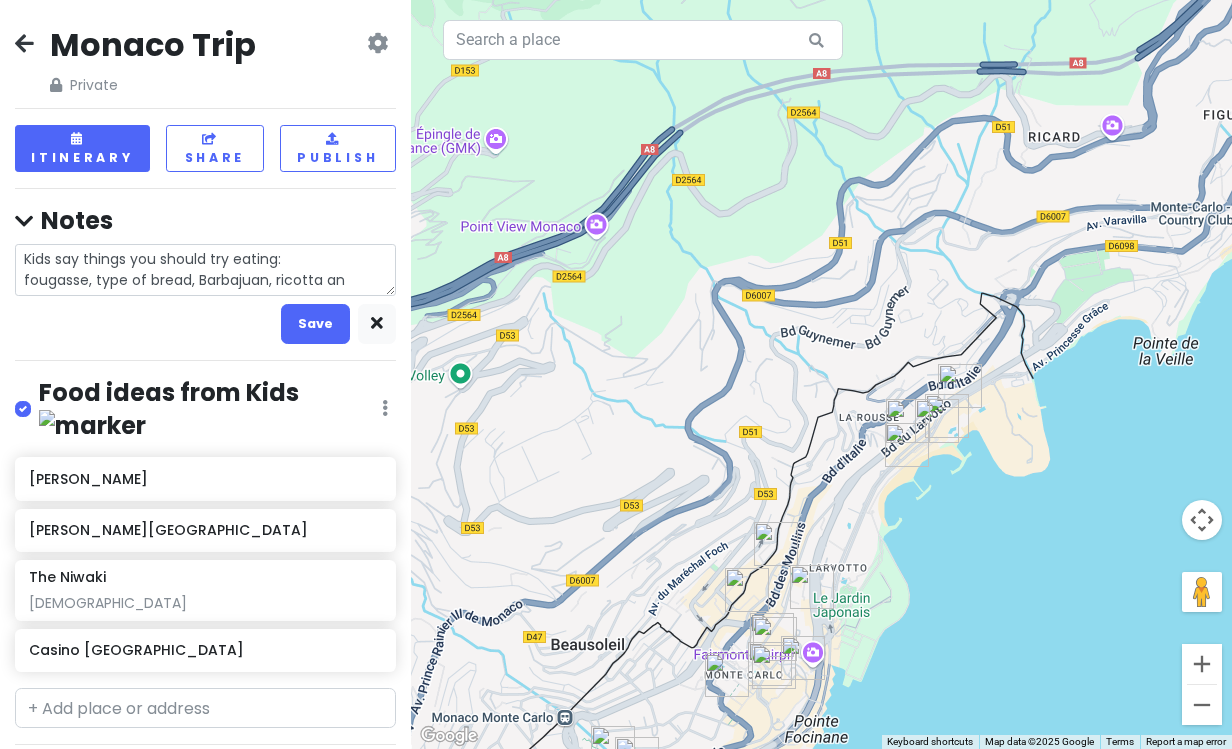type on "x" 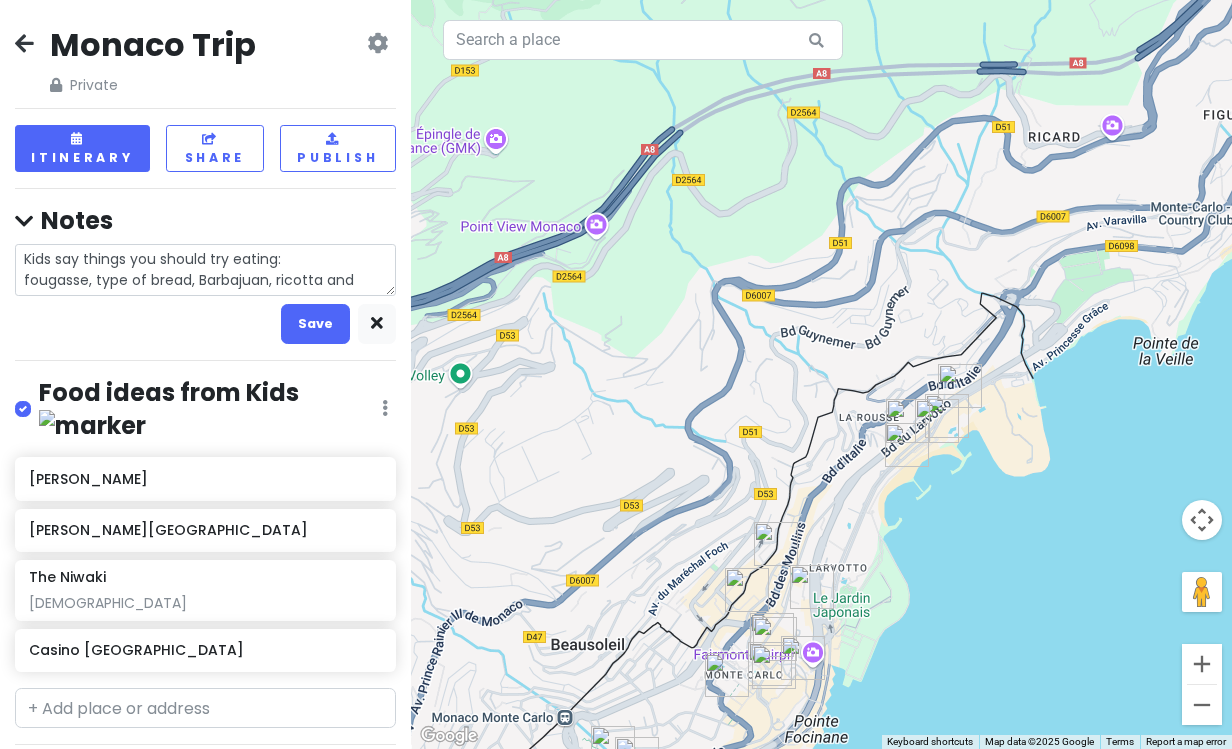 type on "x" 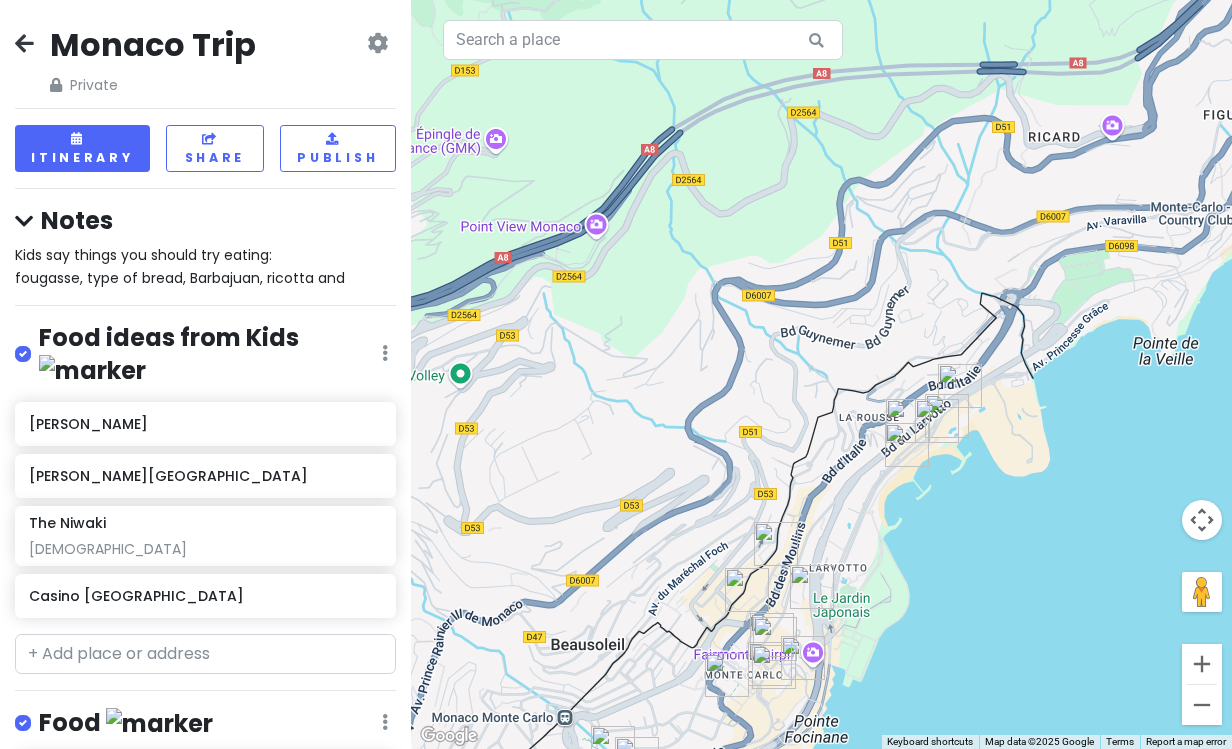 click on "Kids say things you should try eating:
fougasse, type of bread, Barbajuan, ricotta and" at bounding box center [180, 266] 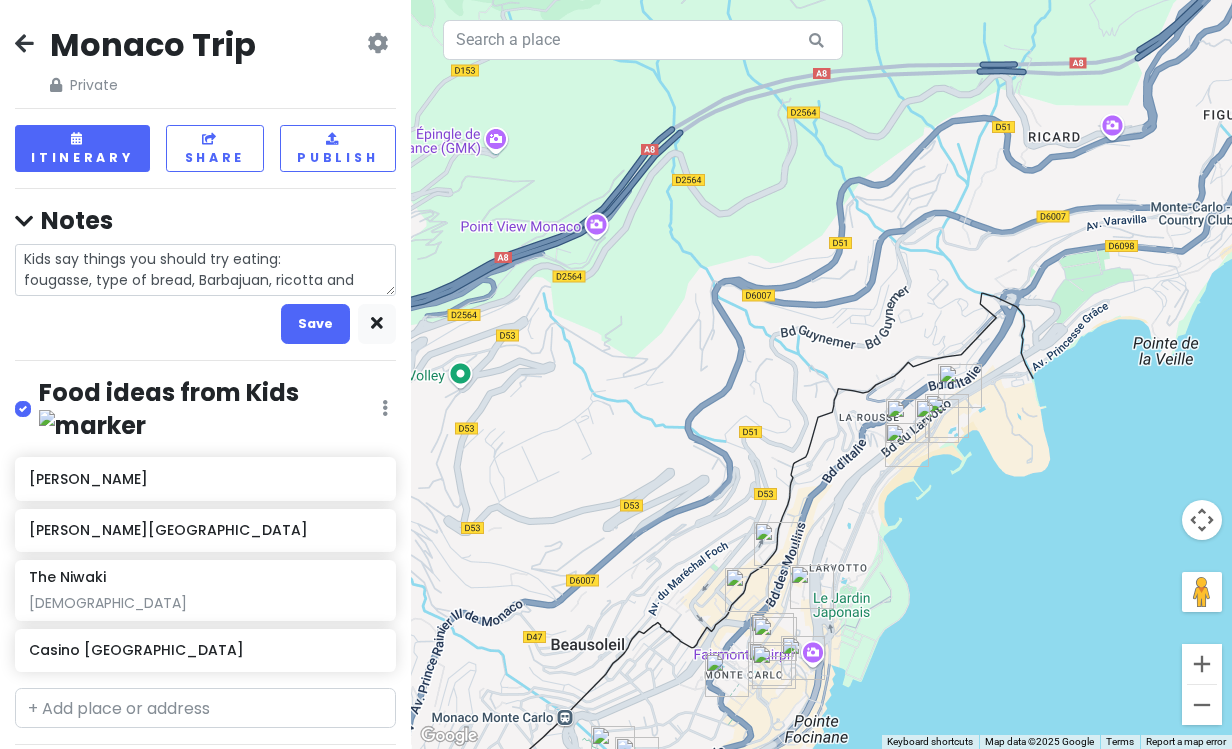 click on "Kids say things you should try eating:
fougasse, type of bread, Barbajuan, ricotta and" at bounding box center (205, 270) 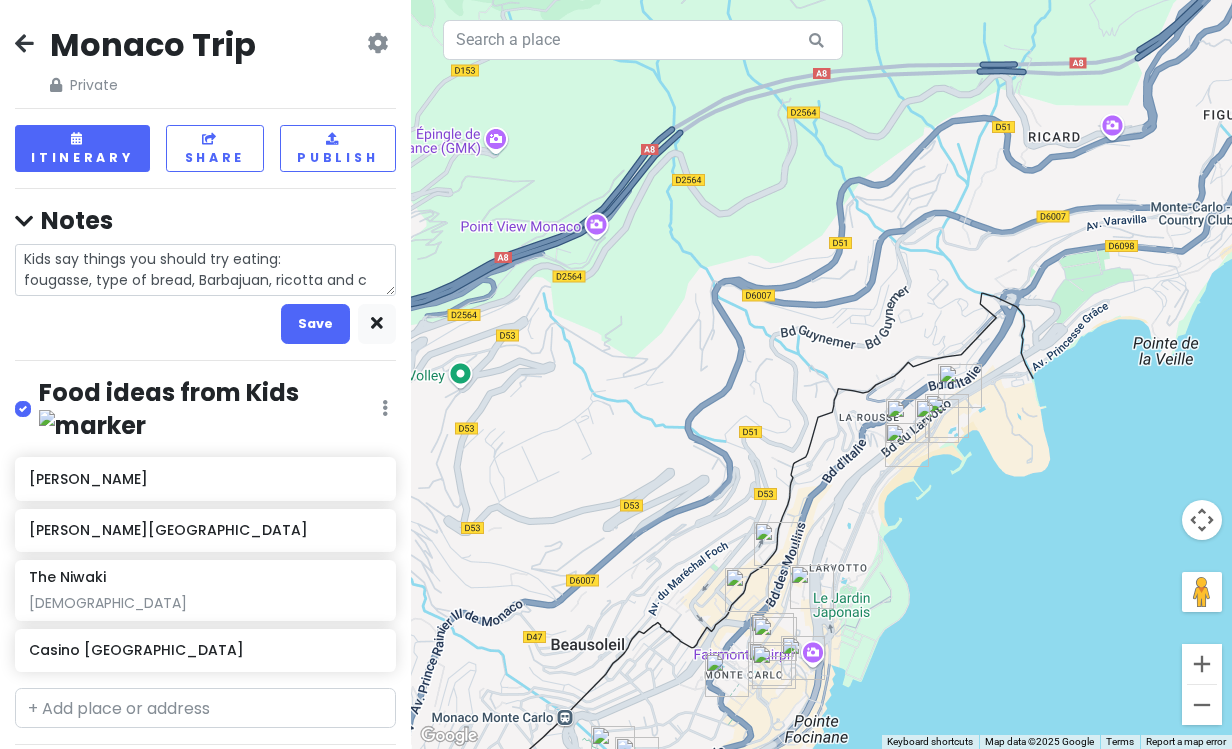 type on "x" 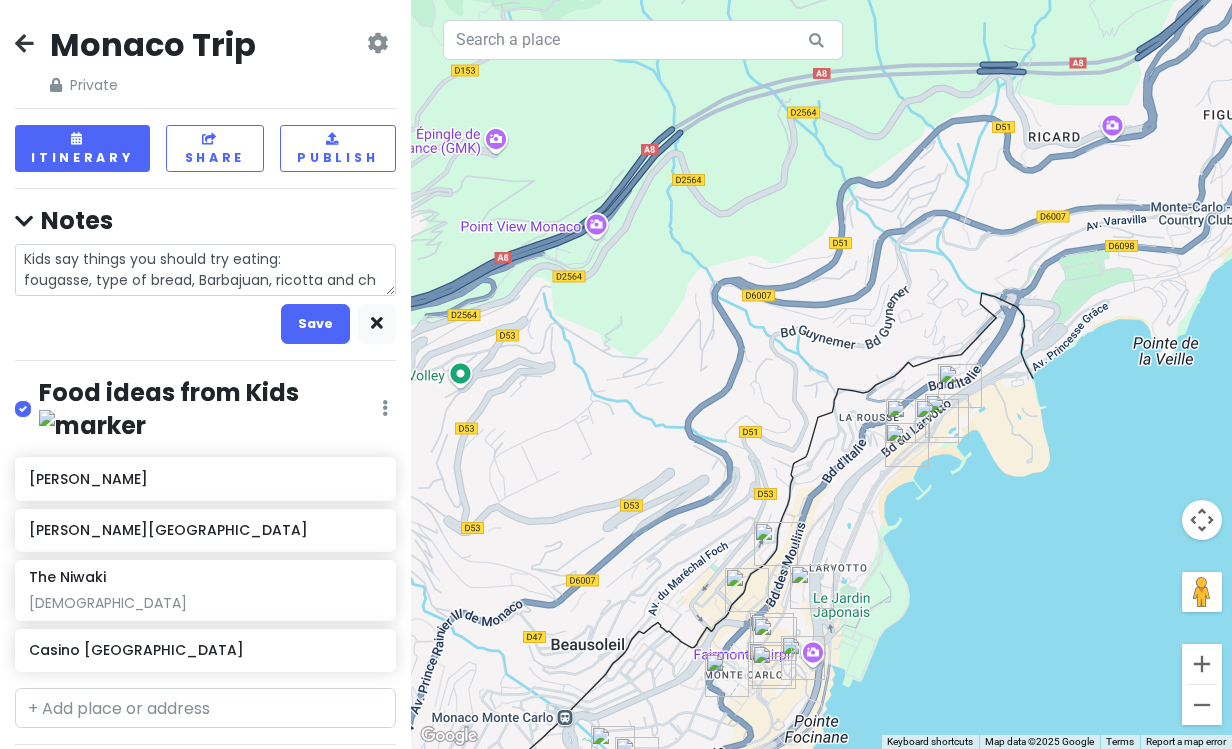 type on "x" 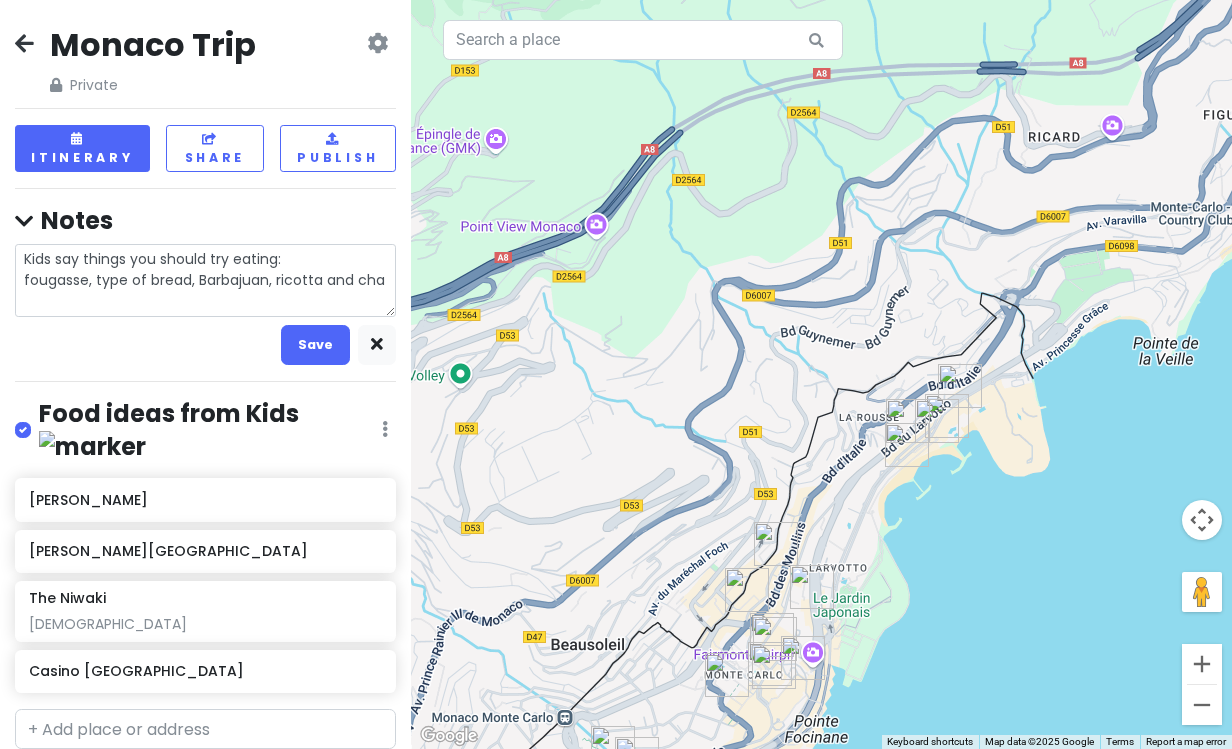 type on "x" 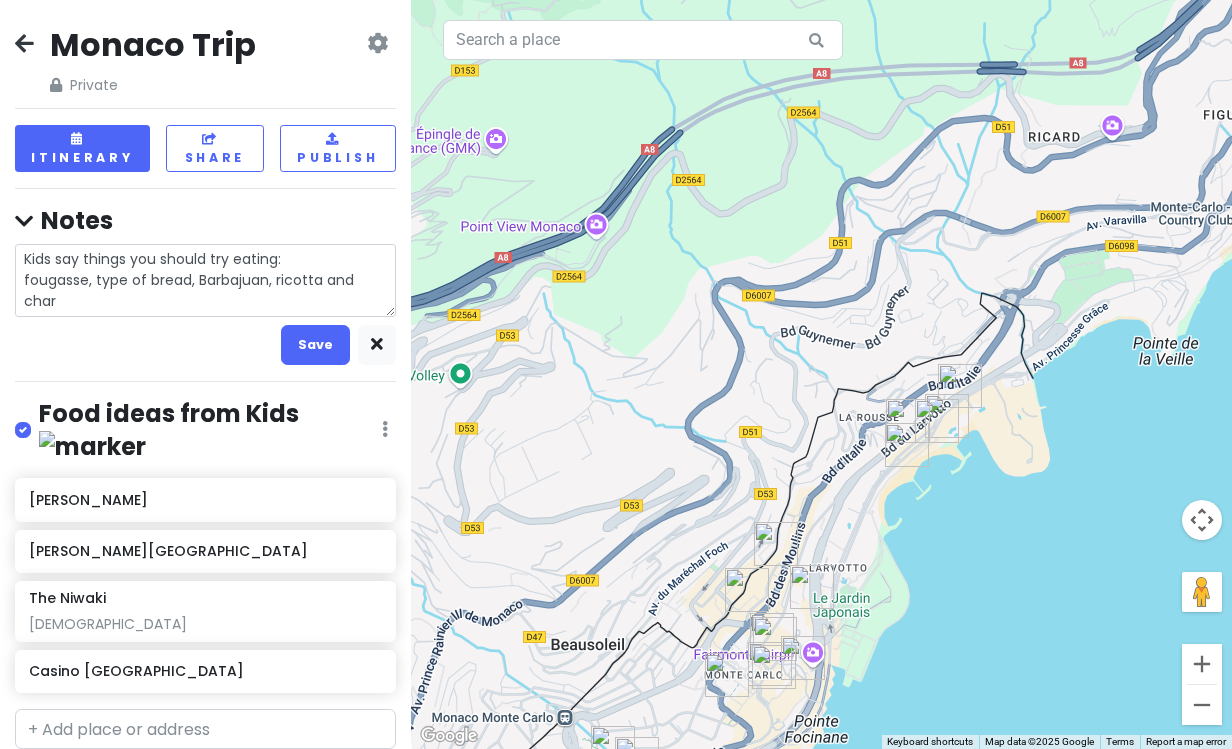 type on "x" 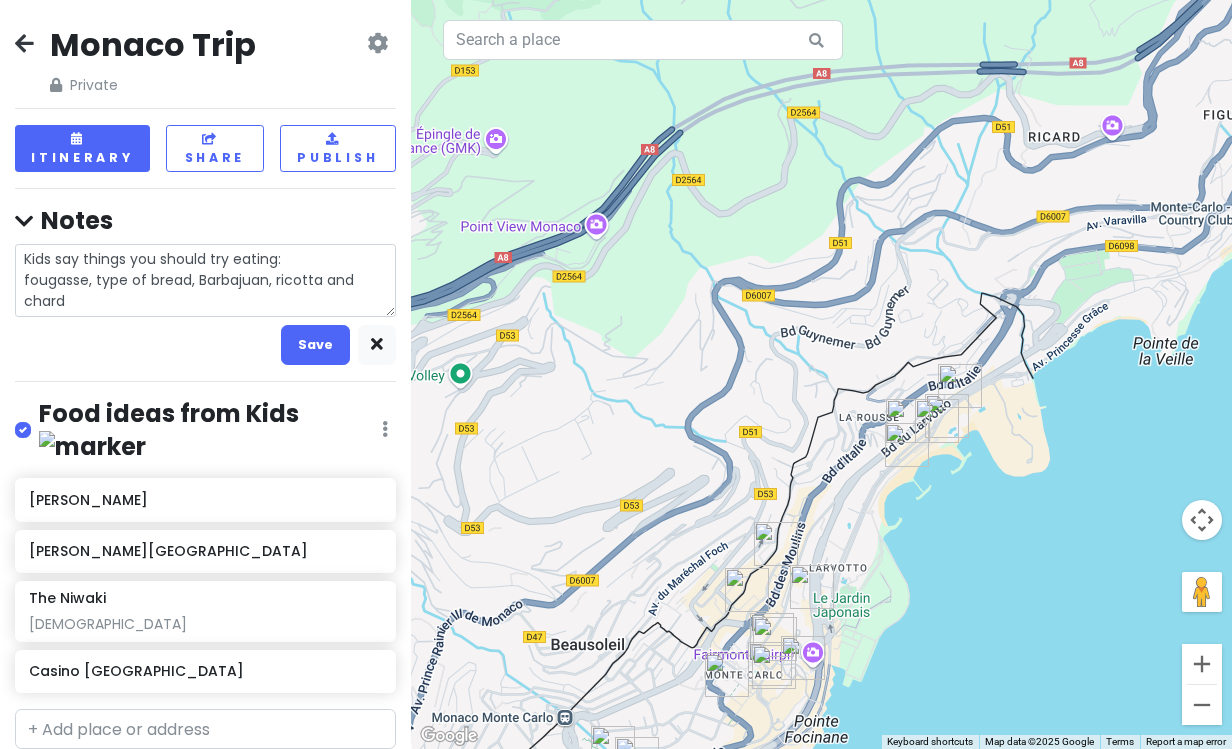 type on "x" 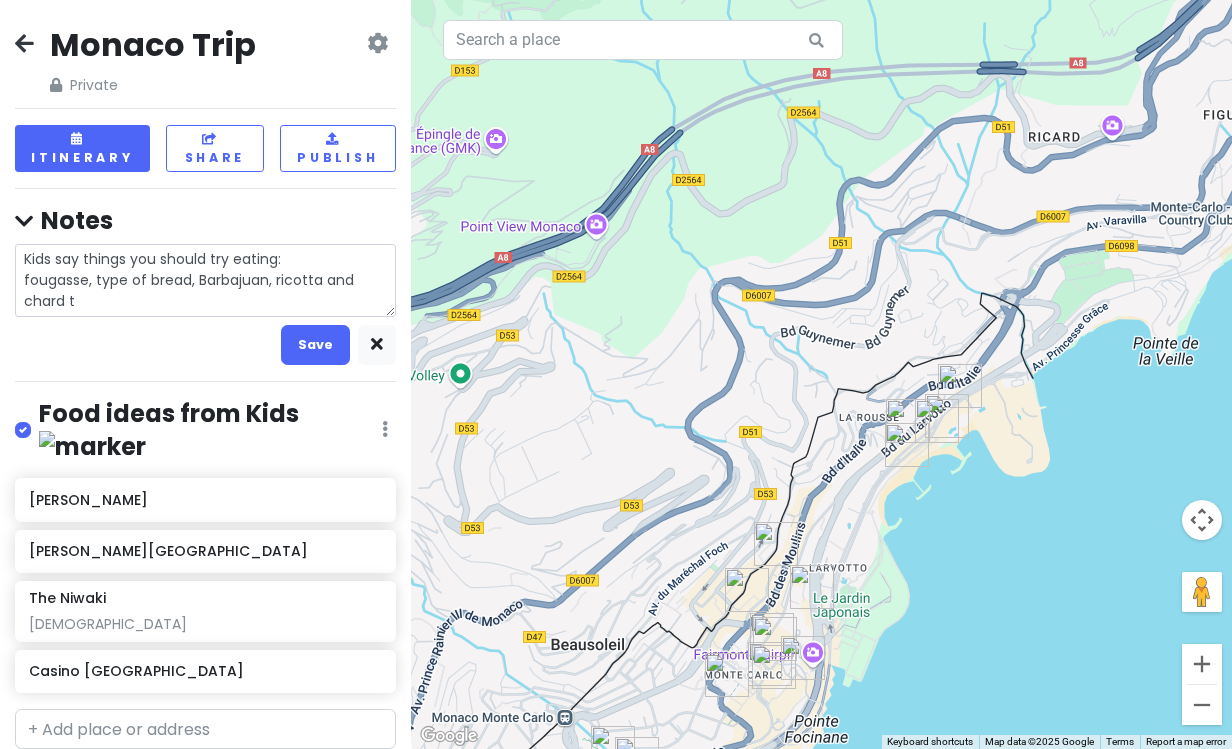 type on "x" 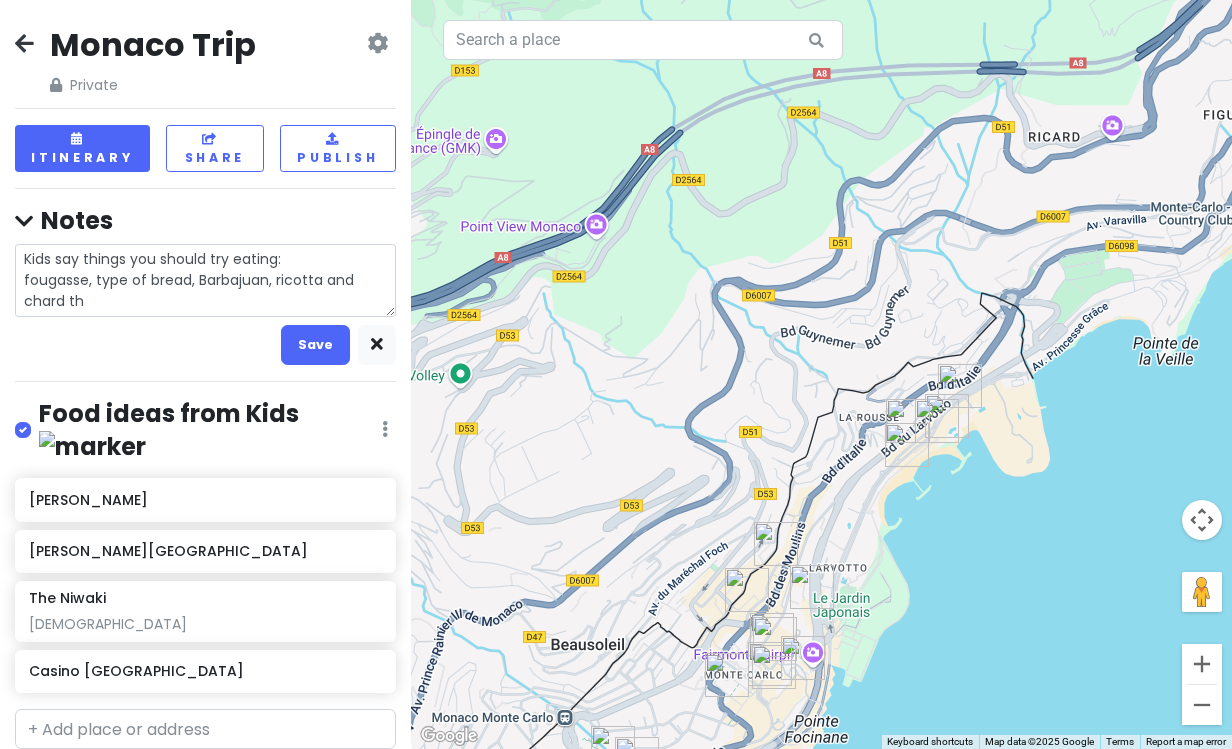 type on "x" 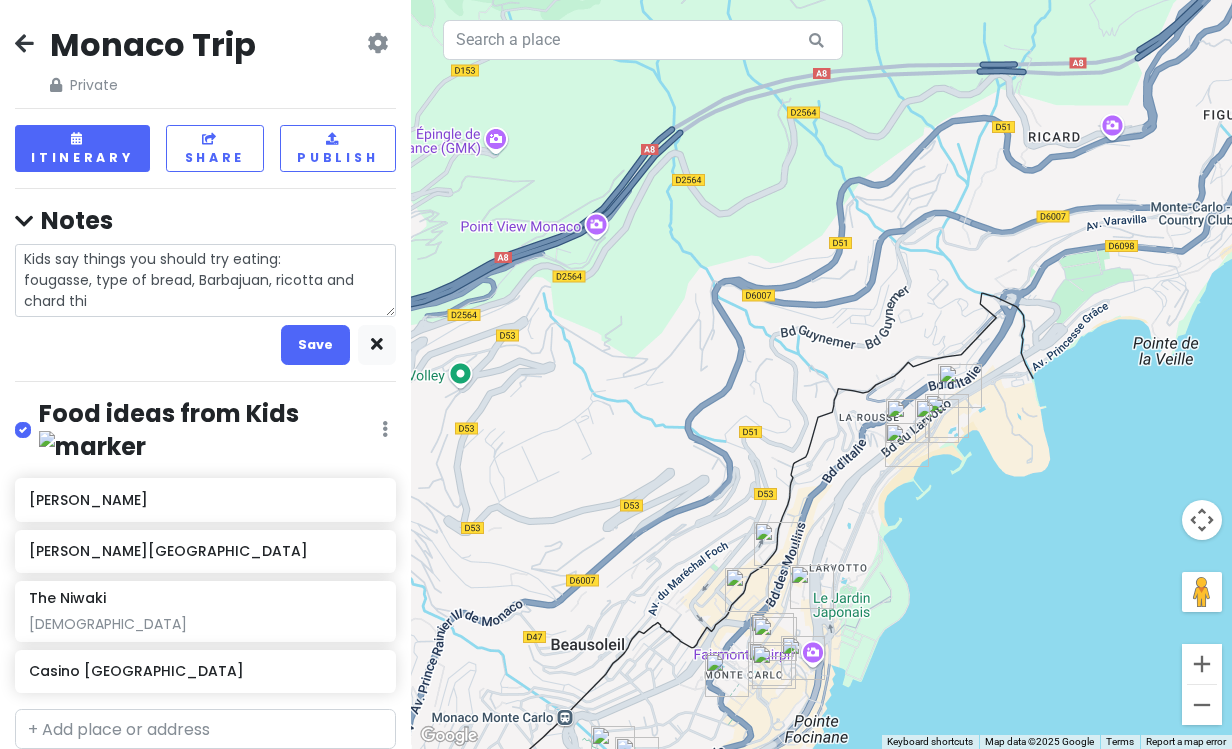 type on "x" 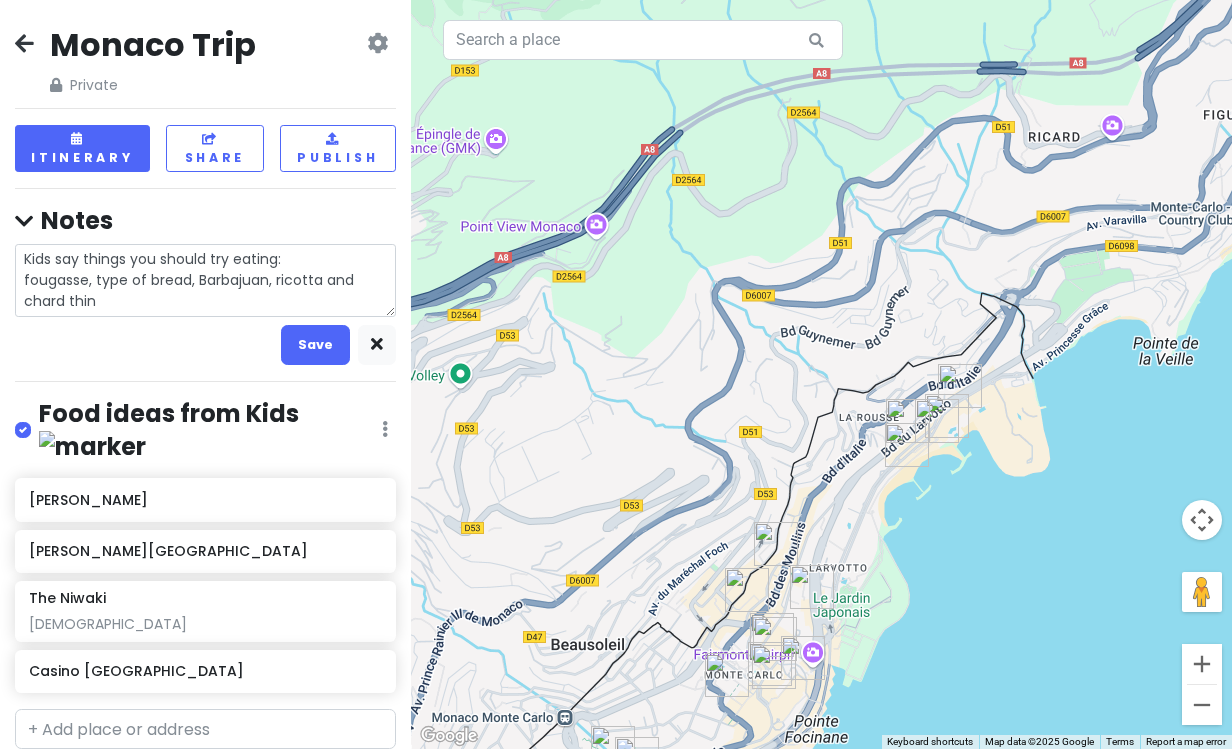 type on "x" 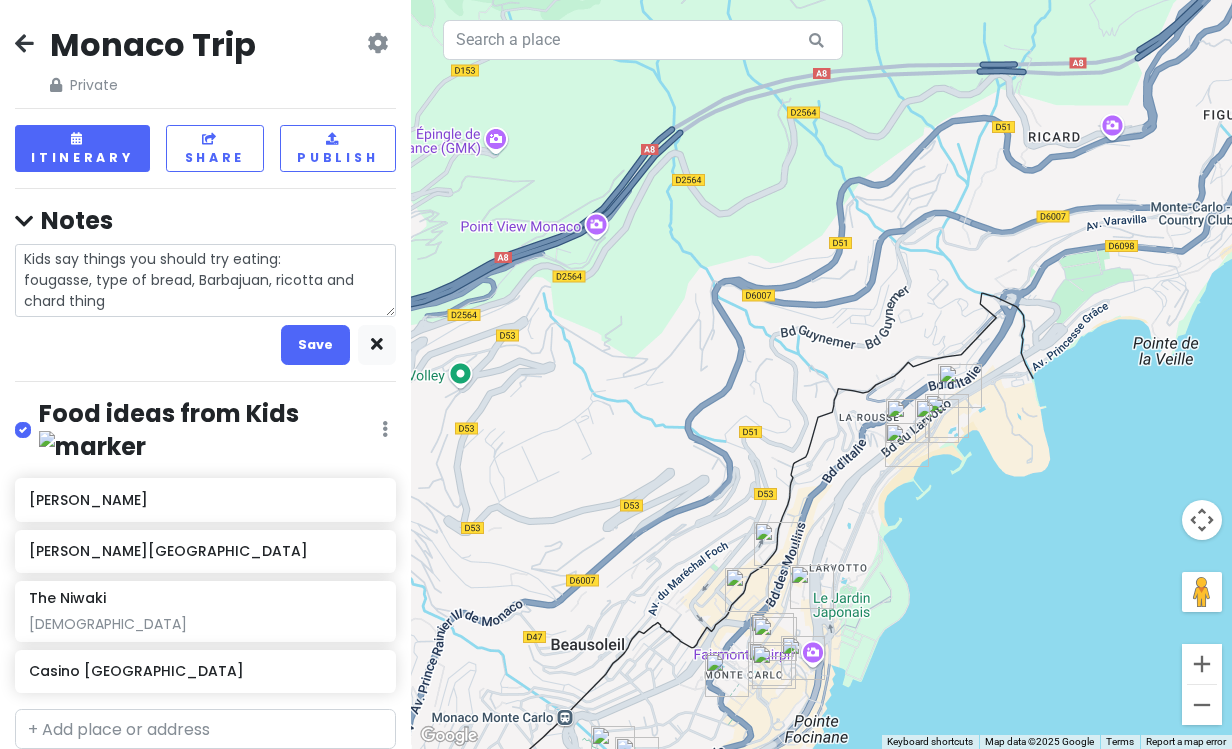 type on "x" 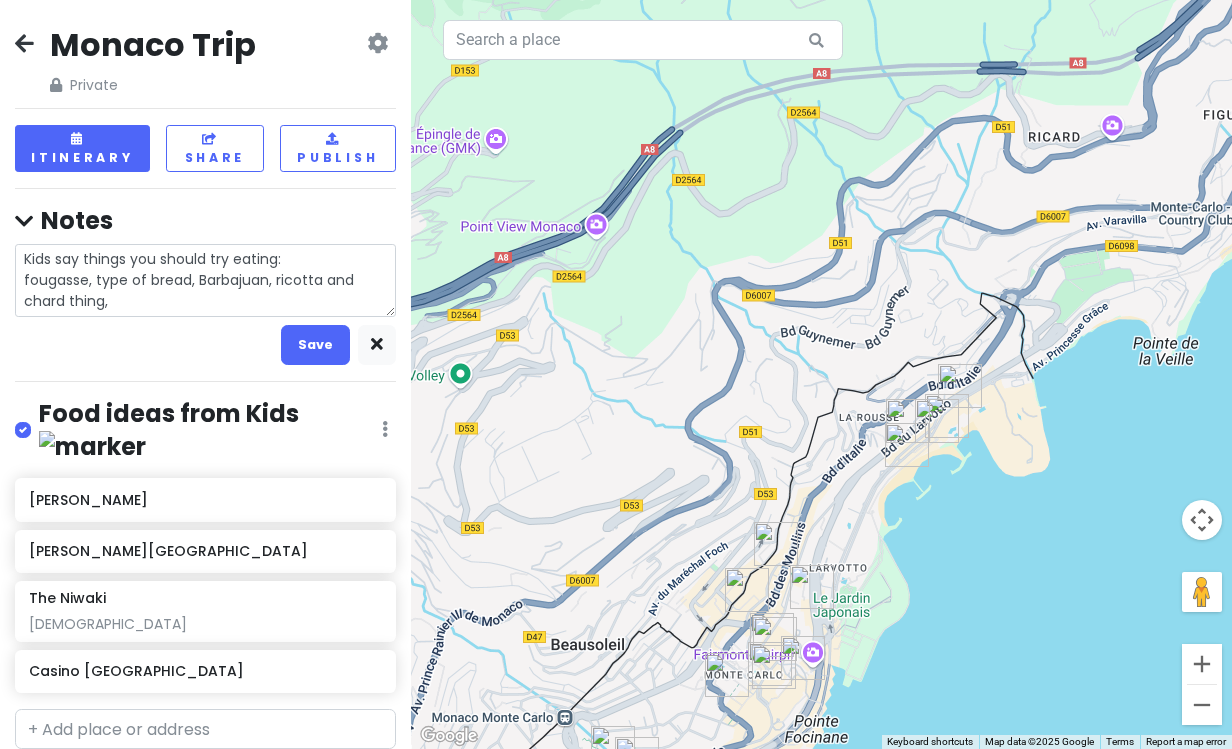 type on "x" 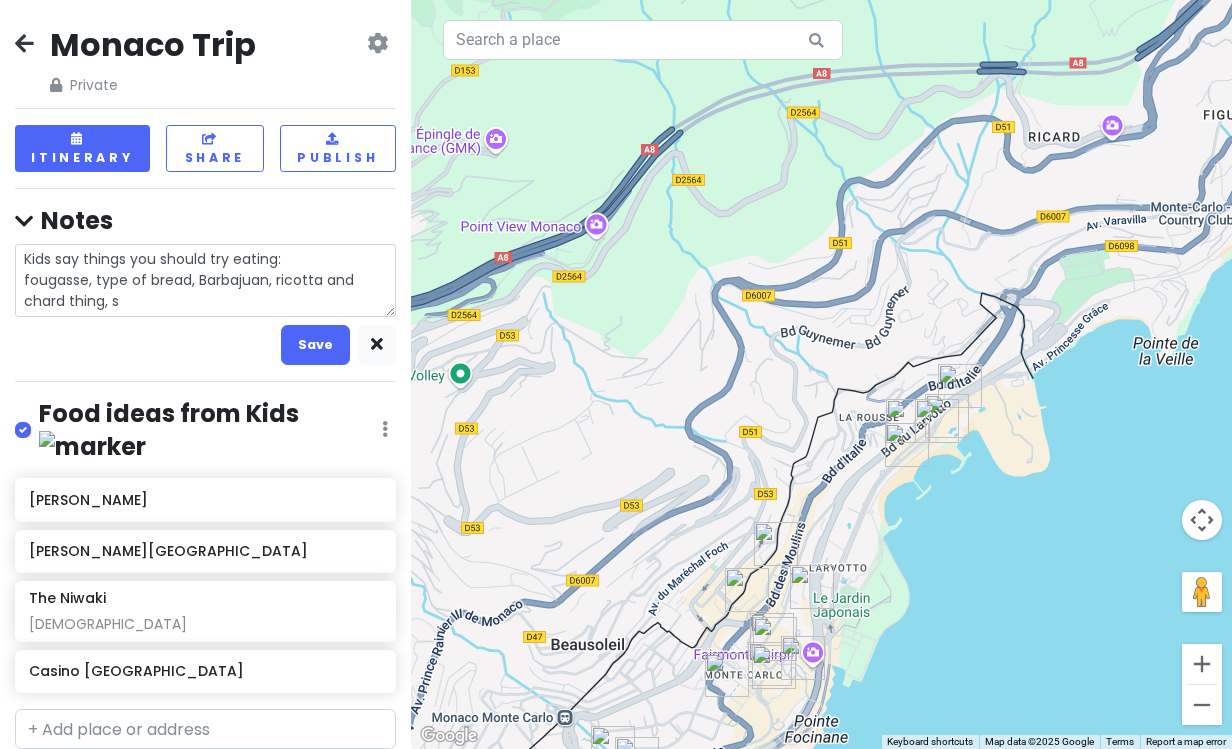 type on "Kids say things you should try eating:
fougasse, type of bread, Barbajuan, ricotta and chard thing, so" 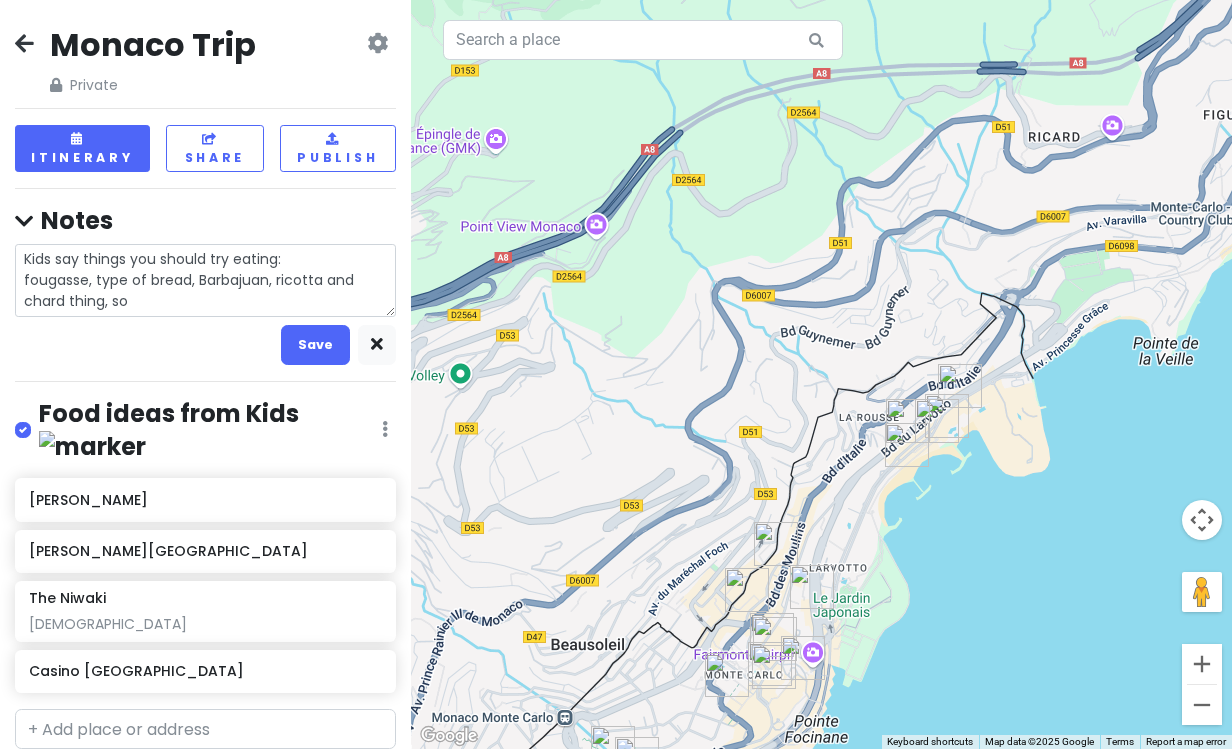type on "x" 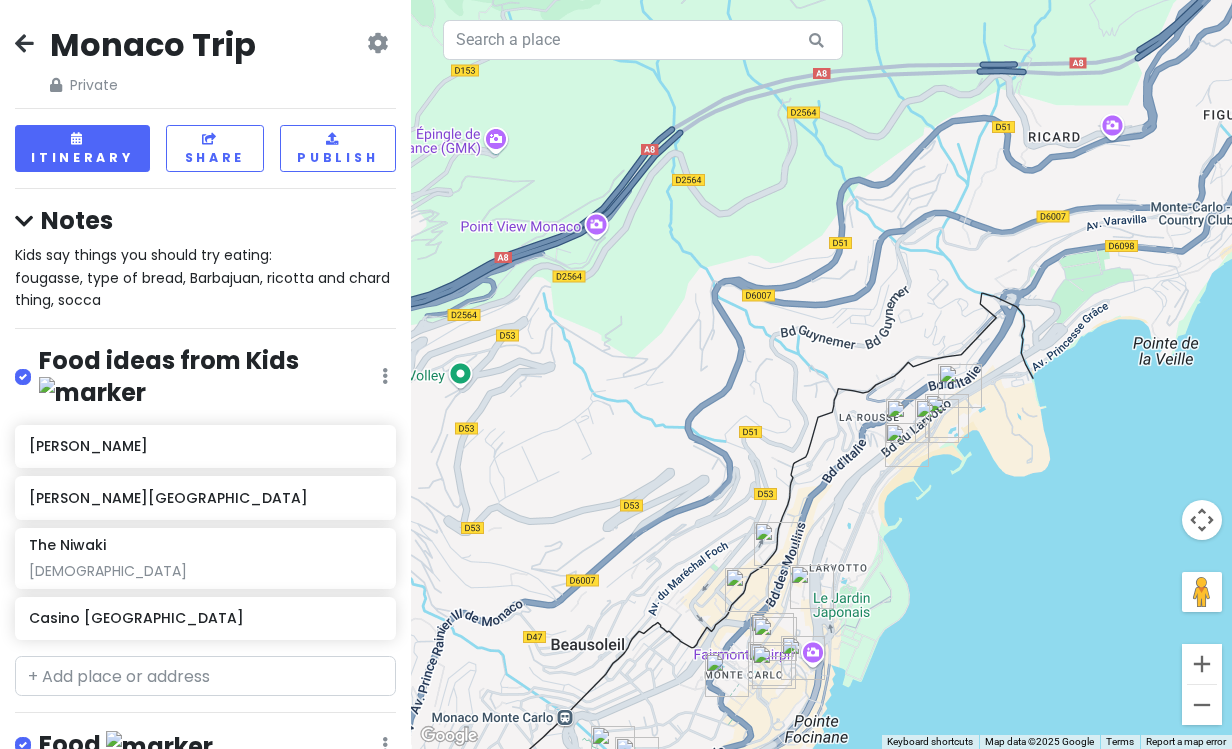 click on "Kids say things you should try eating:
fougasse, type of bread, Barbajuan, ricotta and chard thing, socca" at bounding box center (204, 277) 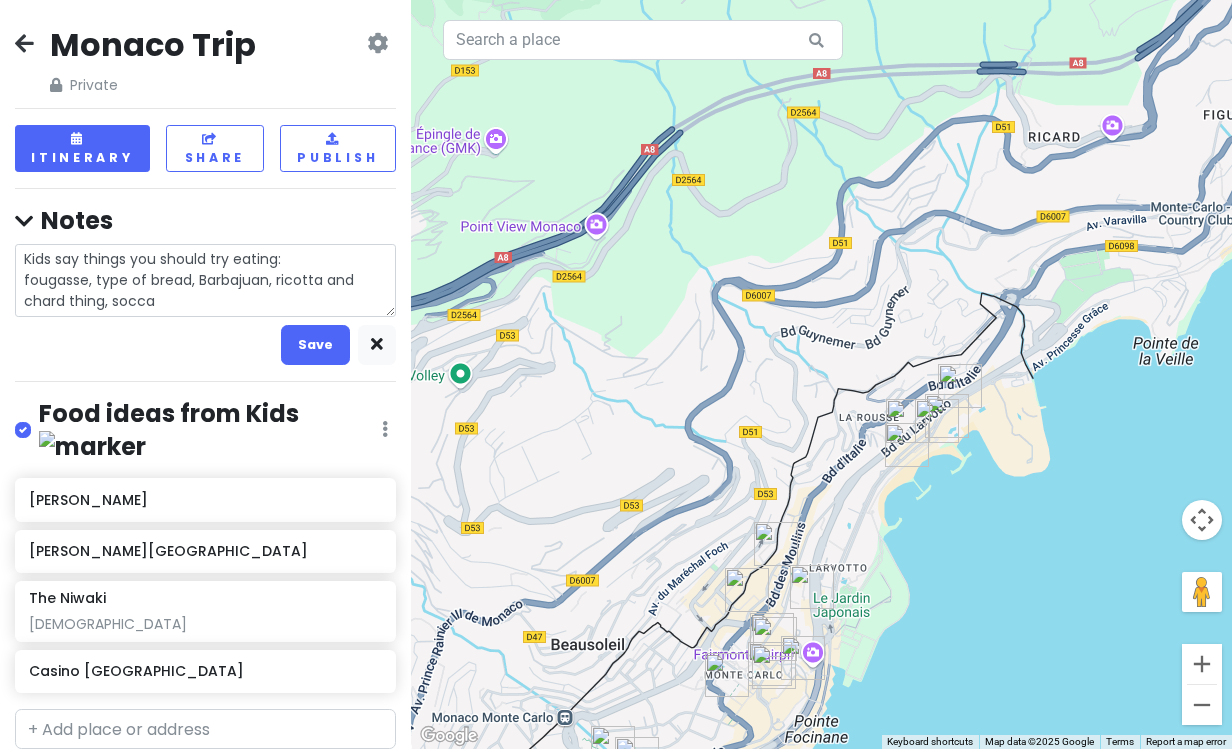 click on "Kids say things you should try eating:
fougasse, type of bread, Barbajuan, ricotta and chard thing, socca" at bounding box center (205, 280) 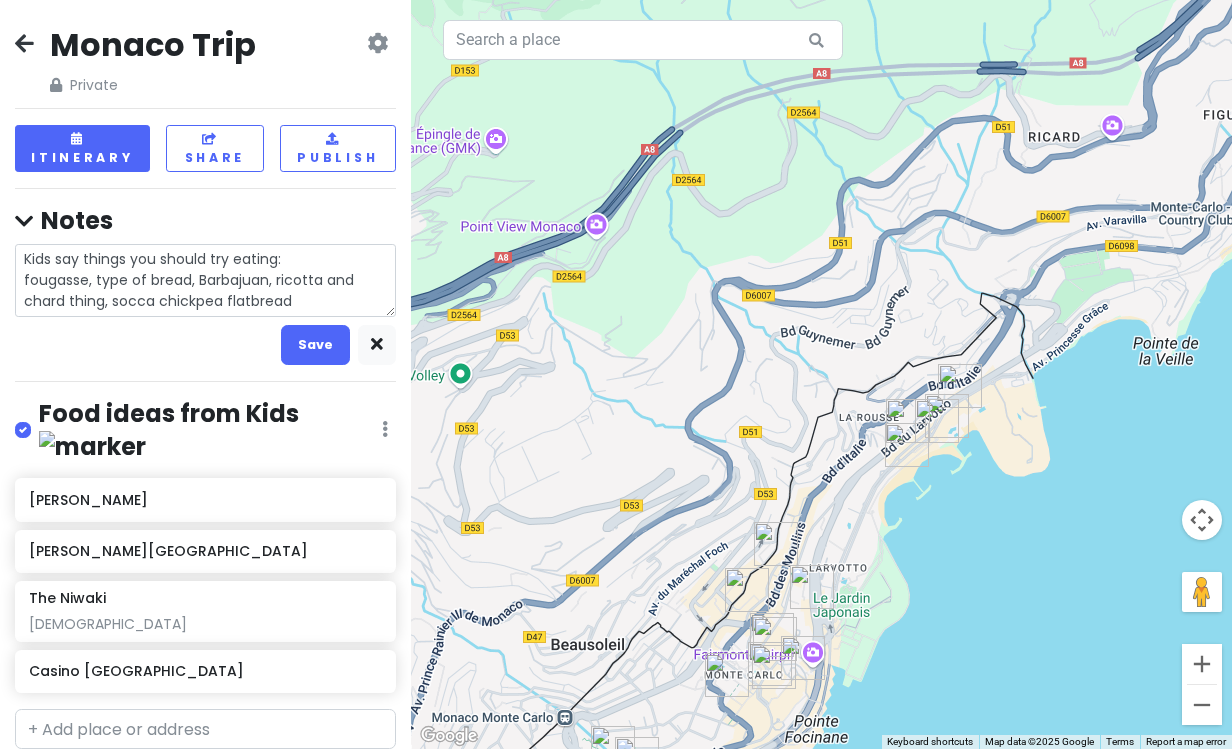 click on "Kids say things you should try eating:
fougasse, type of bread, Barbajuan, ricotta and chard thing, socca chickpea flatbread" at bounding box center (205, 280) 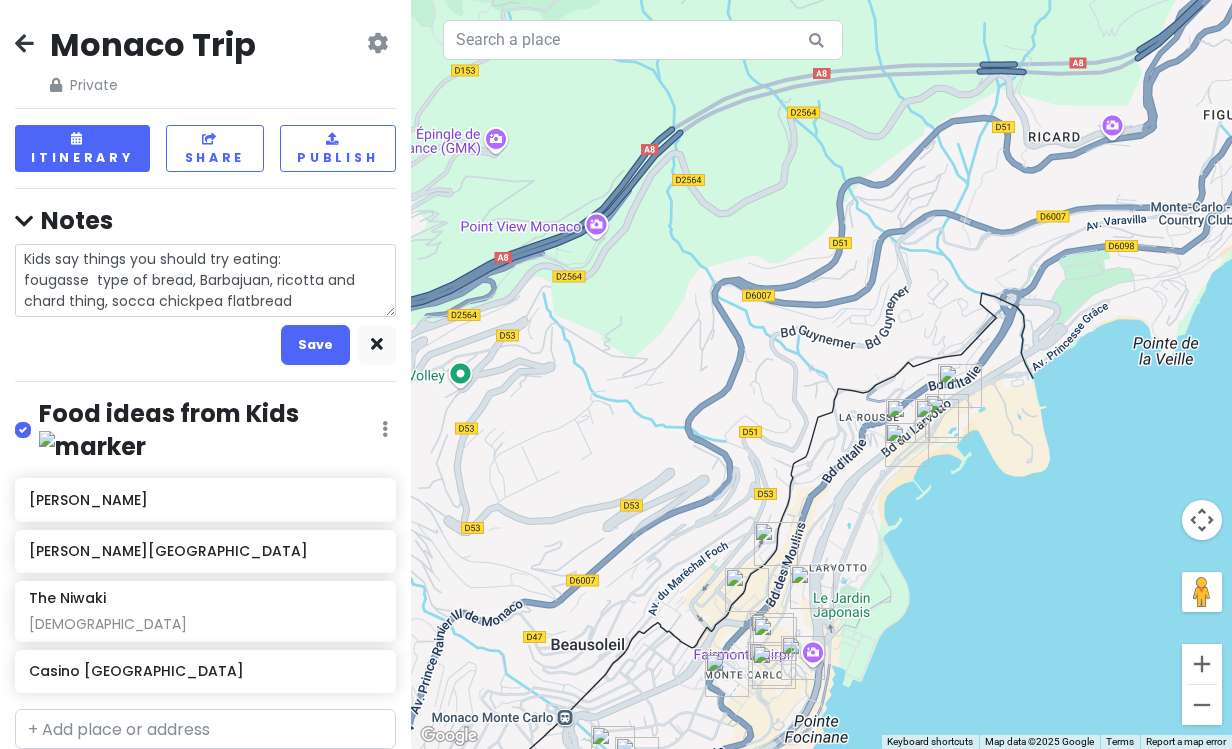 click on "Kids say things you should try eating:
fougasse  type of bread, Barbajuan, ricotta and chard thing, socca chickpea flatbread" at bounding box center [205, 280] 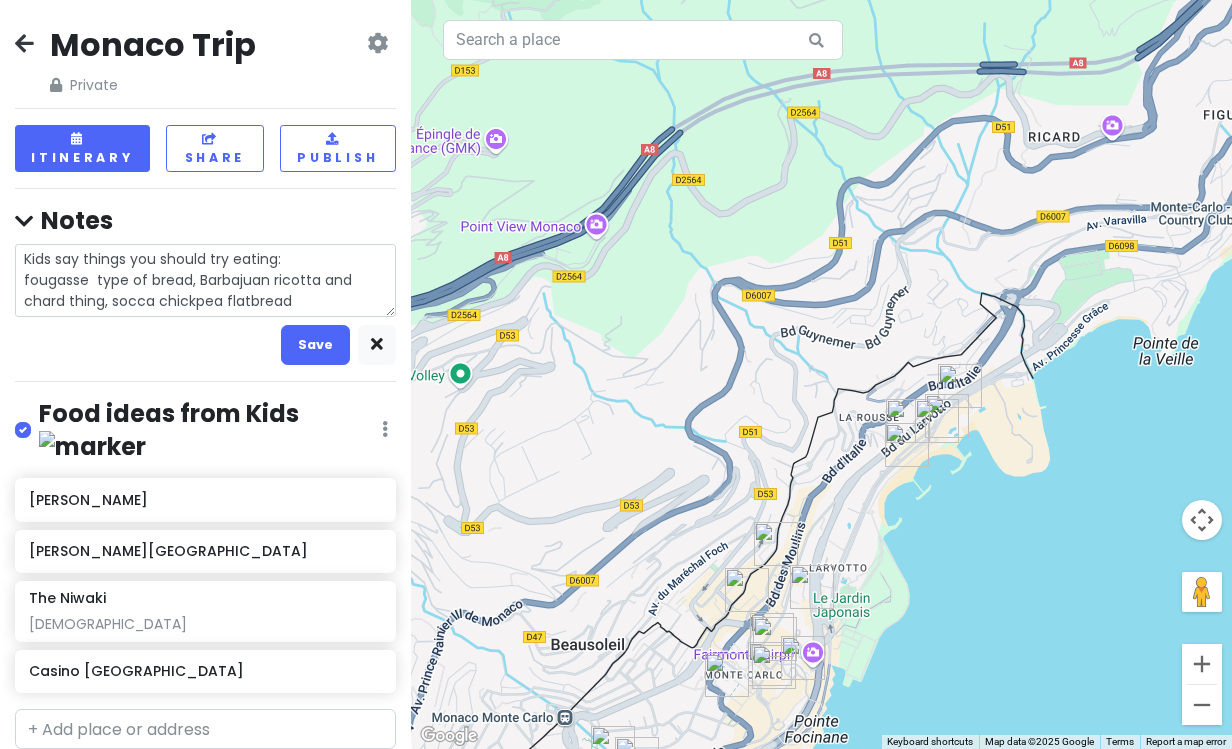 drag, startPoint x: 104, startPoint y: 303, endPoint x: 71, endPoint y: 296, distance: 33.734257 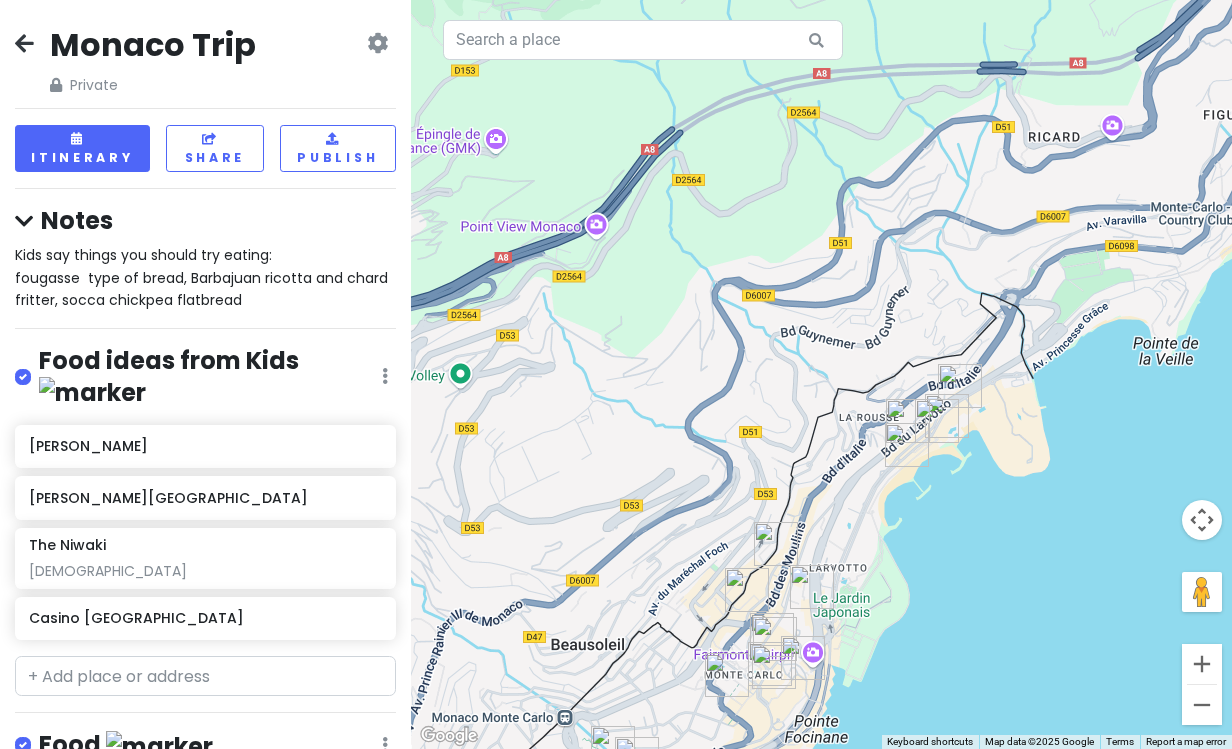 click on "Kids say things you should try eating:
fougasse  type of bread, Barbajuan ricotta and chard fritter, socca chickpea flatbread" at bounding box center (205, 277) 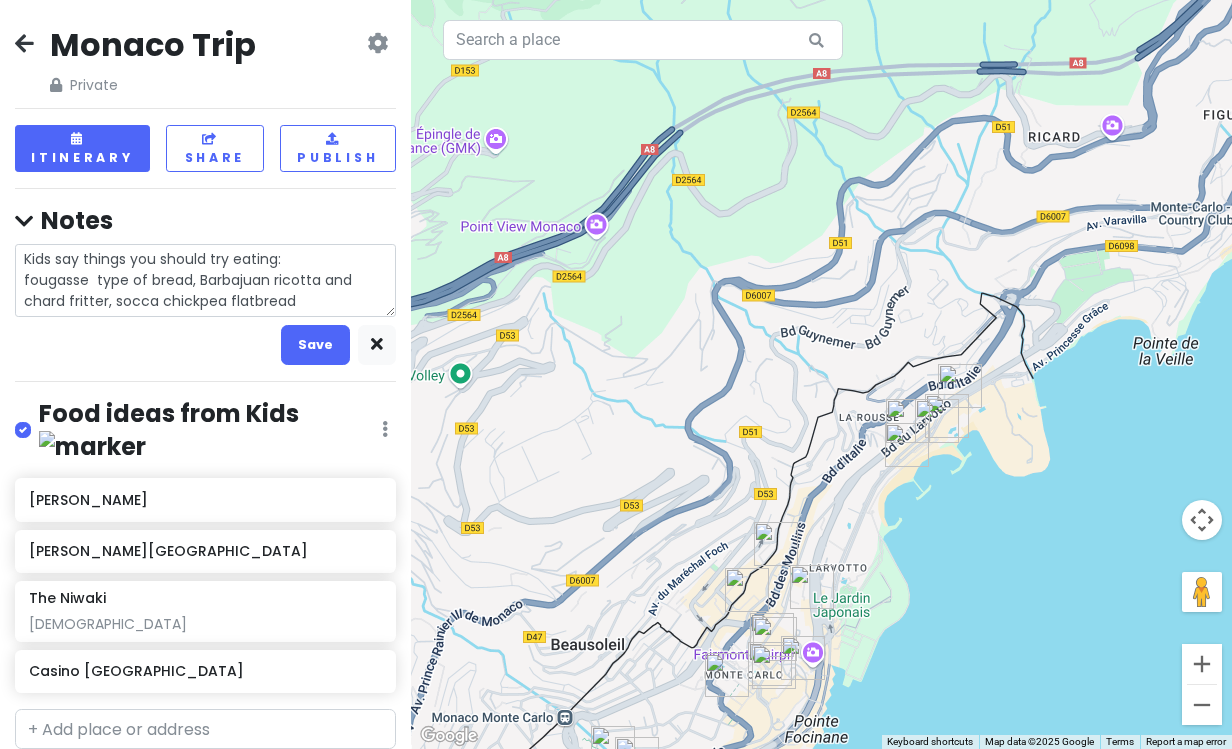 click on "Kids say things you should try eating:
fougasse  type of bread, Barbajuan ricotta and chard fritter, socca chickpea flatbread" at bounding box center [205, 280] 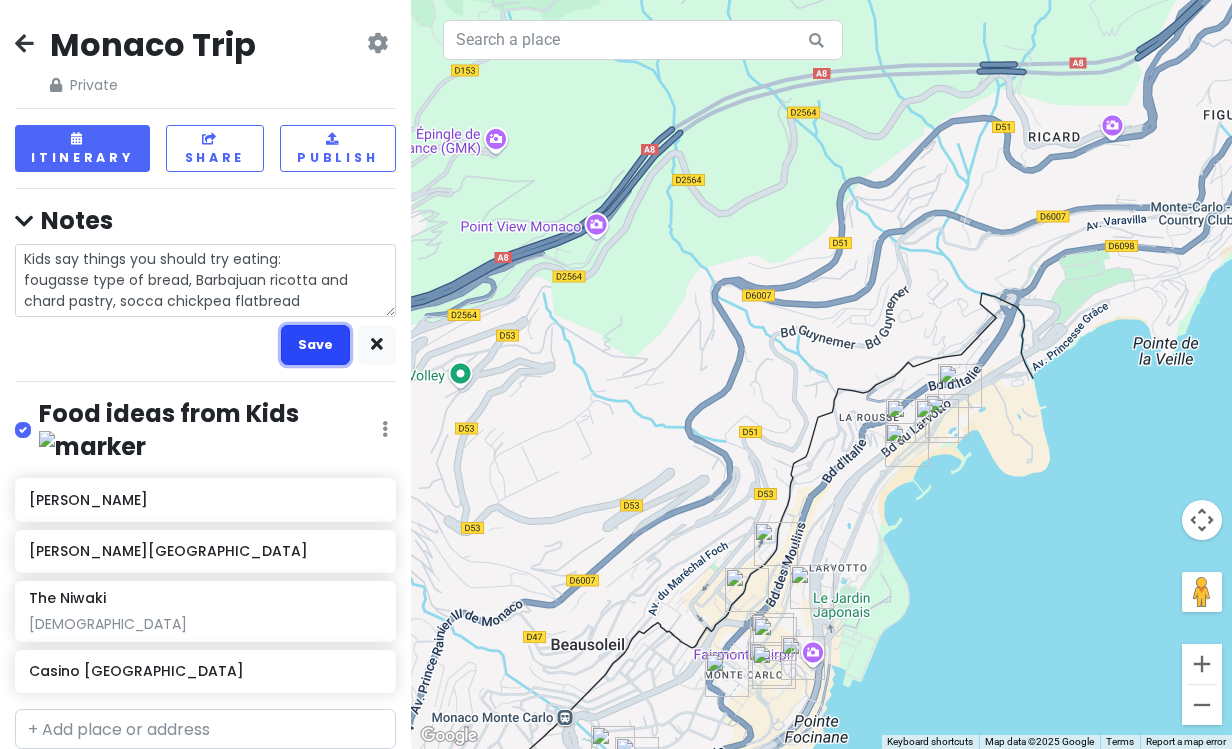 click on "Save" at bounding box center (315, 344) 